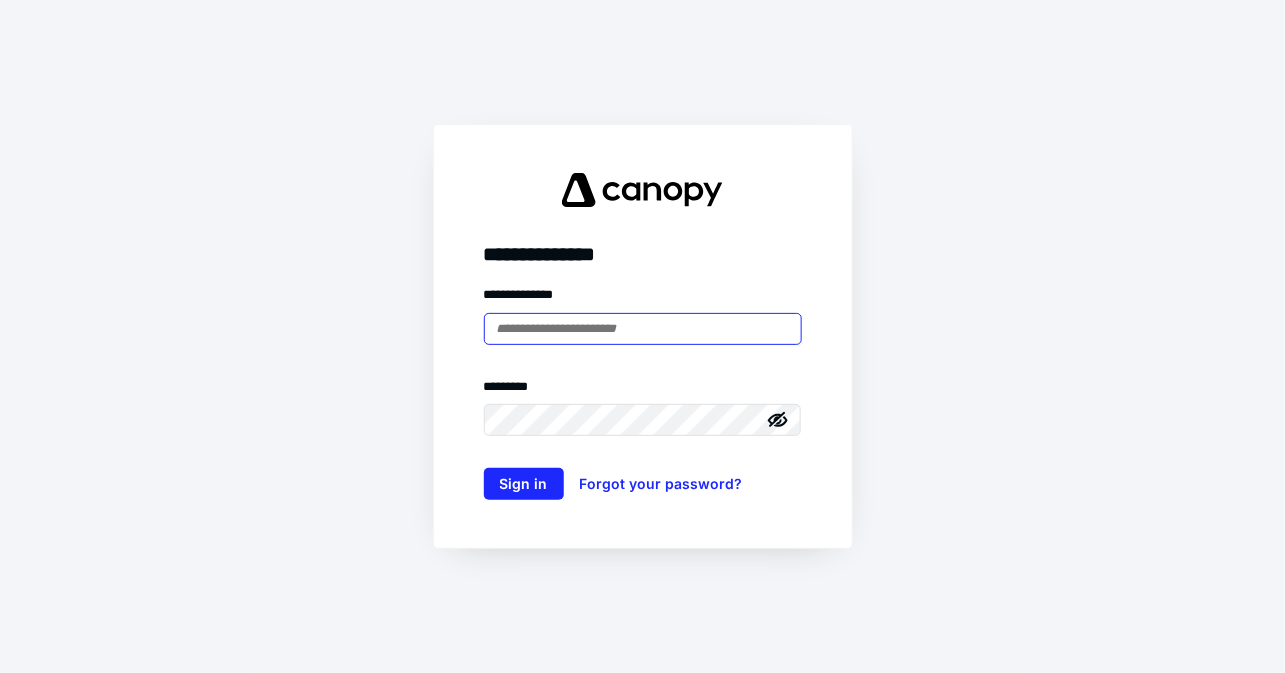 scroll, scrollTop: 0, scrollLeft: 0, axis: both 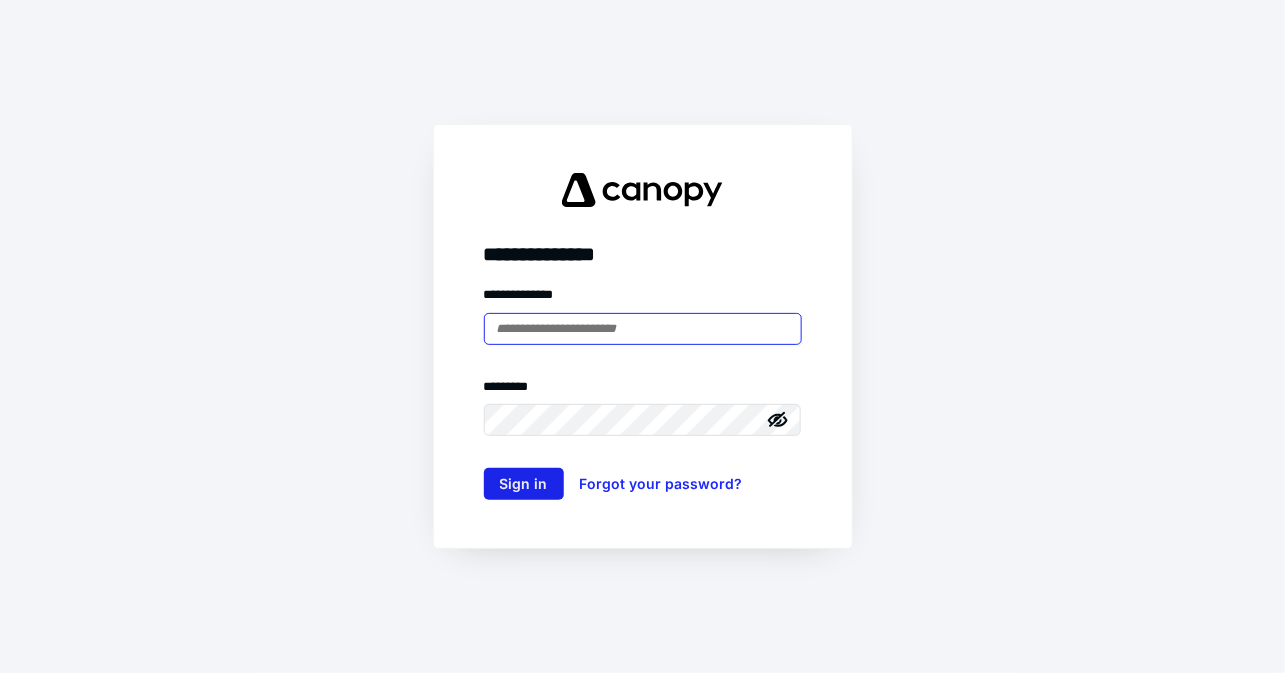 type on "**********" 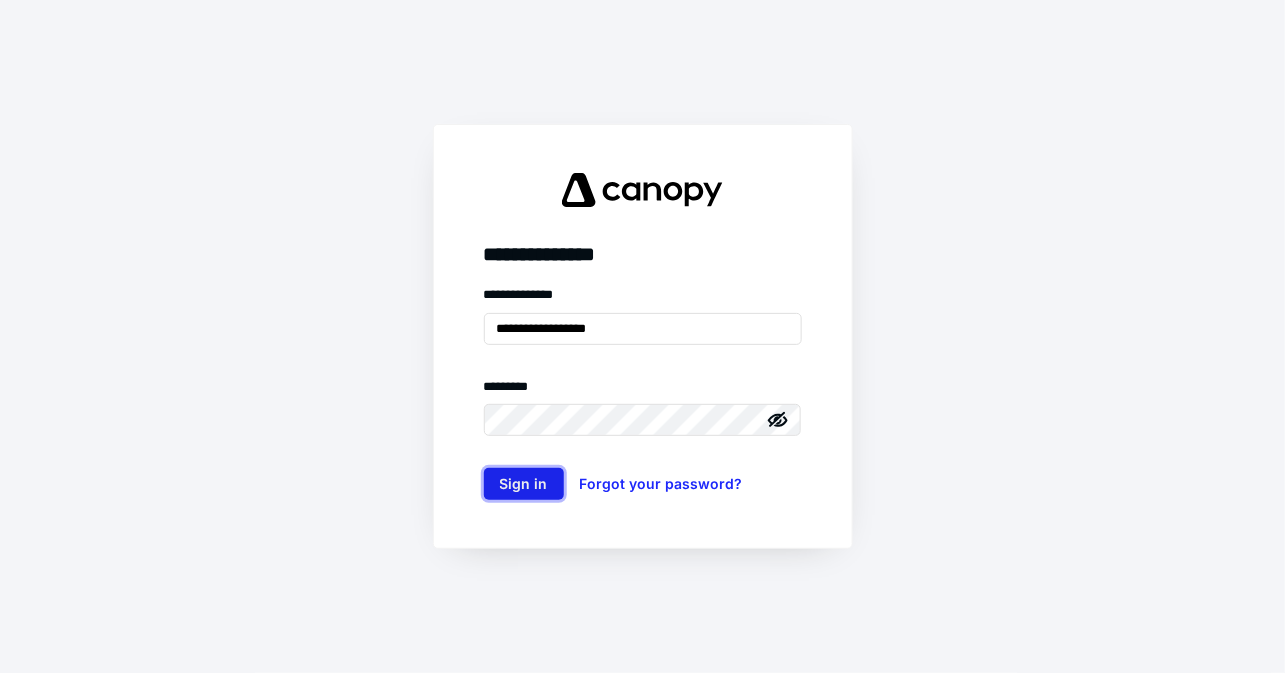 click on "Sign in" at bounding box center (524, 484) 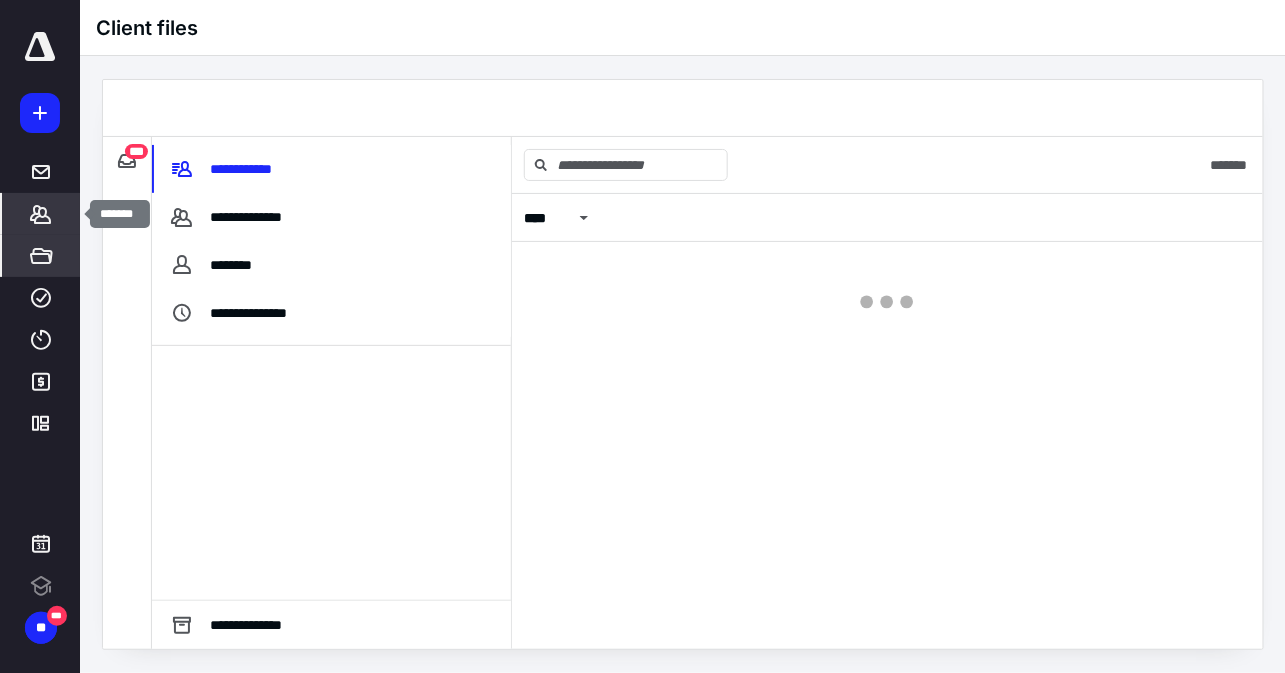 click 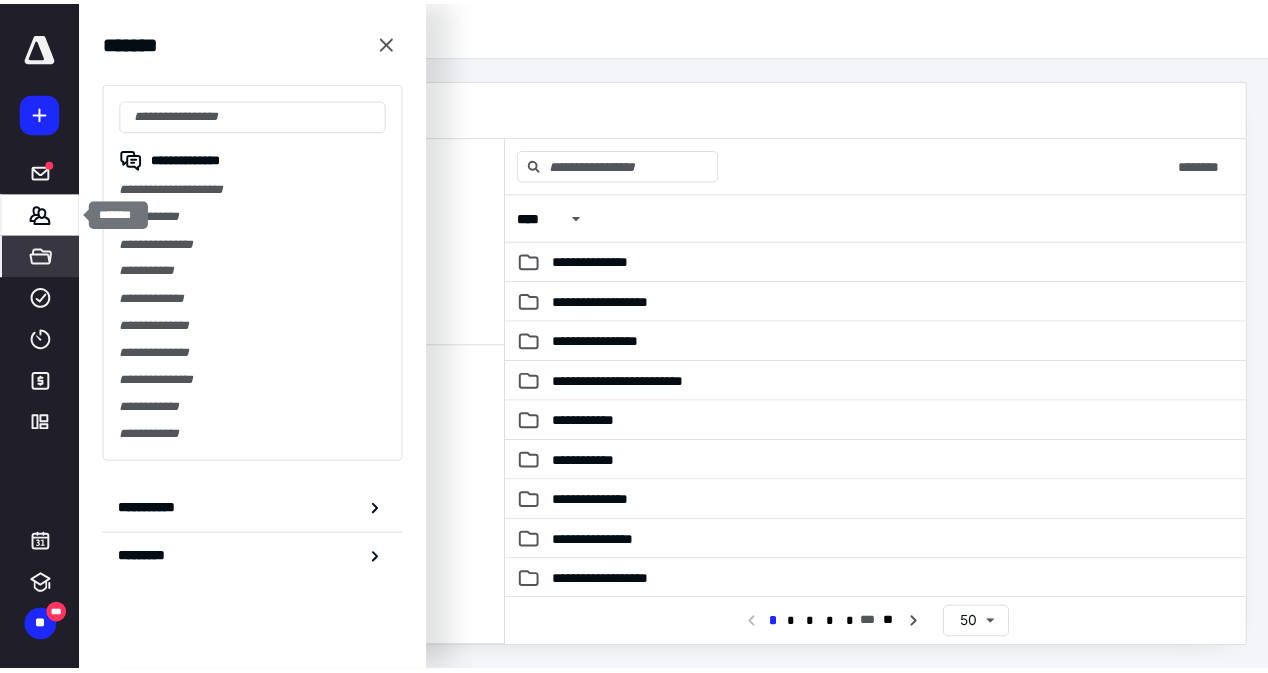 scroll, scrollTop: 0, scrollLeft: 0, axis: both 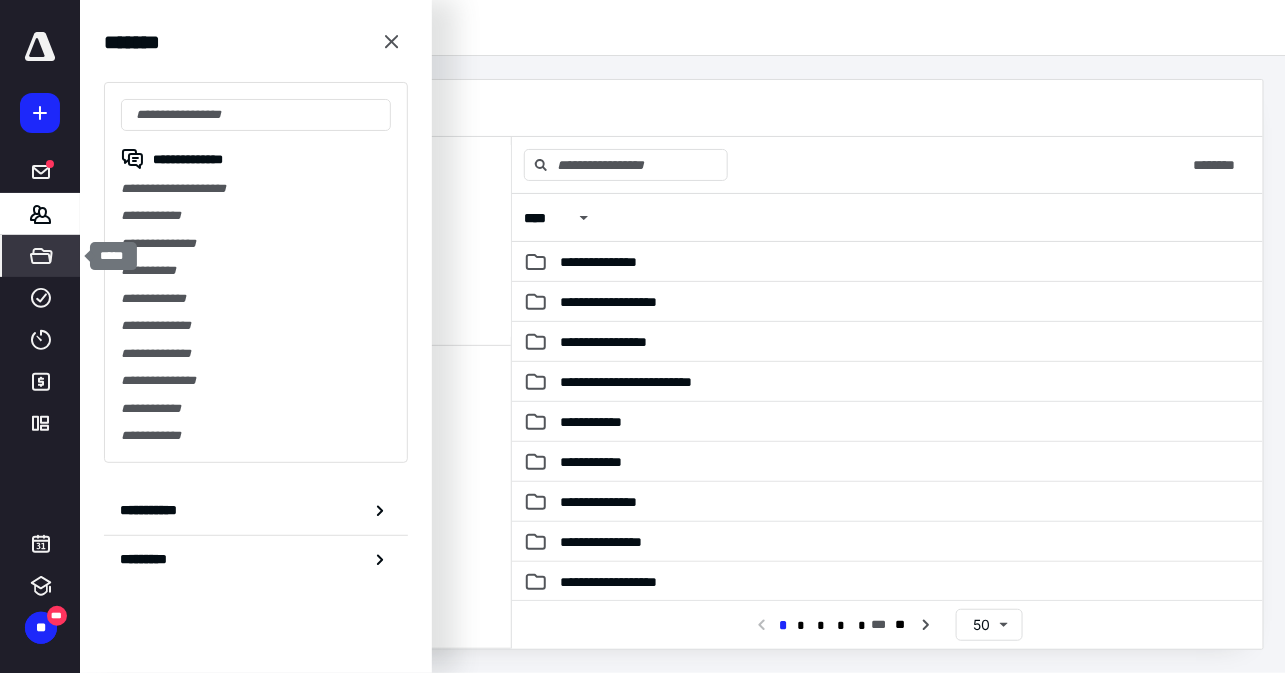 click 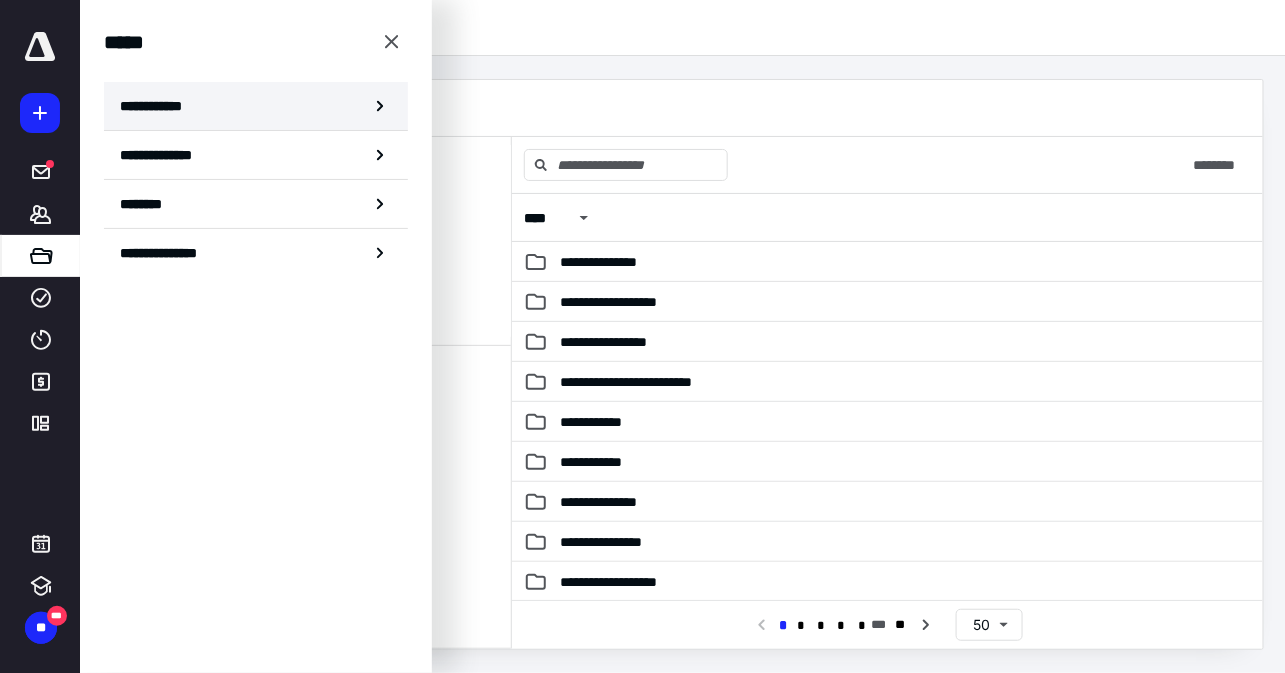 click on "**********" at bounding box center (256, 106) 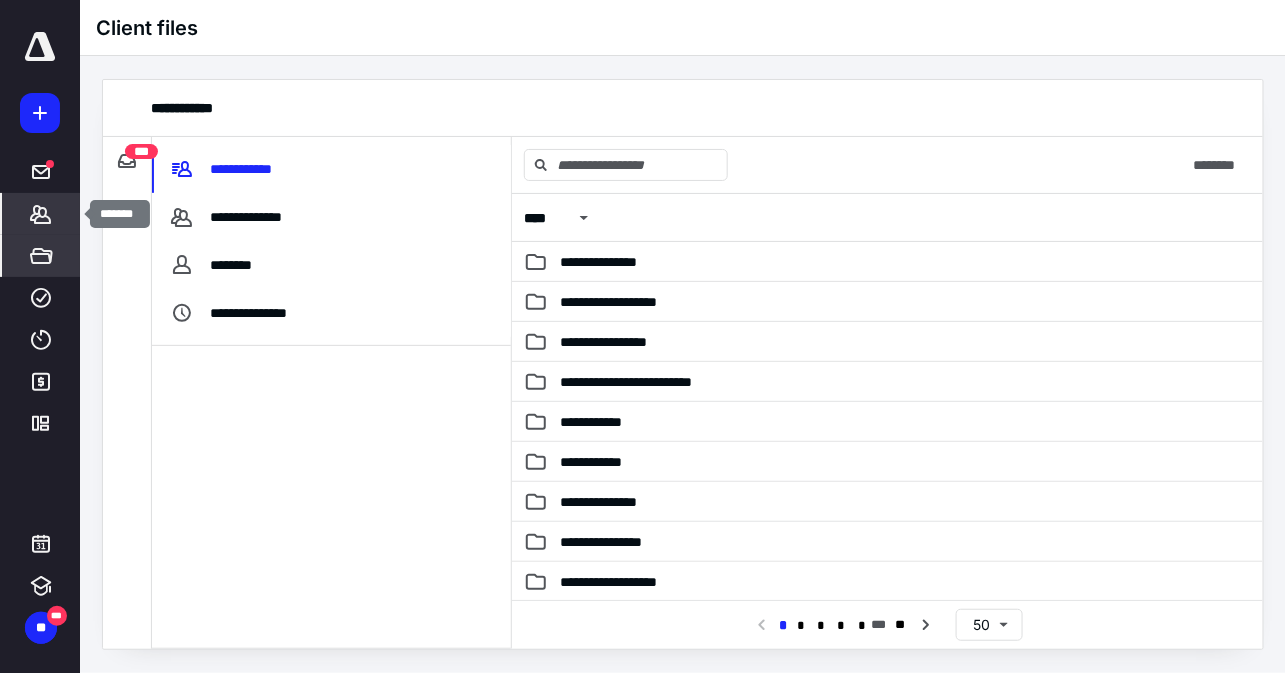 click on "*******" at bounding box center [41, 214] 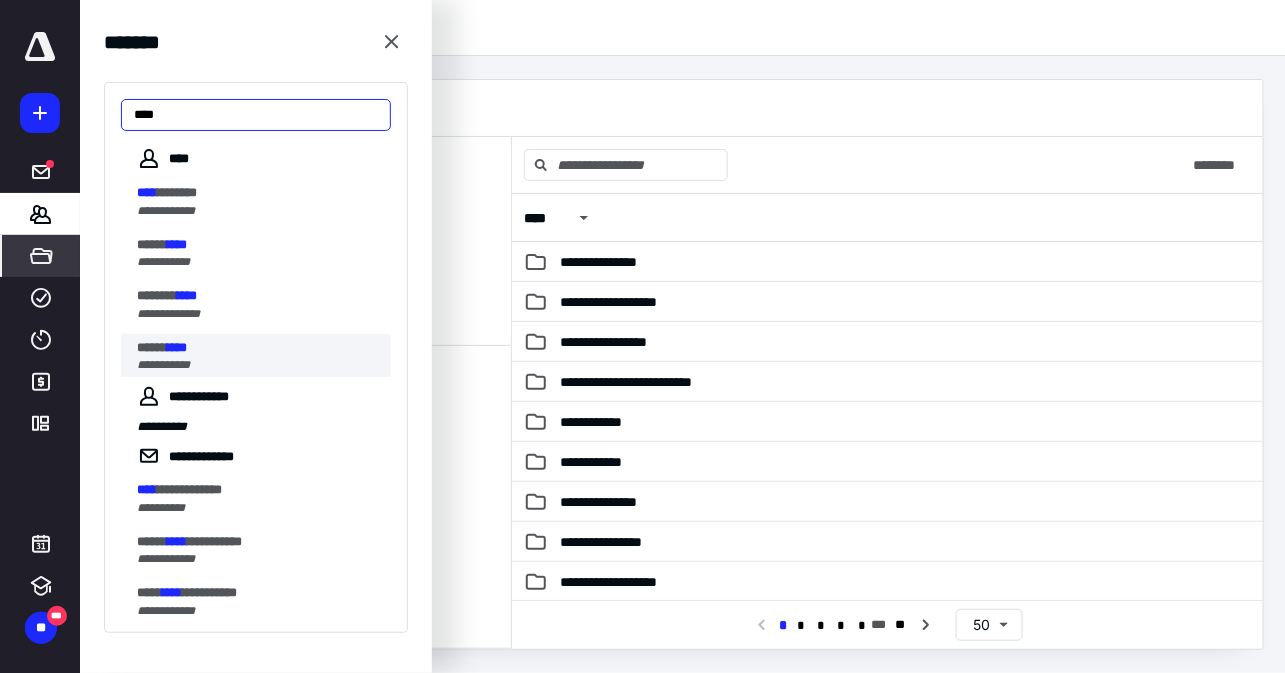 type on "****" 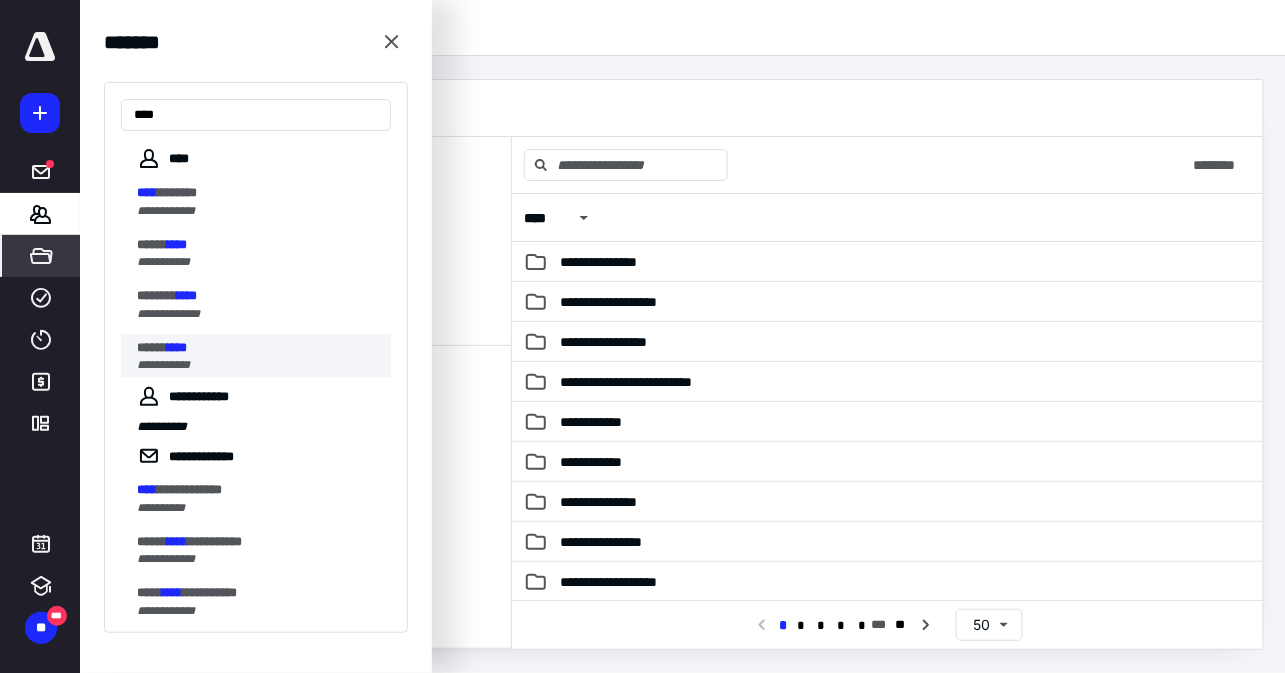 click on "**********" at bounding box center (258, 365) 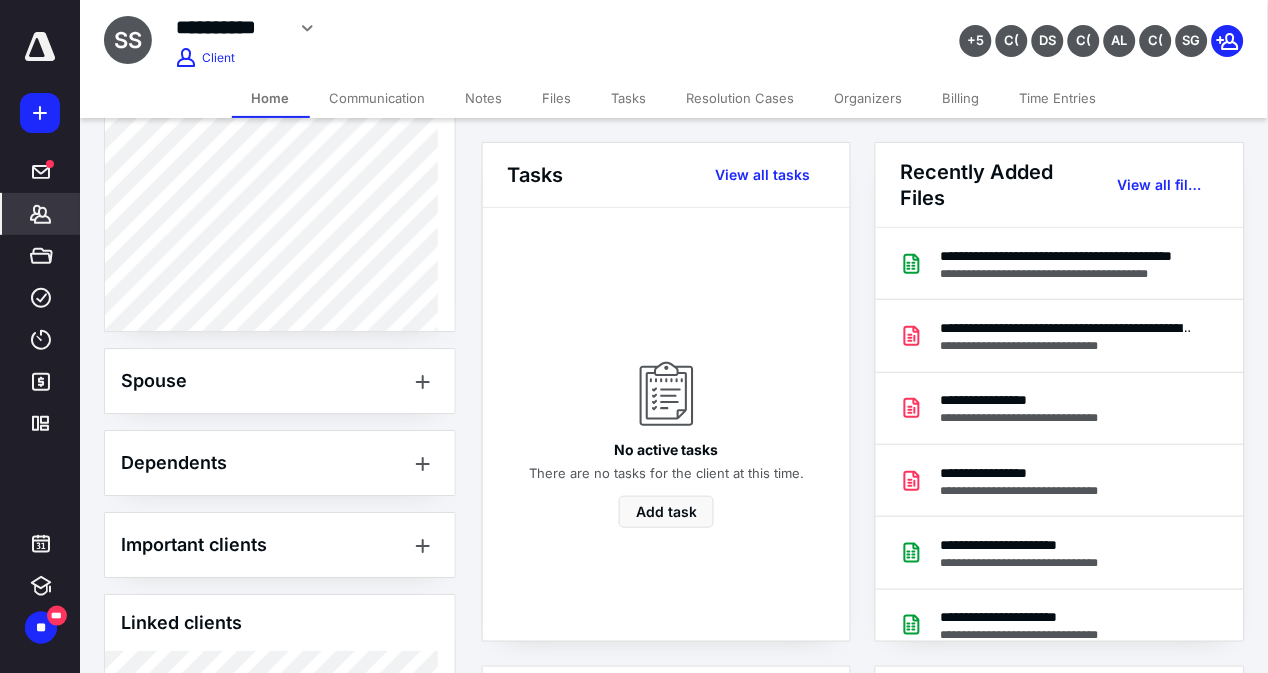 scroll, scrollTop: 1407, scrollLeft: 0, axis: vertical 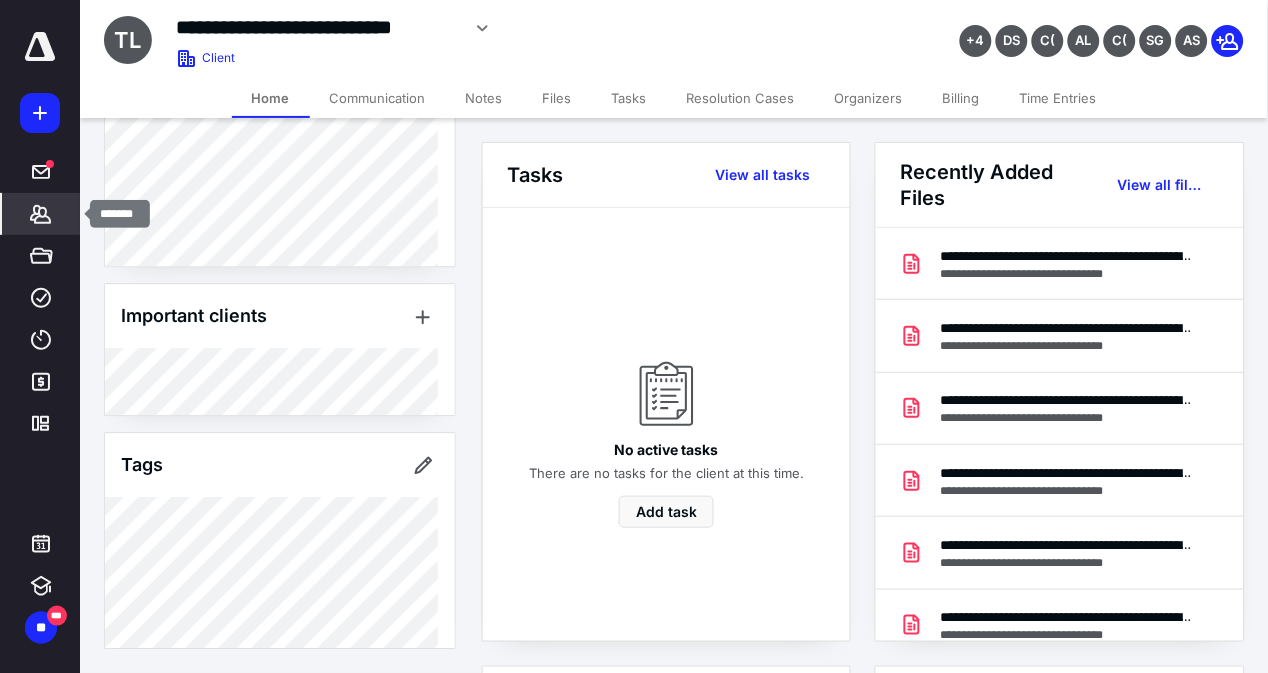 click 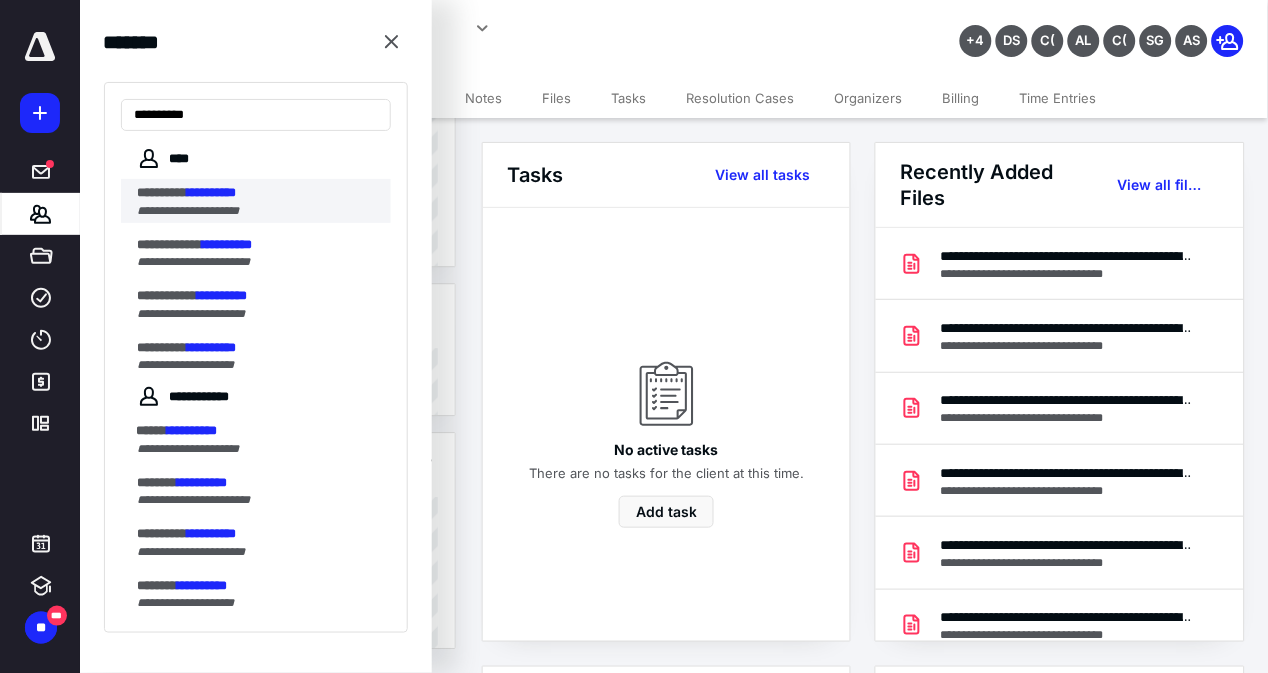 type on "**********" 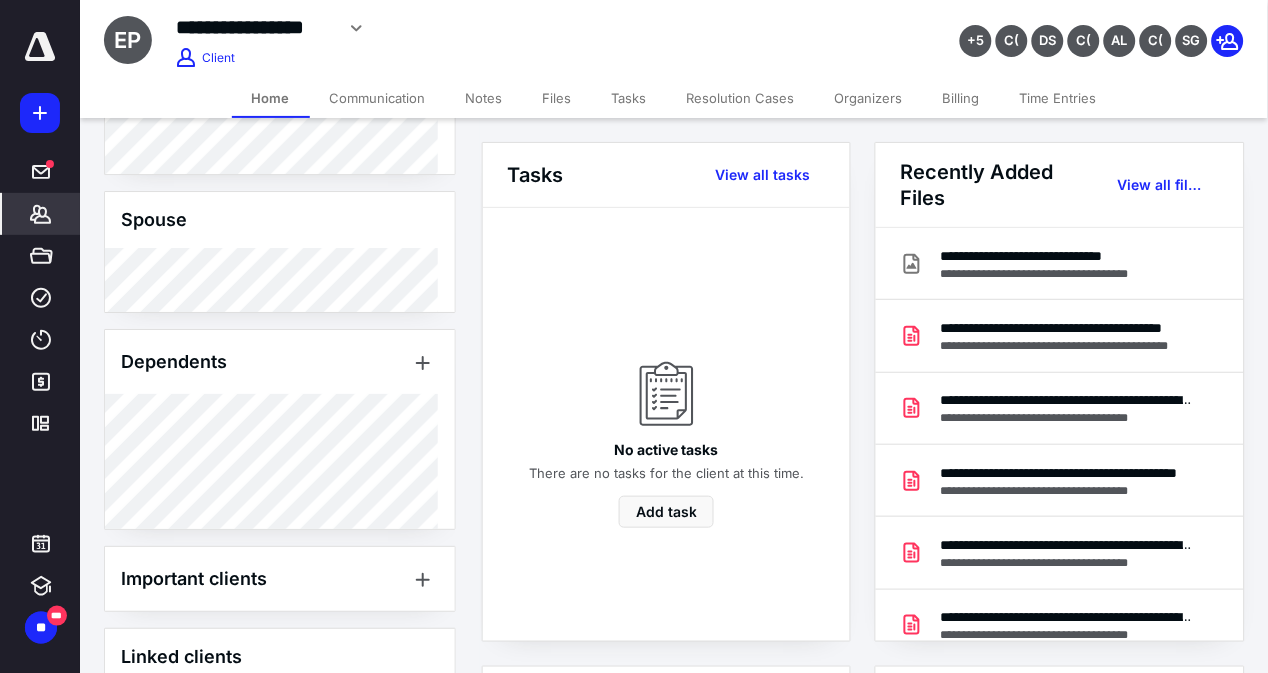 scroll, scrollTop: 1346, scrollLeft: 0, axis: vertical 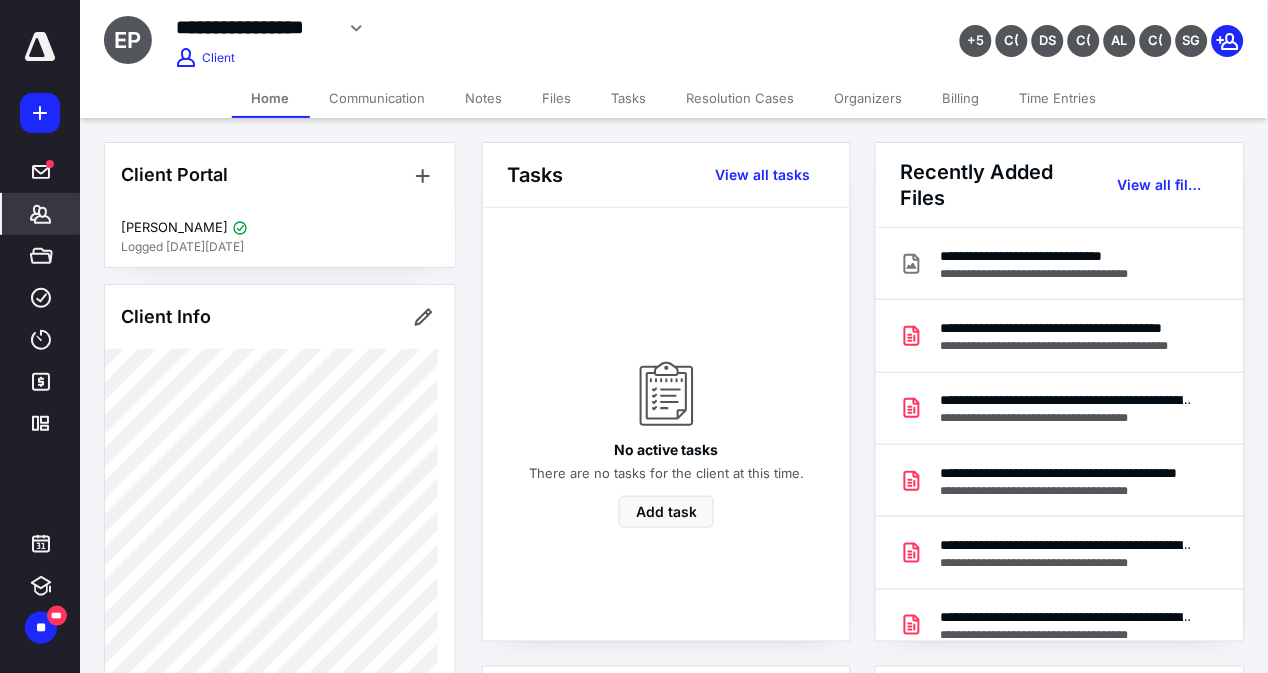 click on "Files" at bounding box center [557, 98] 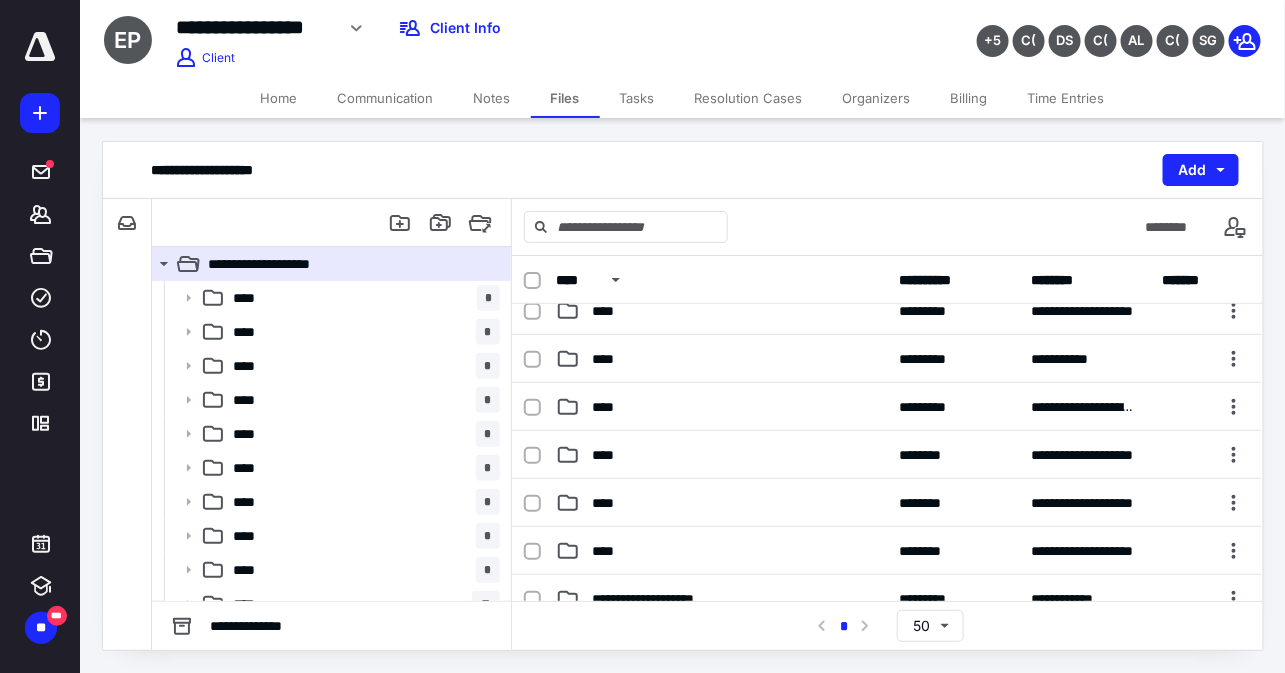 scroll, scrollTop: 654, scrollLeft: 0, axis: vertical 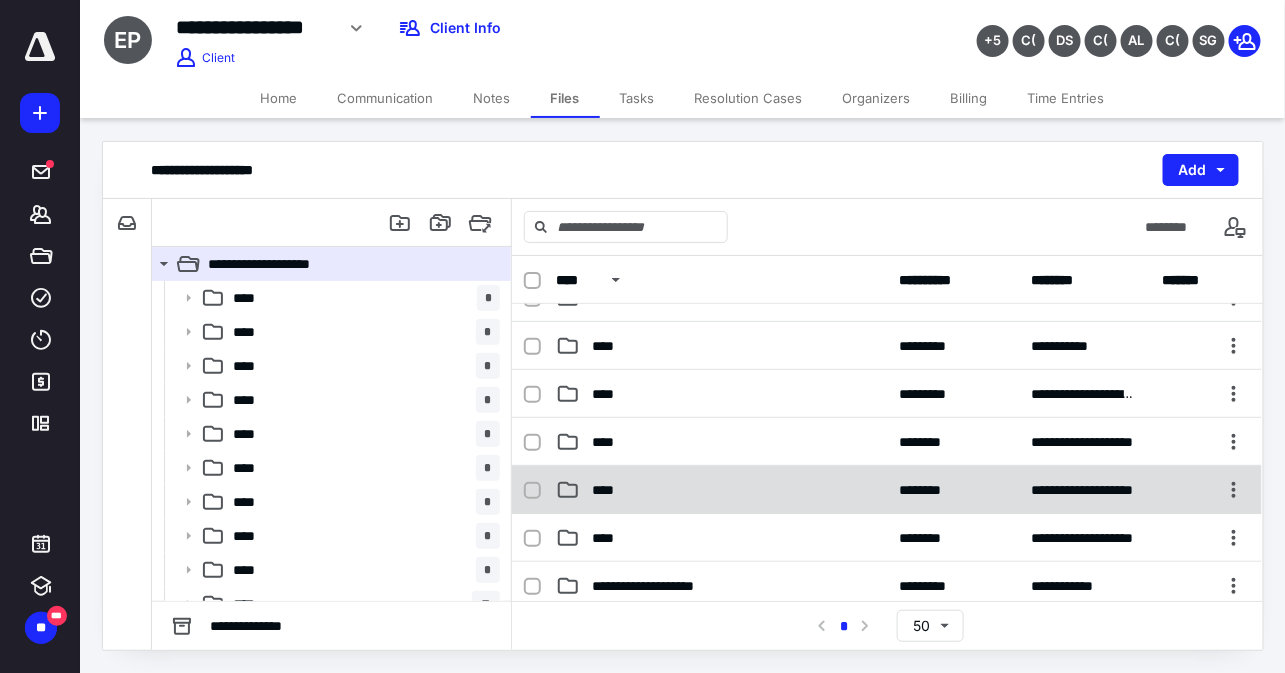 click on "**********" at bounding box center [887, 490] 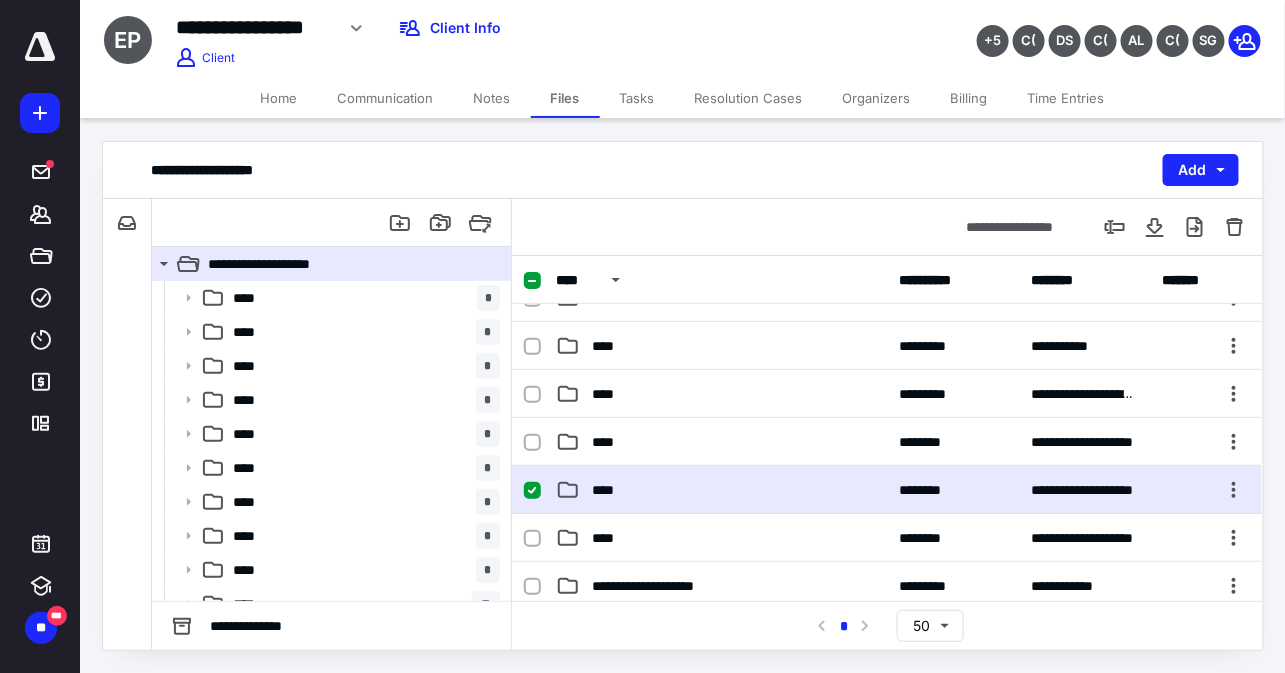click on "**********" at bounding box center (887, 490) 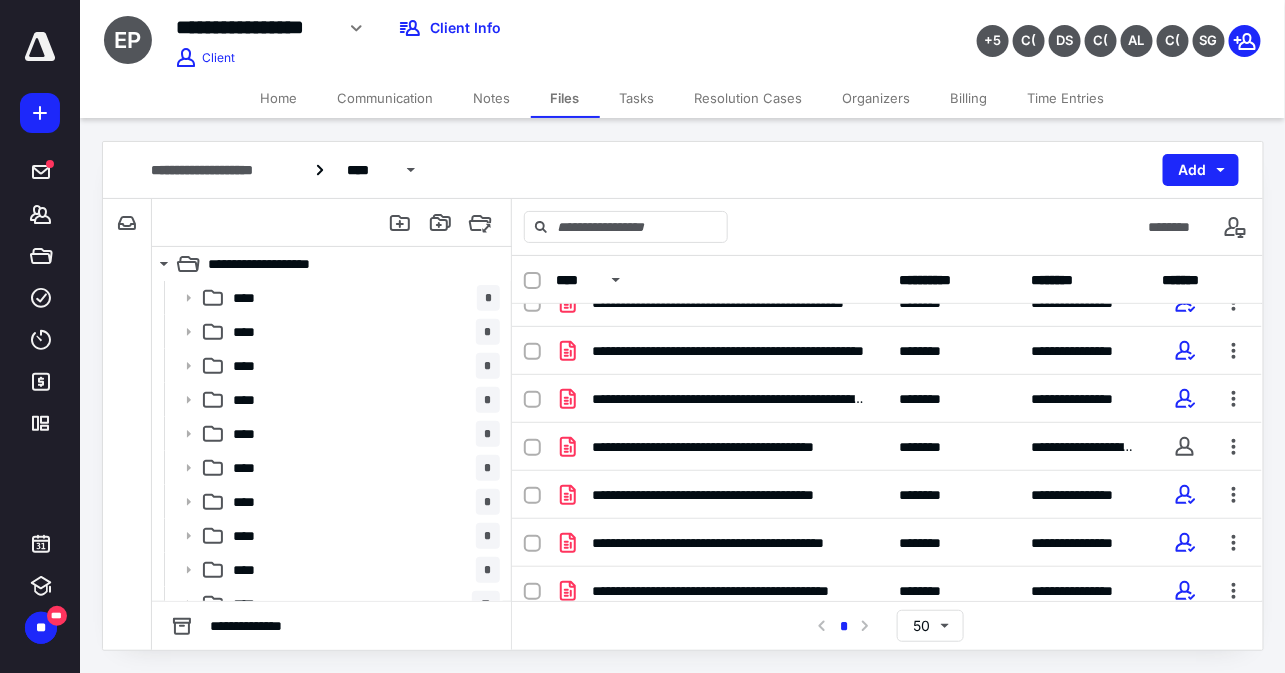 scroll, scrollTop: 0, scrollLeft: 0, axis: both 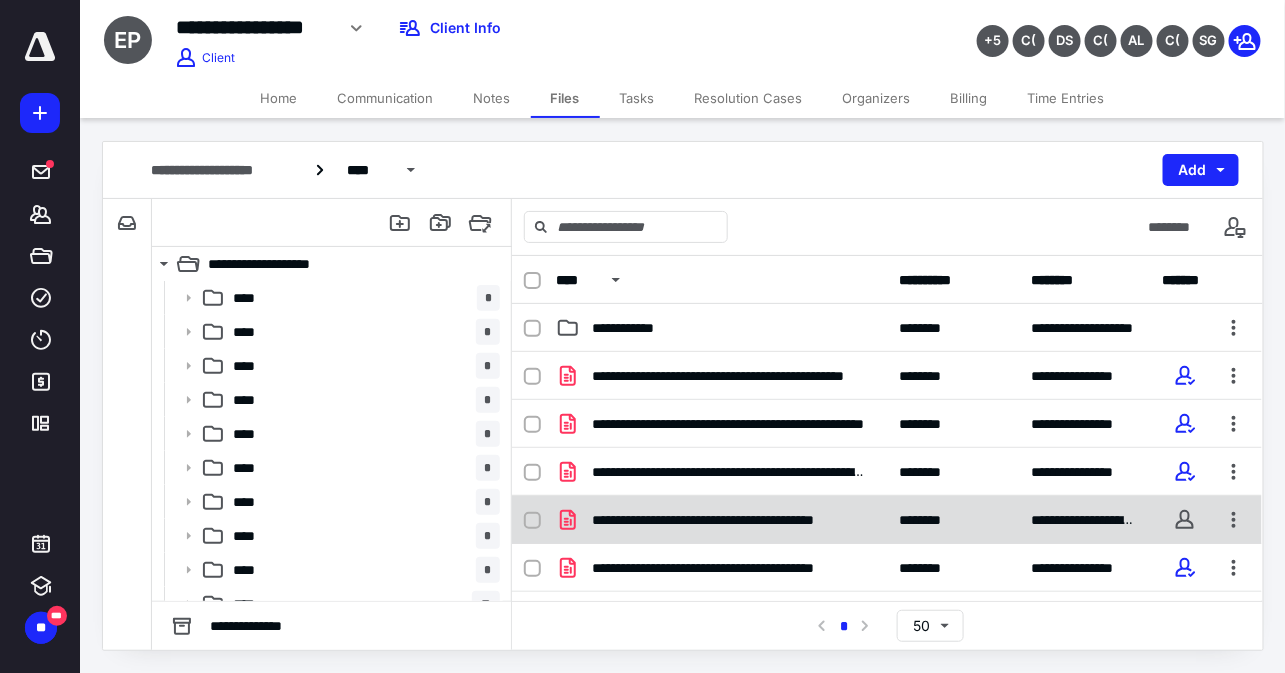 click on "**********" at bounding box center [721, 520] 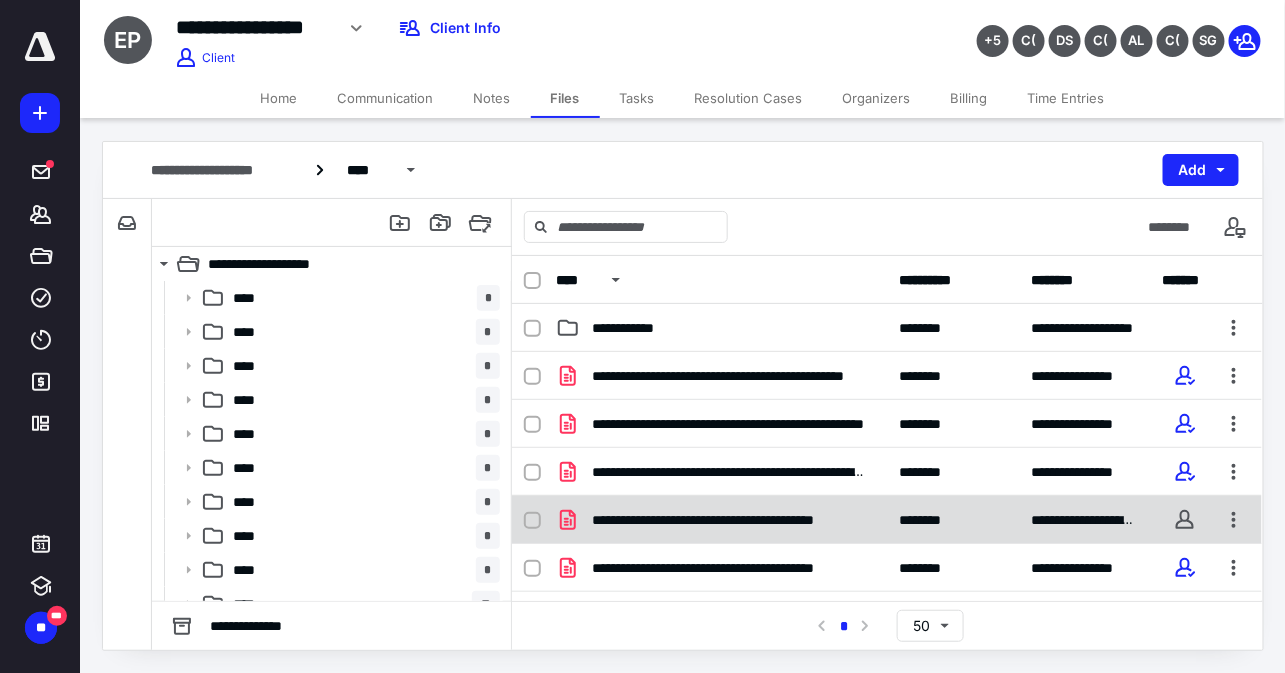 checkbox on "true" 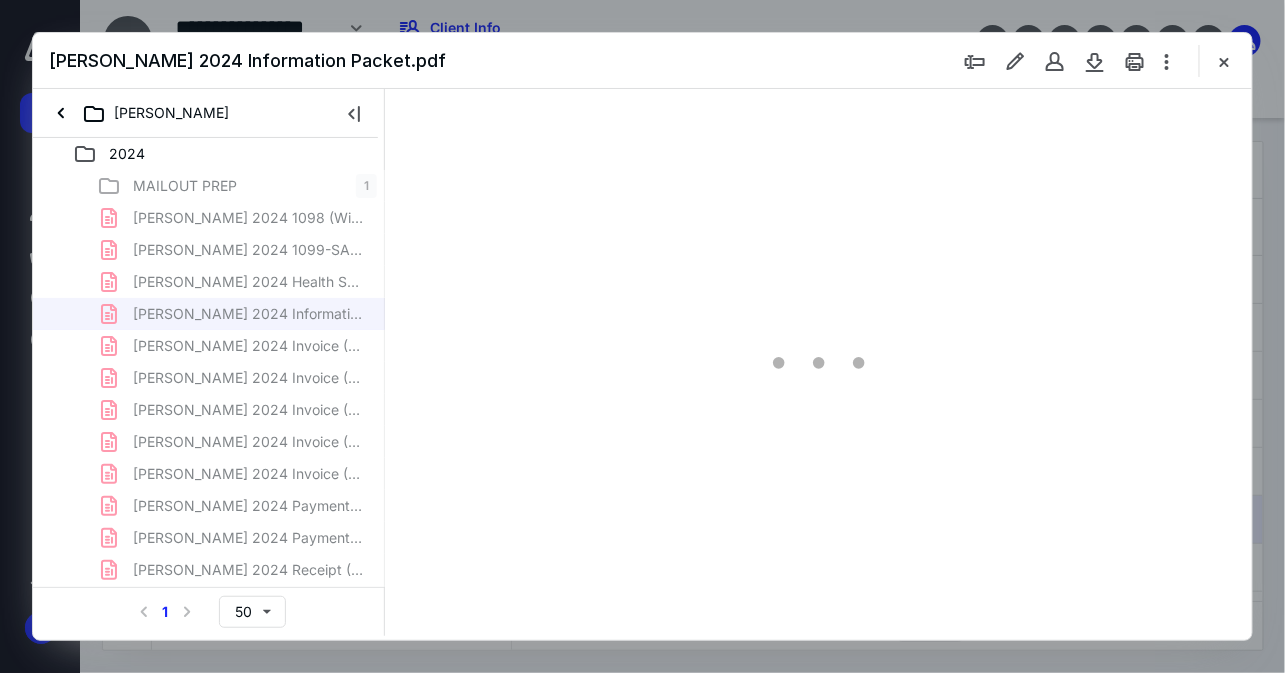 scroll, scrollTop: 0, scrollLeft: 0, axis: both 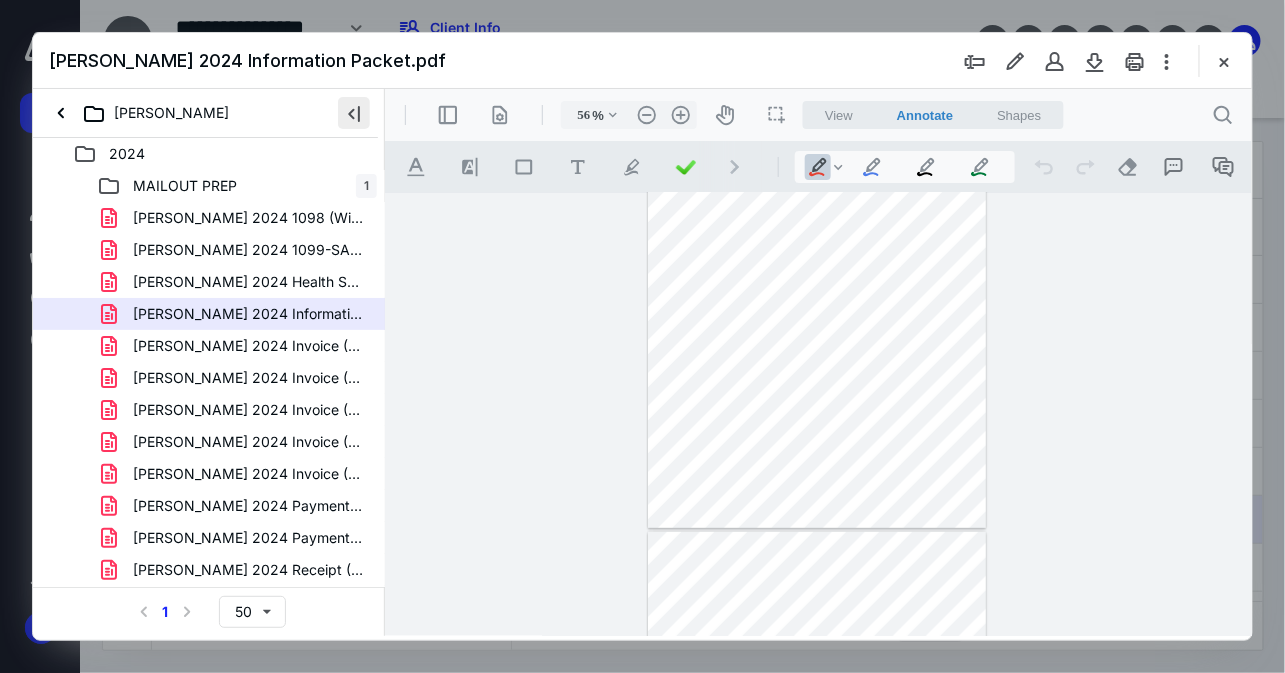 click at bounding box center (354, 113) 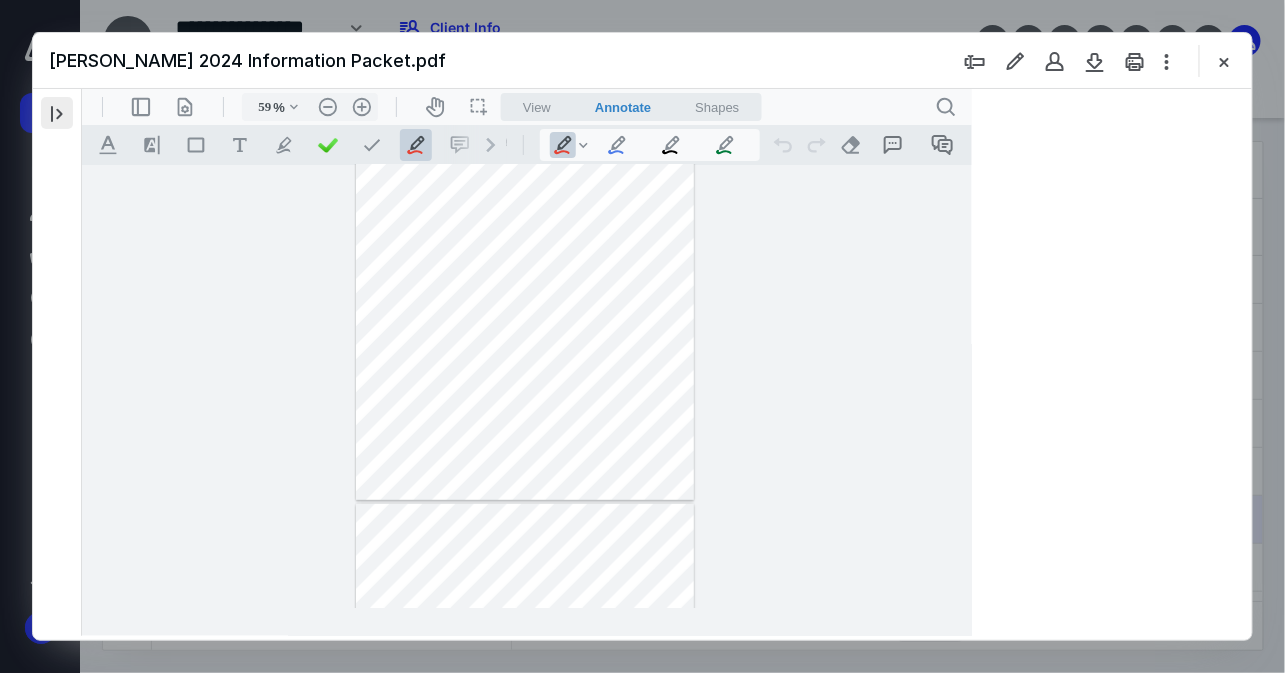 scroll, scrollTop: 77, scrollLeft: 0, axis: vertical 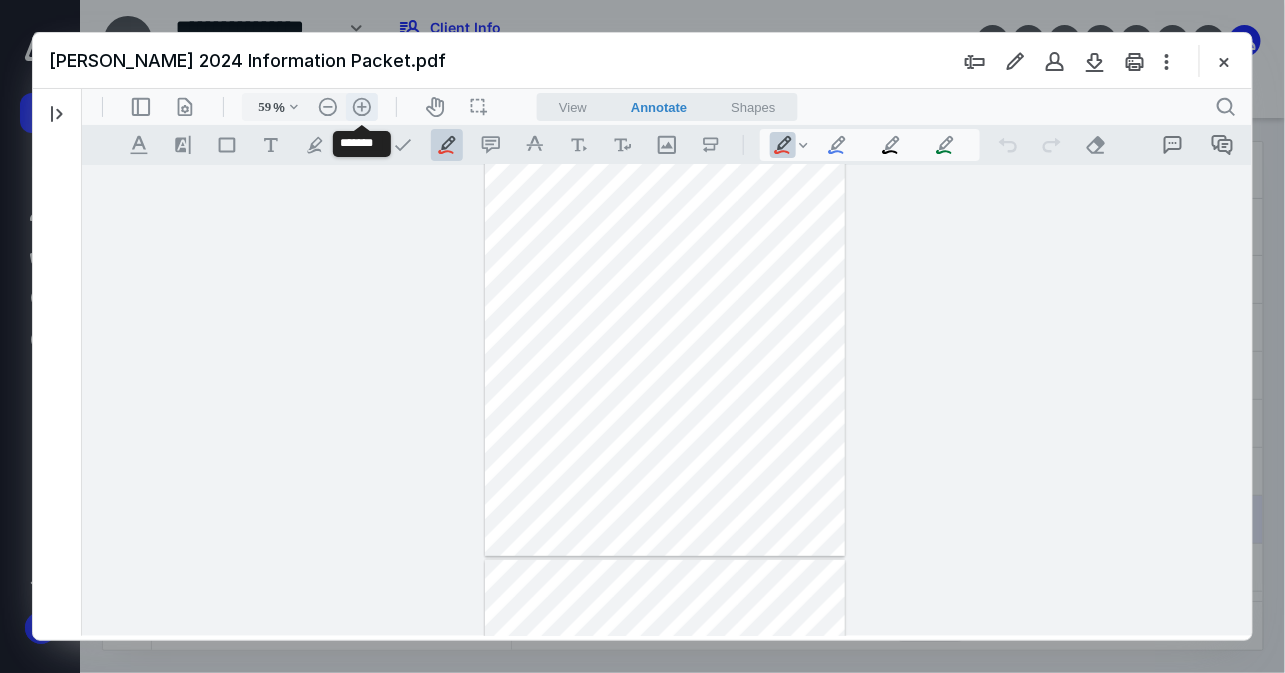 click on ".cls-1{fill:#abb0c4;} icon - header - zoom - in - line" at bounding box center [361, 106] 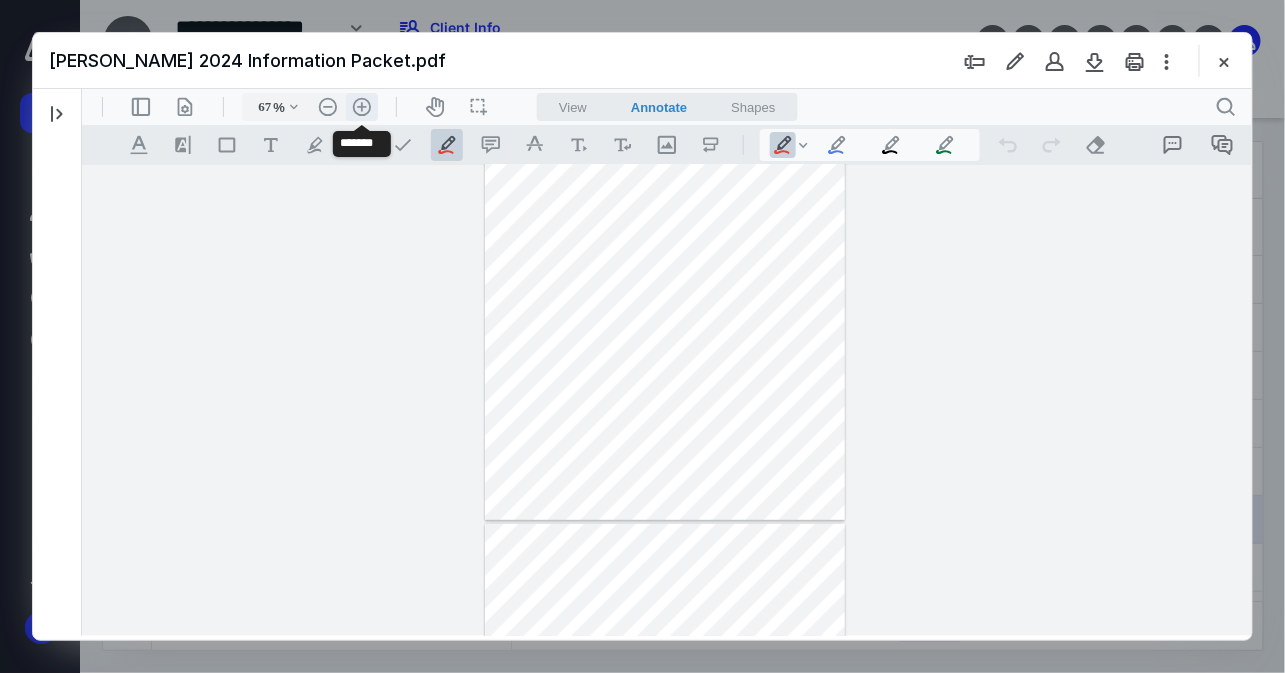 click on ".cls-1{fill:#abb0c4;} icon - header - zoom - in - line" at bounding box center (361, 106) 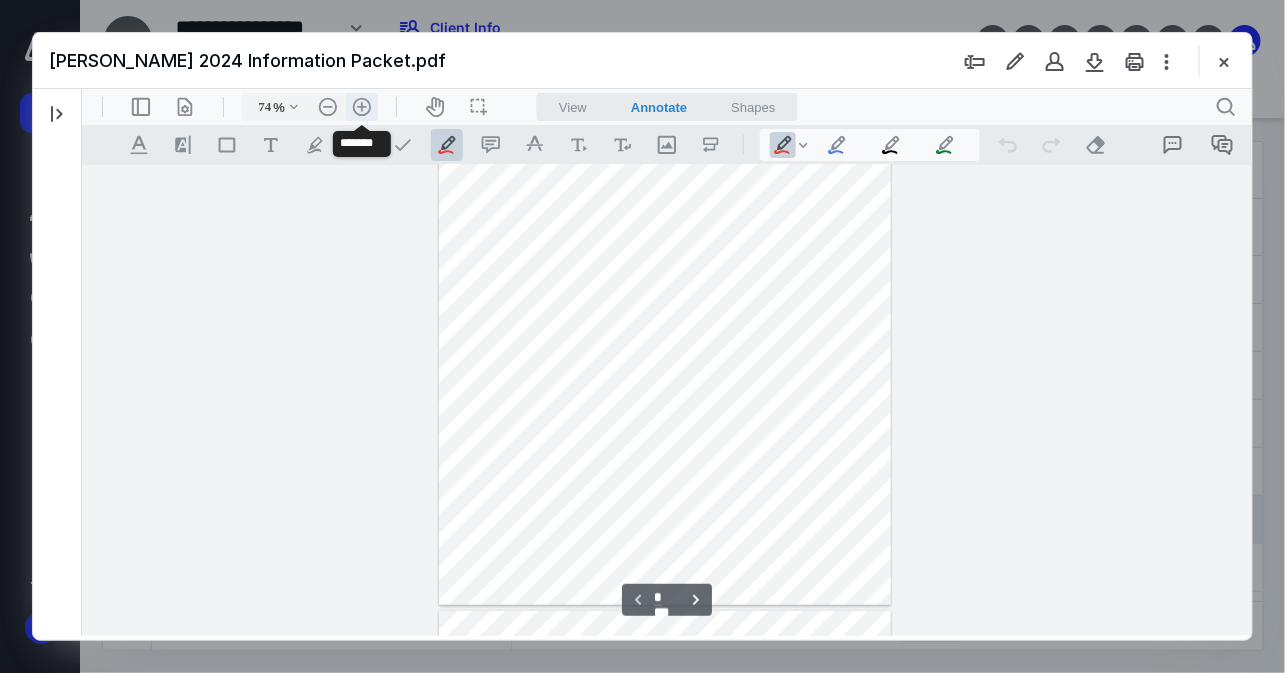 click on ".cls-1{fill:#abb0c4;} icon - header - zoom - in - line" at bounding box center [361, 106] 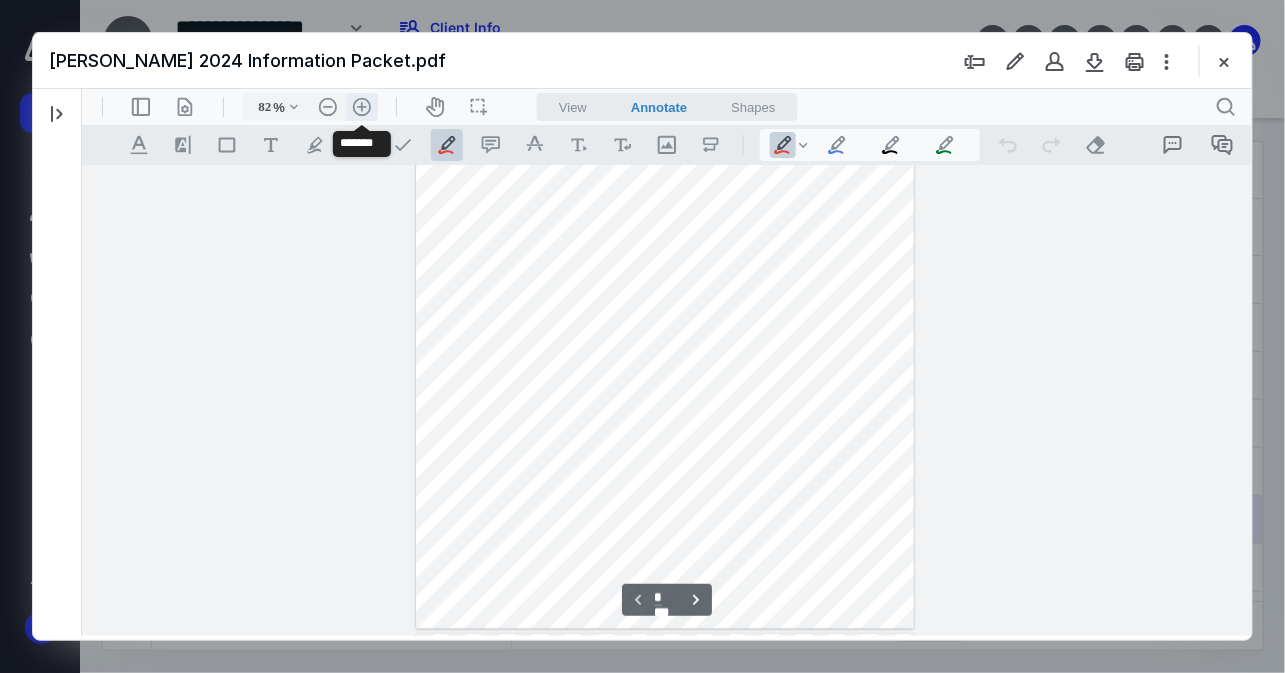 click on ".cls-1{fill:#abb0c4;} icon - header - zoom - in - line" at bounding box center (361, 106) 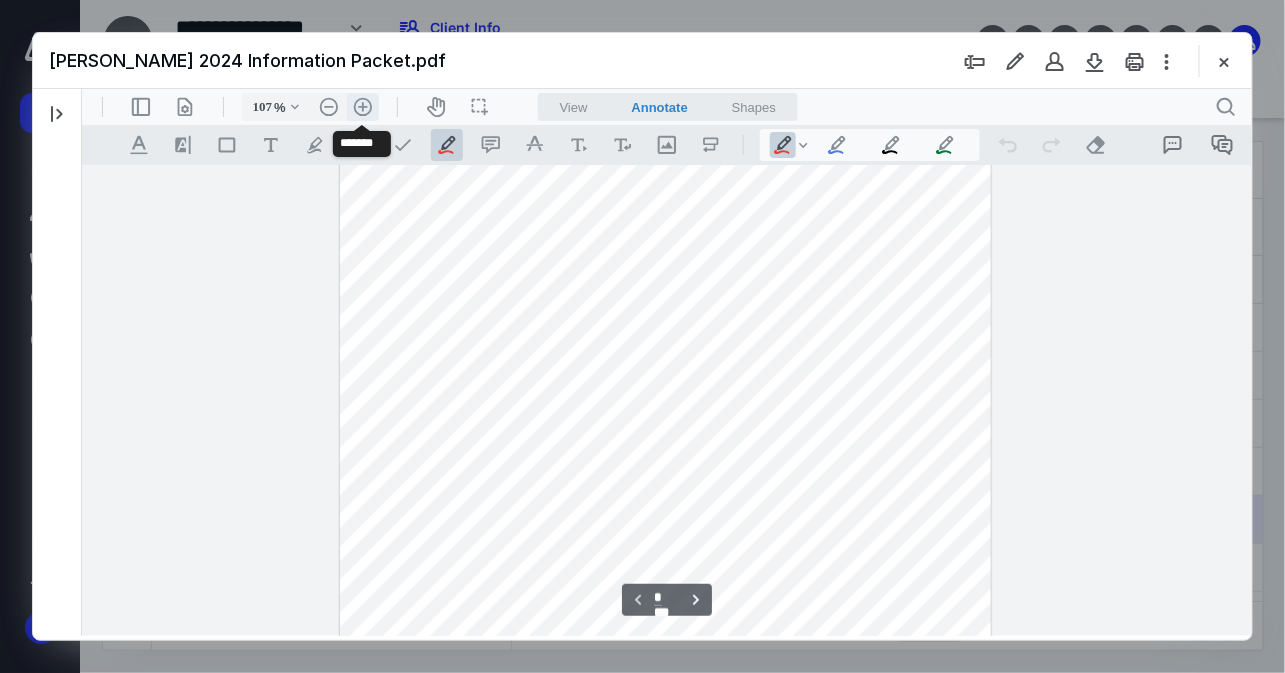 click on ".cls-1{fill:#abb0c4;} icon - header - zoom - in - line" at bounding box center (362, 106) 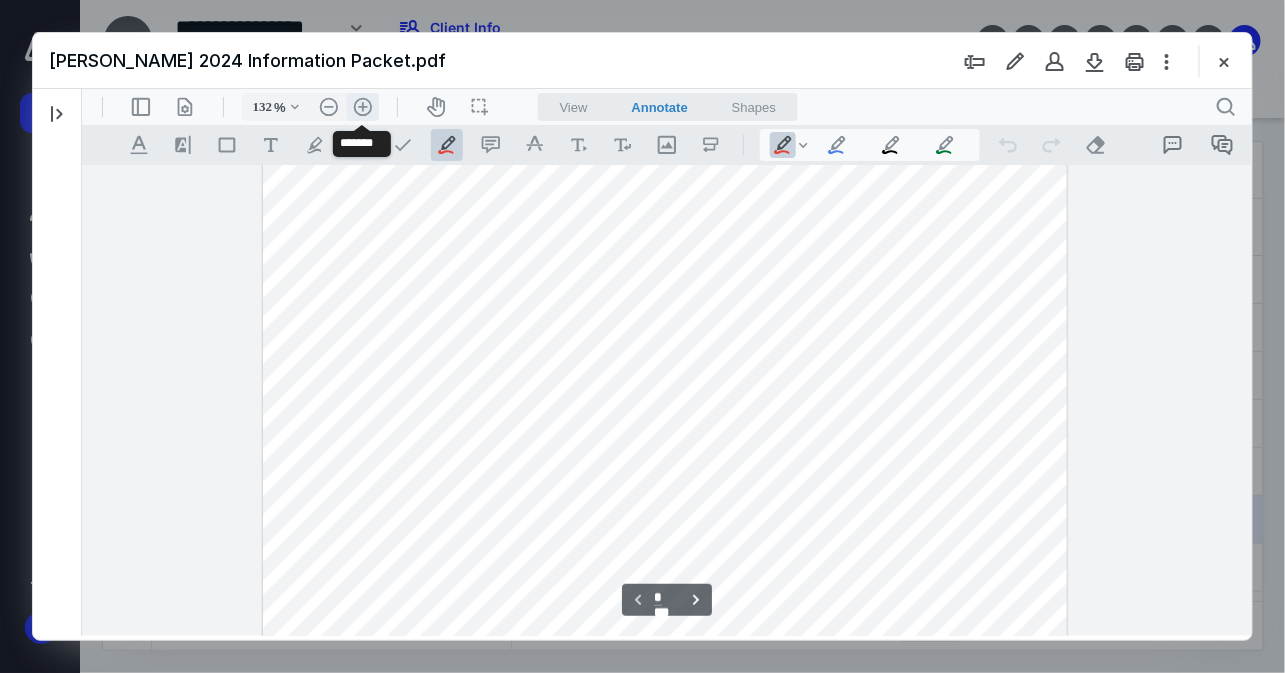 scroll, scrollTop: 417, scrollLeft: 0, axis: vertical 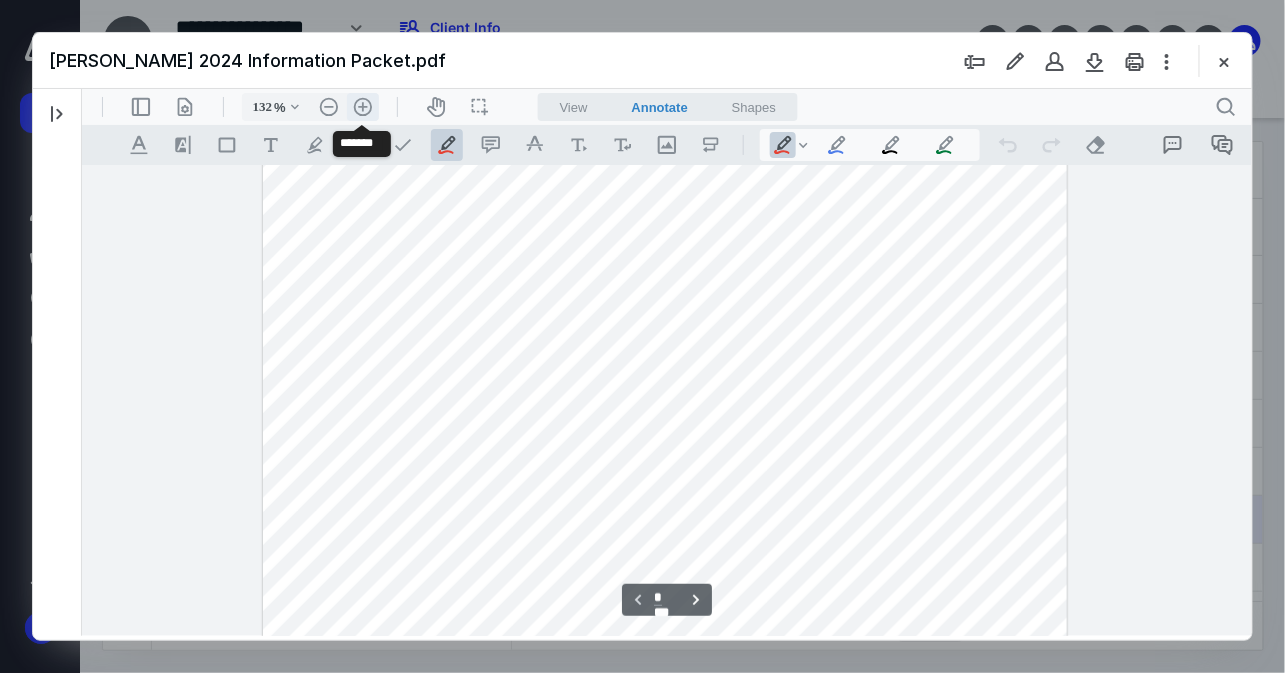 click on ".cls-1{fill:#abb0c4;} icon - header - zoom - in - line" at bounding box center [362, 106] 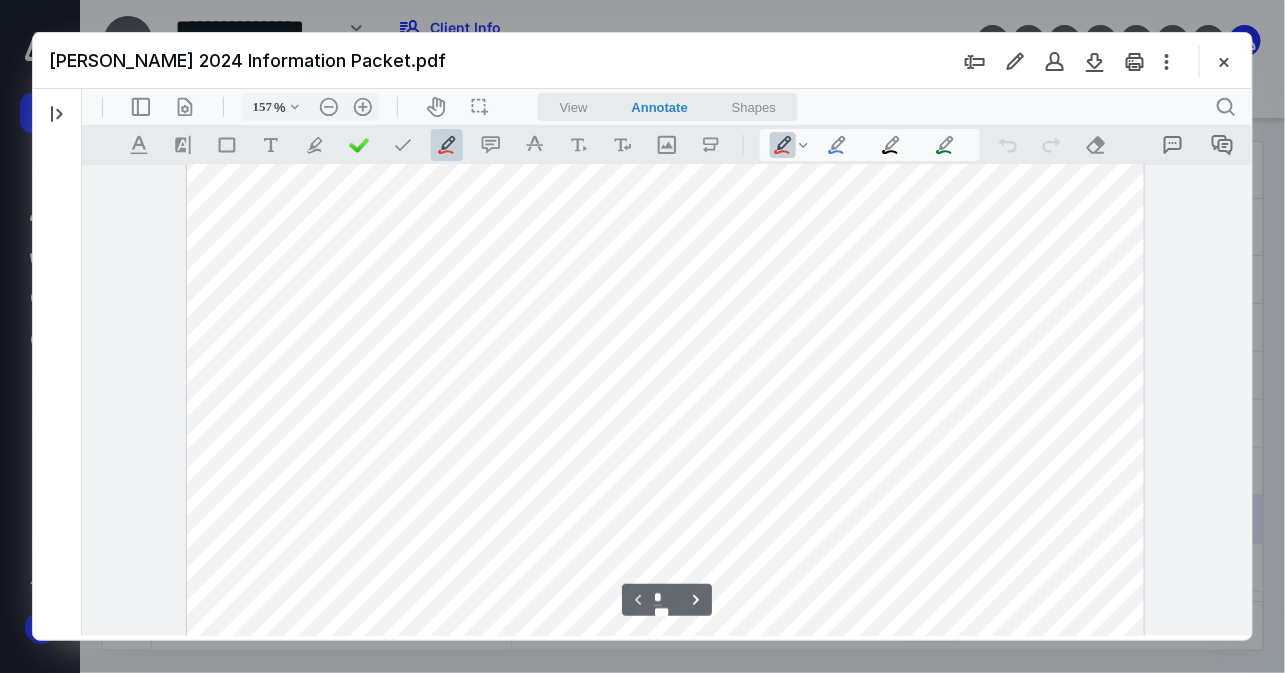 scroll, scrollTop: 117, scrollLeft: 0, axis: vertical 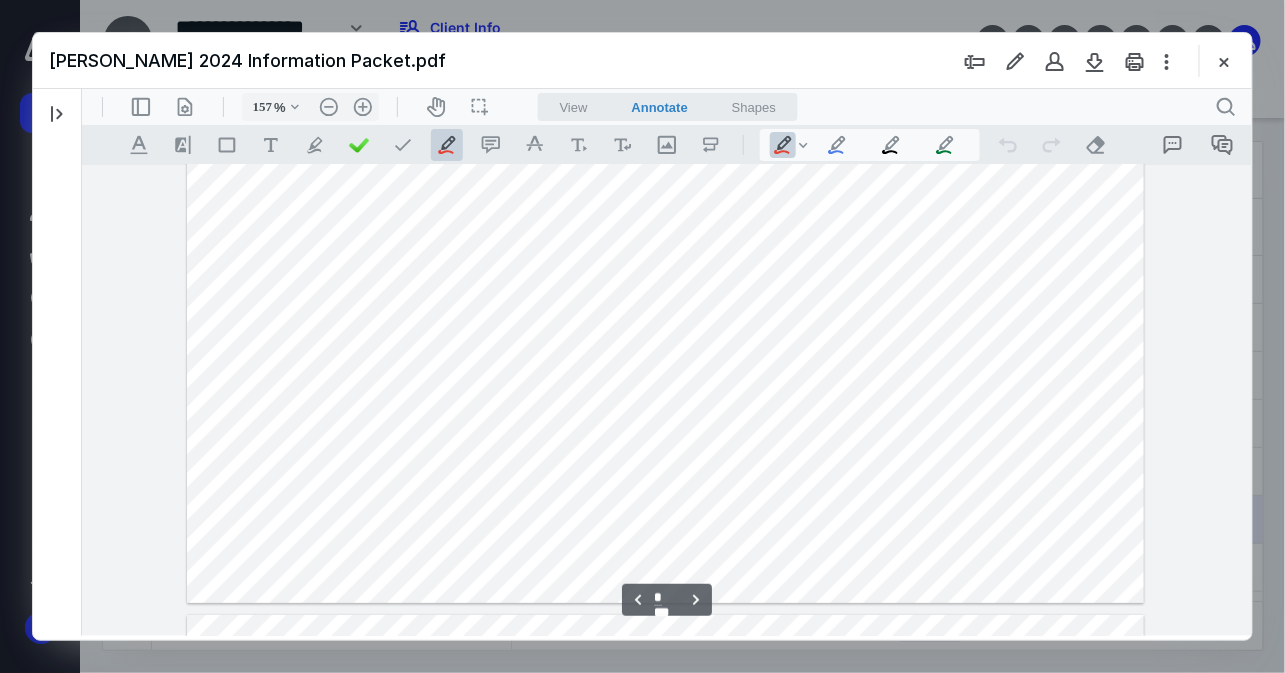 type on "*" 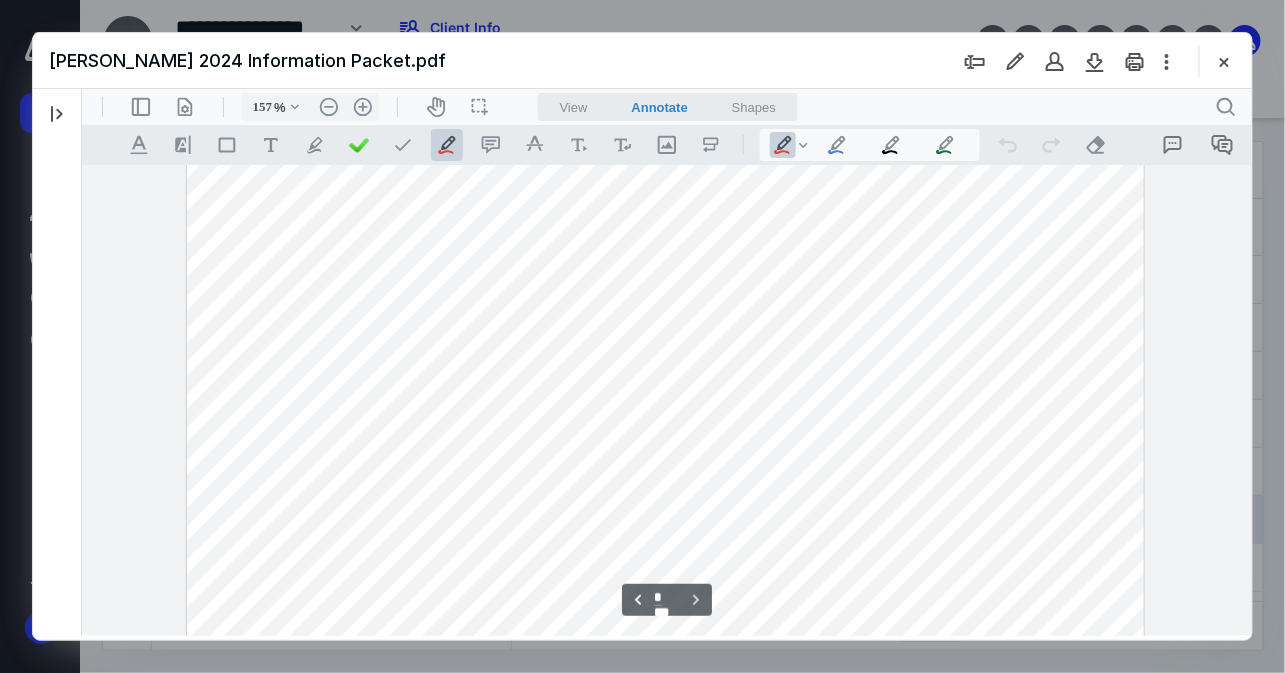 scroll, scrollTop: 5463, scrollLeft: 0, axis: vertical 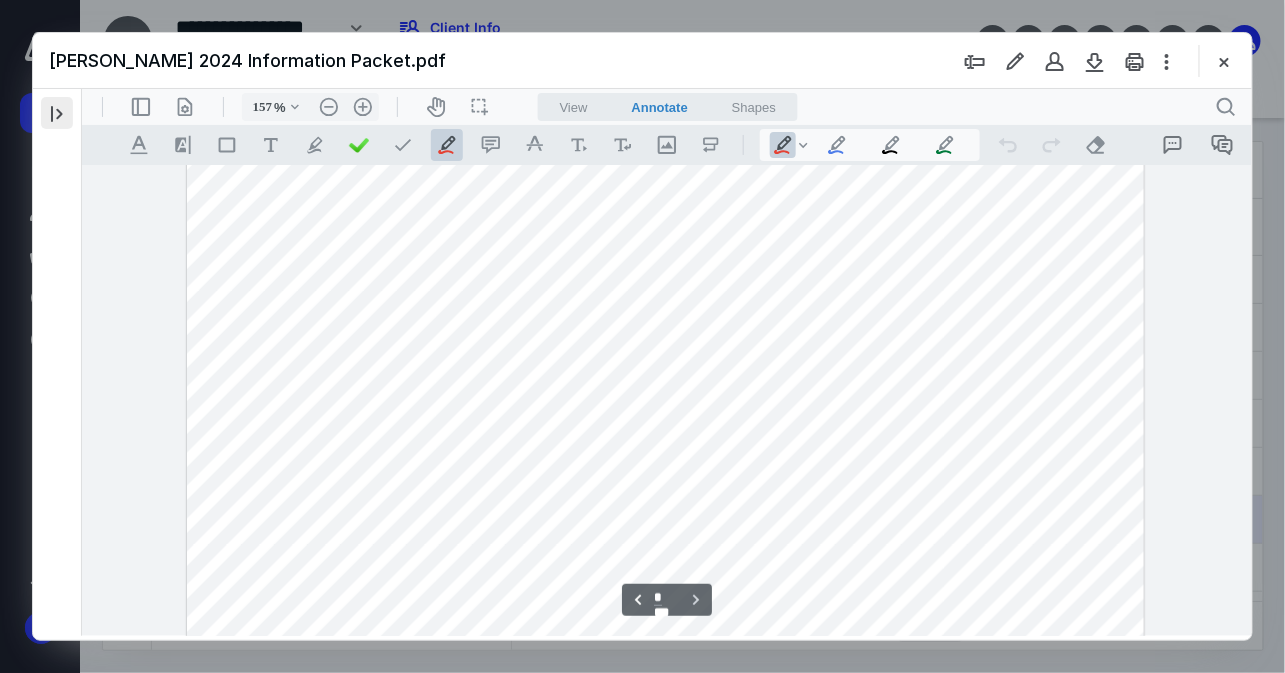 click at bounding box center [57, 113] 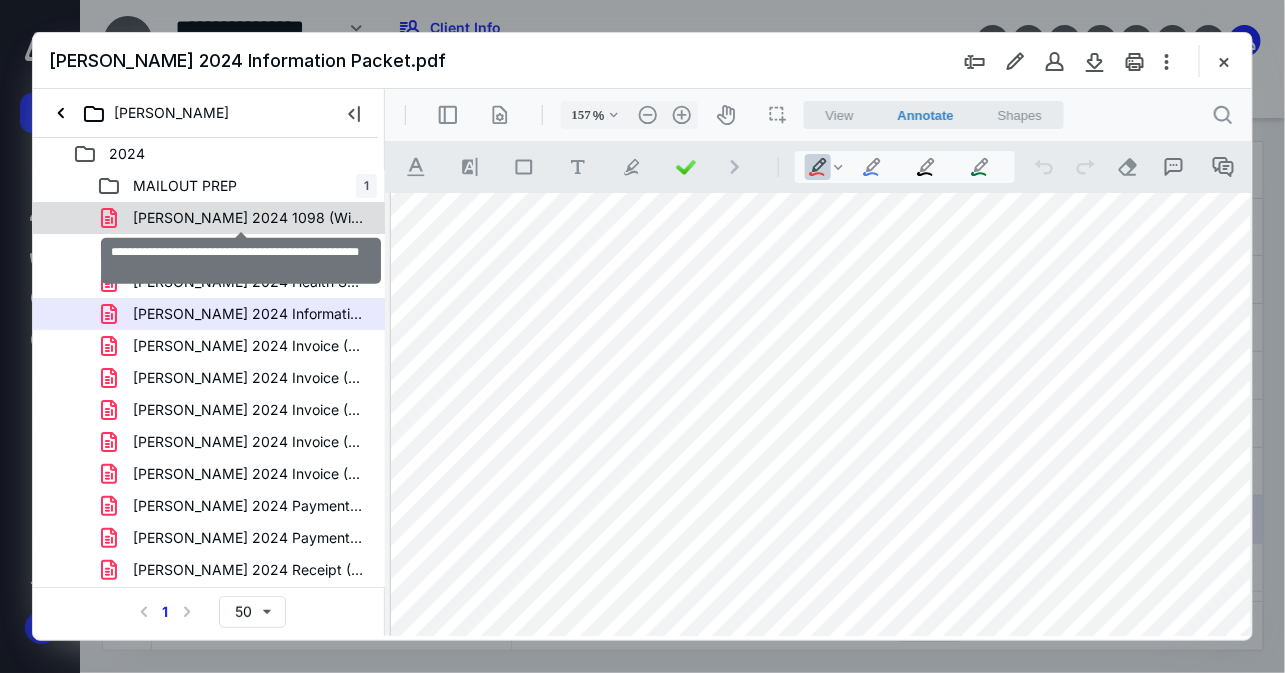 type 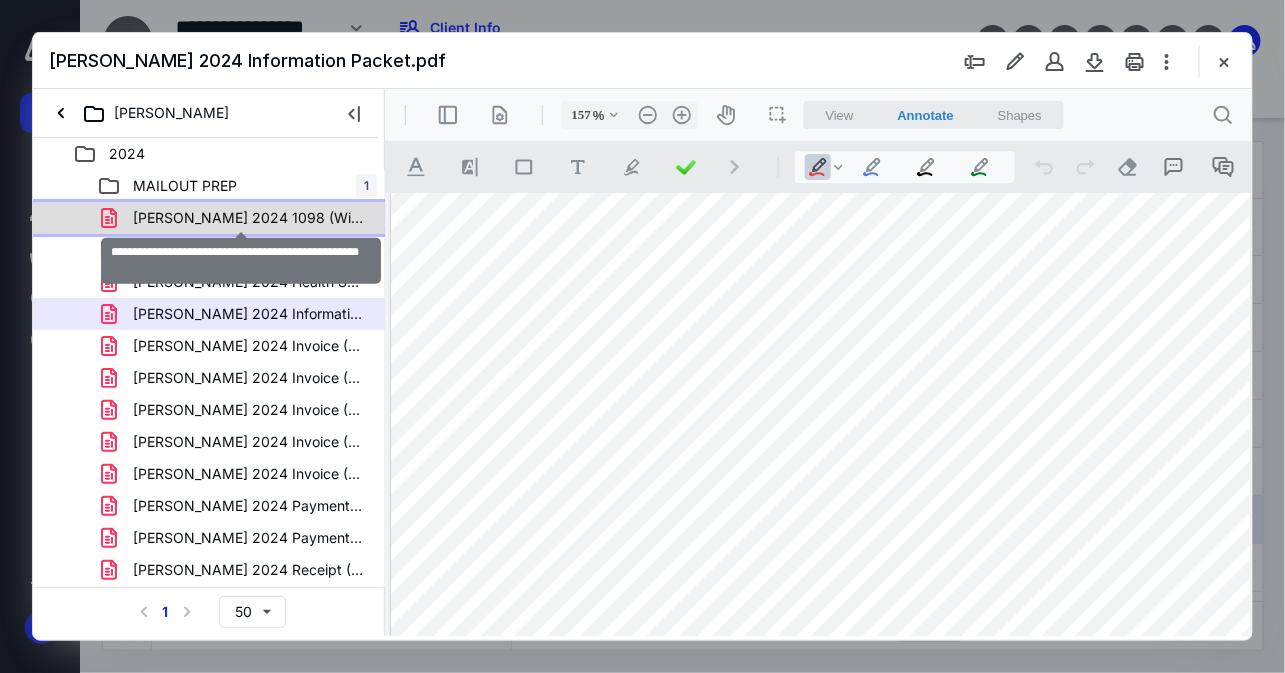 click on "[PERSON_NAME] 2024 1098 (Wintrust Mortgage).pdf" at bounding box center [249, 218] 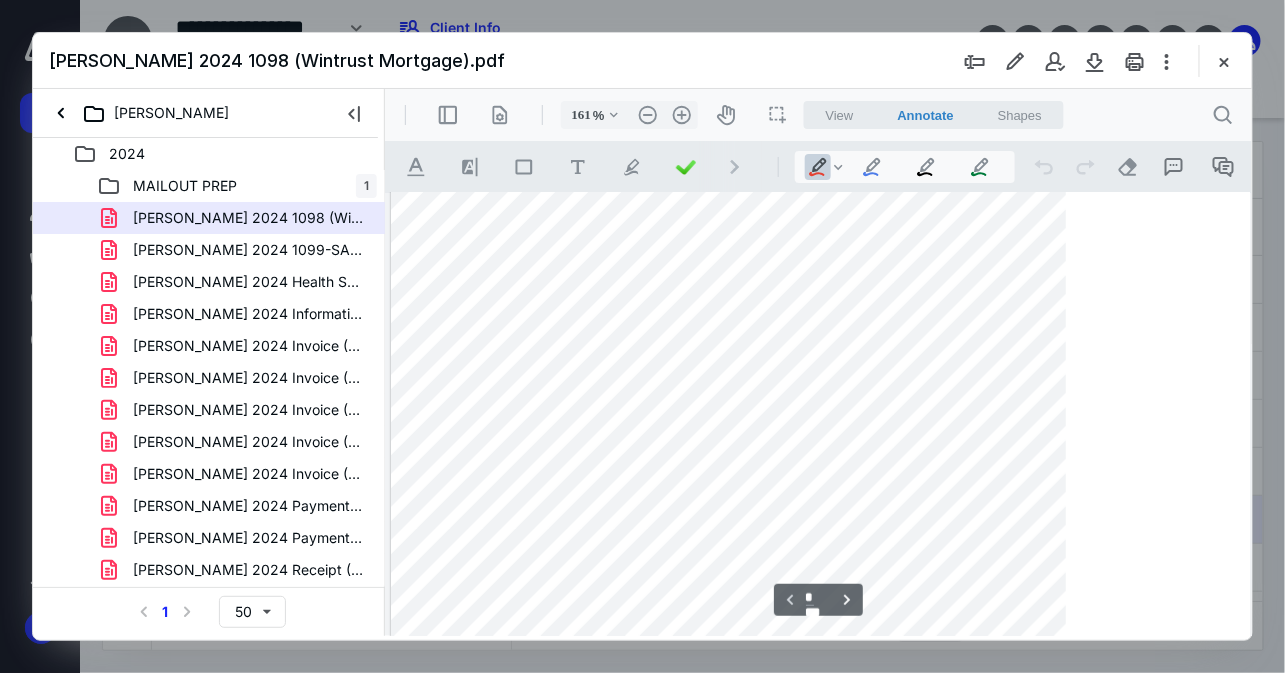 scroll, scrollTop: 513, scrollLeft: 74, axis: both 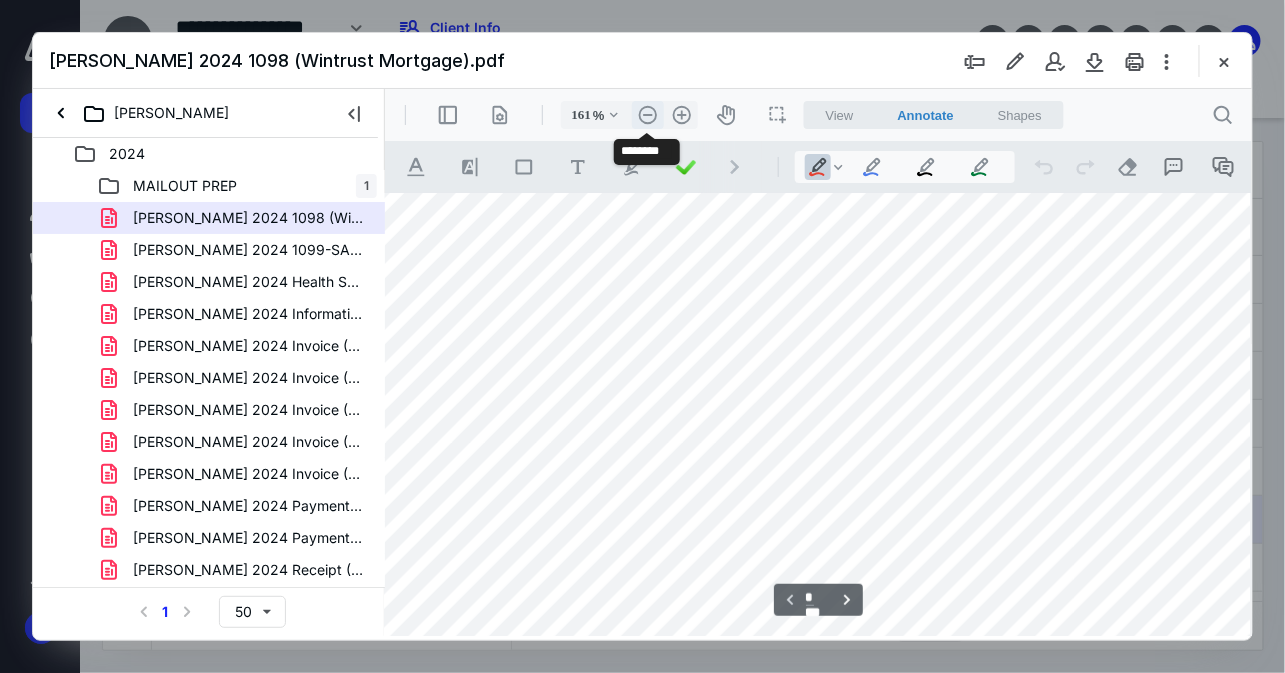 click on ".cls-1{fill:#abb0c4;} icon - header - zoom - out - line" at bounding box center [647, 114] 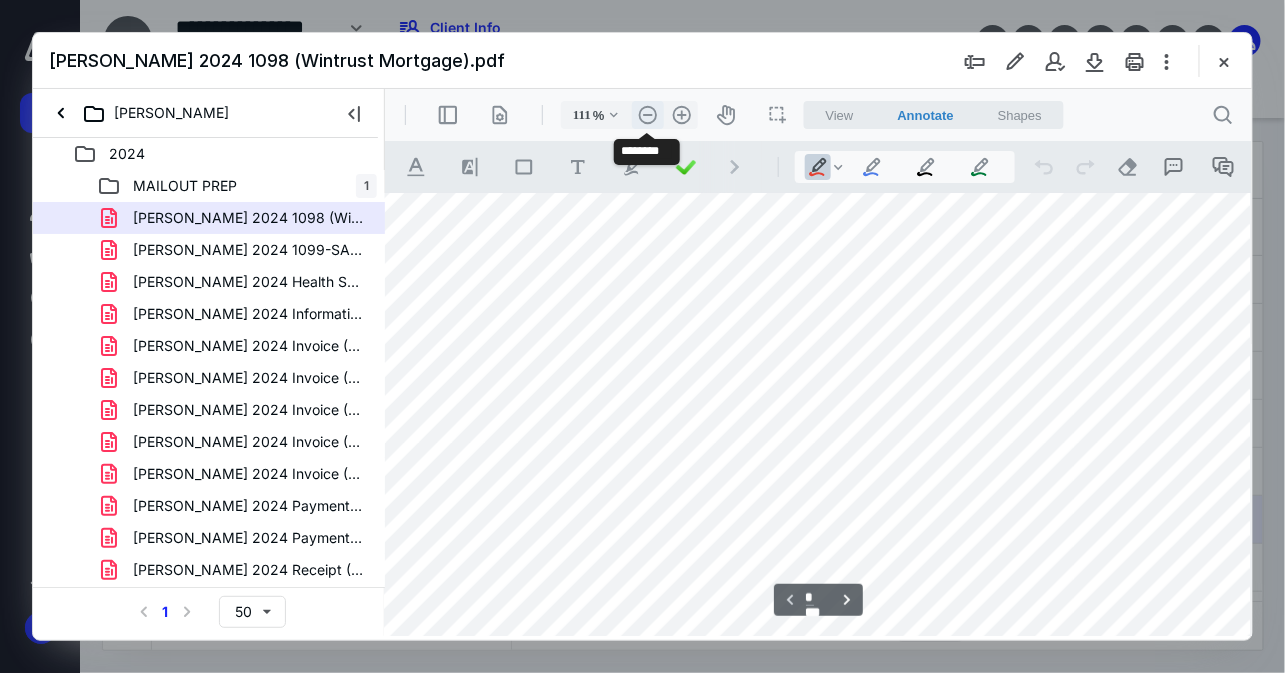 scroll, scrollTop: 301, scrollLeft: 0, axis: vertical 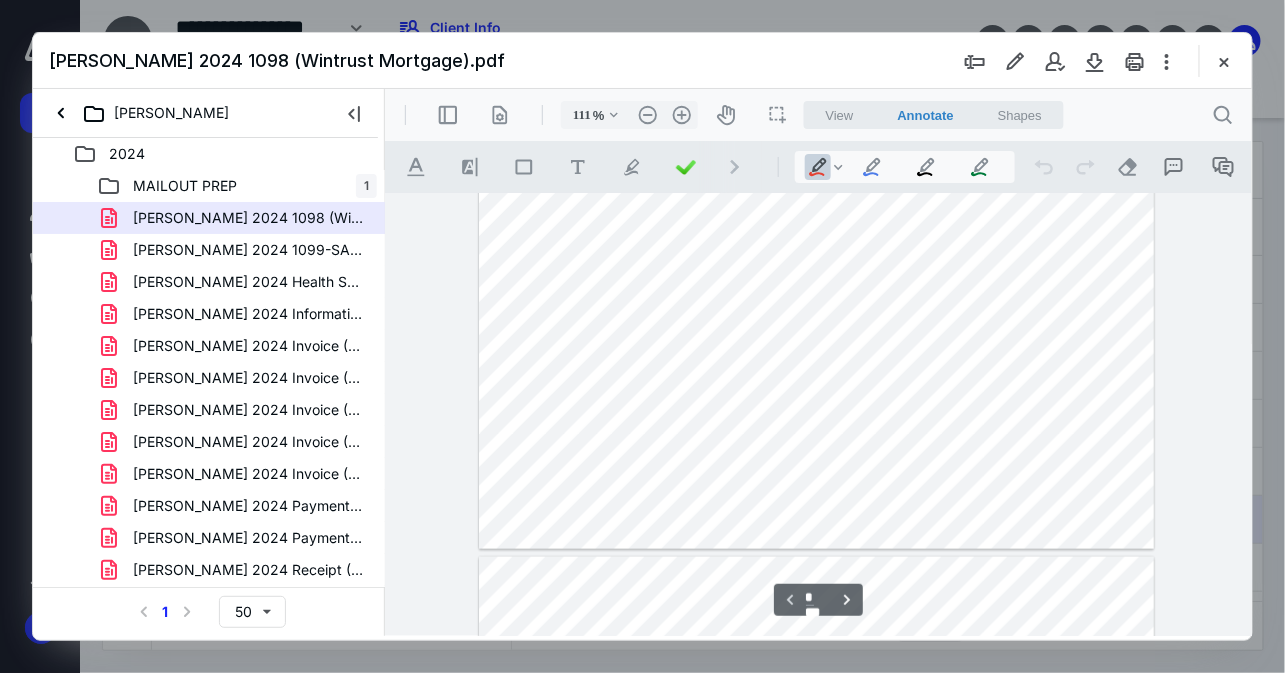 type on "*" 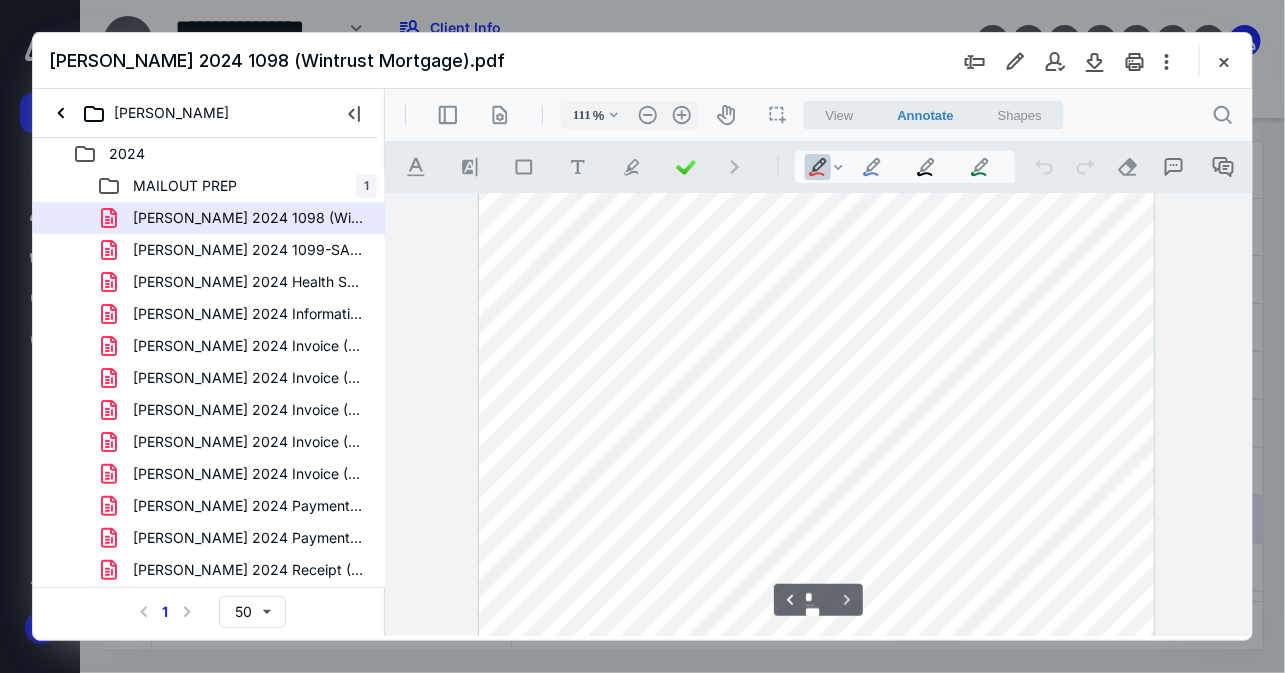 scroll, scrollTop: 896, scrollLeft: 0, axis: vertical 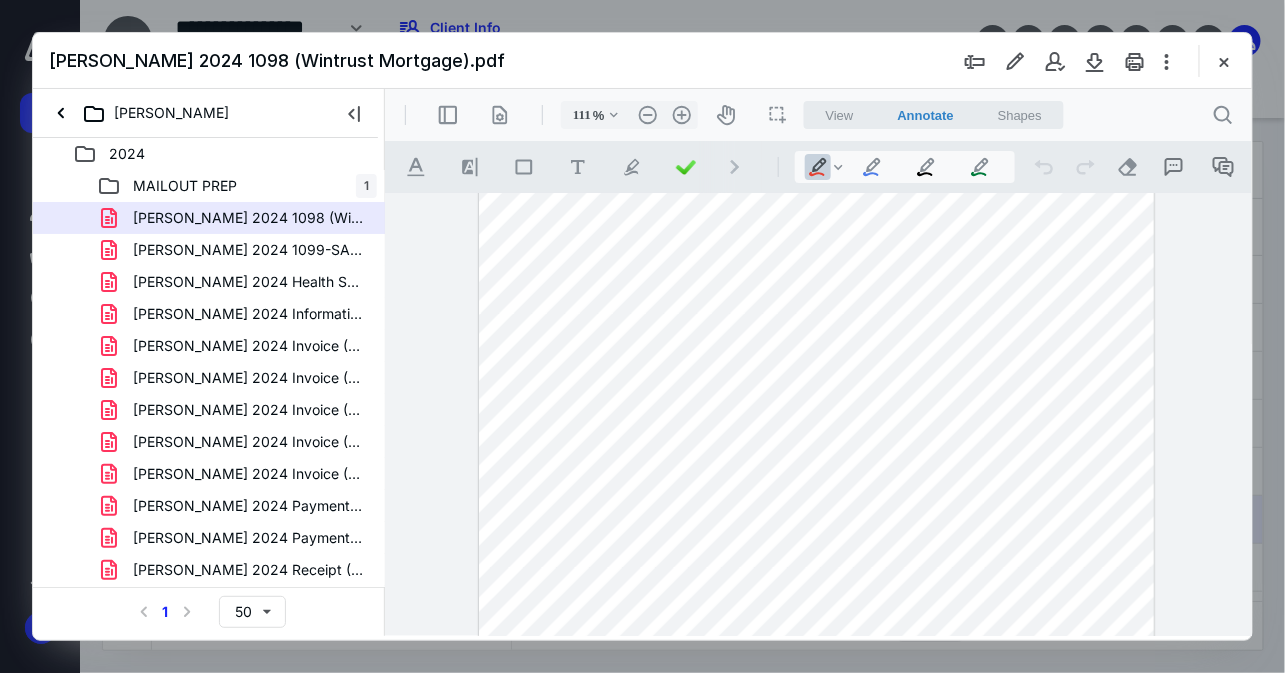 type 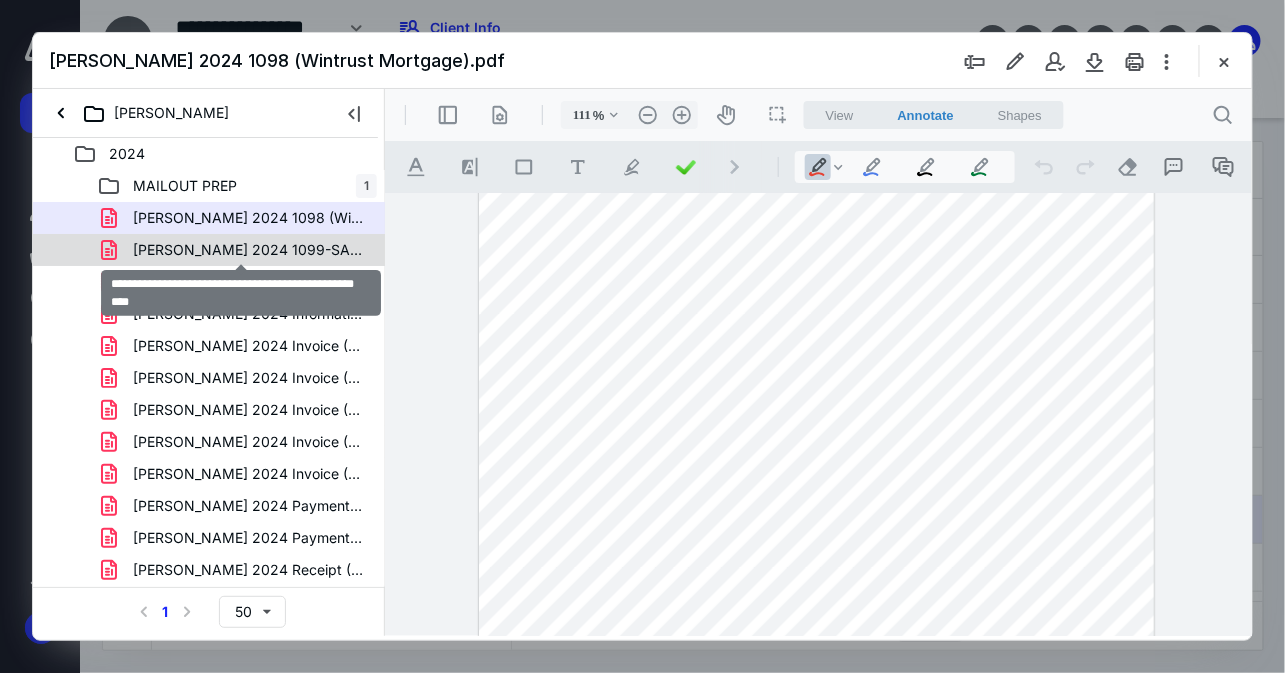 click on "[PERSON_NAME] 2024 1099-SA (First Bank Chicago).pdf" at bounding box center [249, 250] 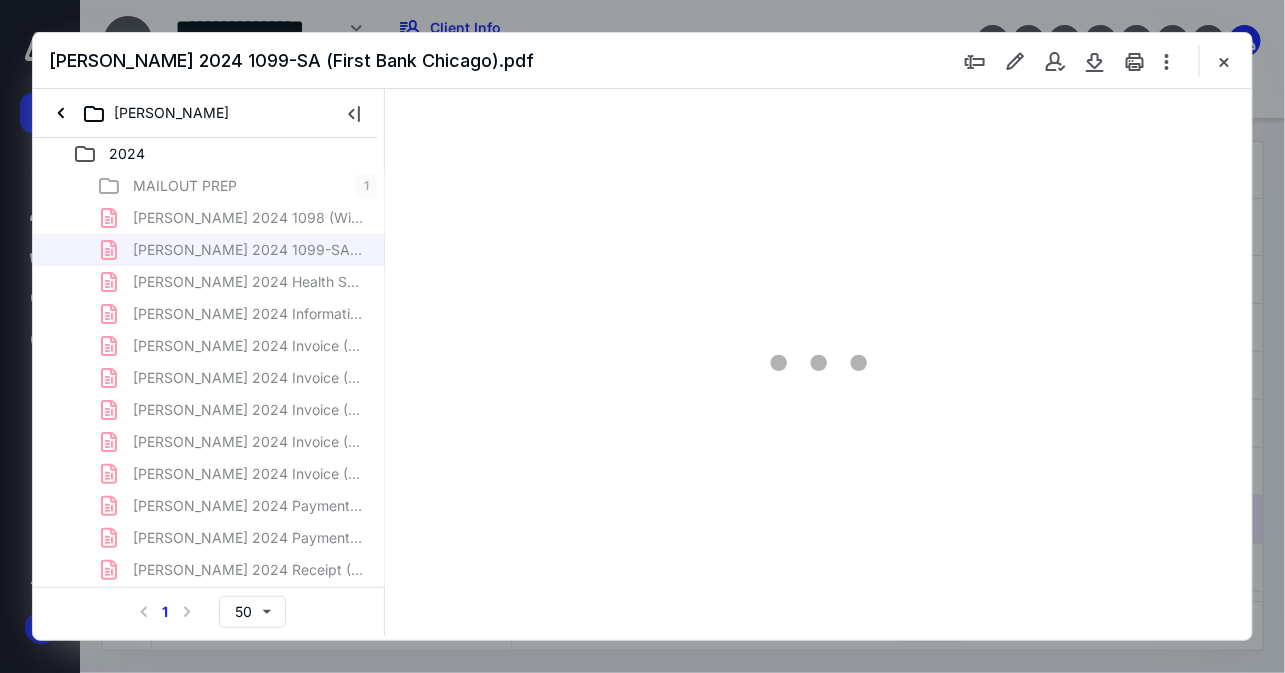 scroll, scrollTop: 105, scrollLeft: 0, axis: vertical 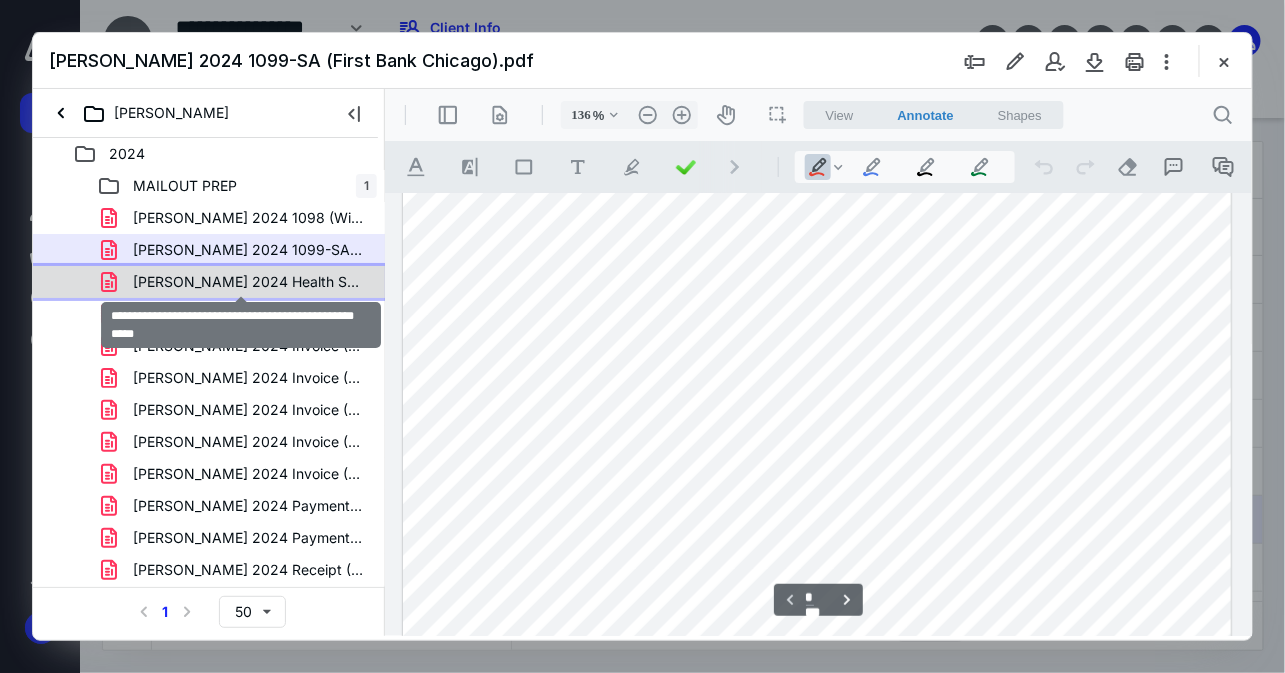 click on "[PERSON_NAME] 2024 Health Savings Account (FBHP).pdf" at bounding box center [249, 282] 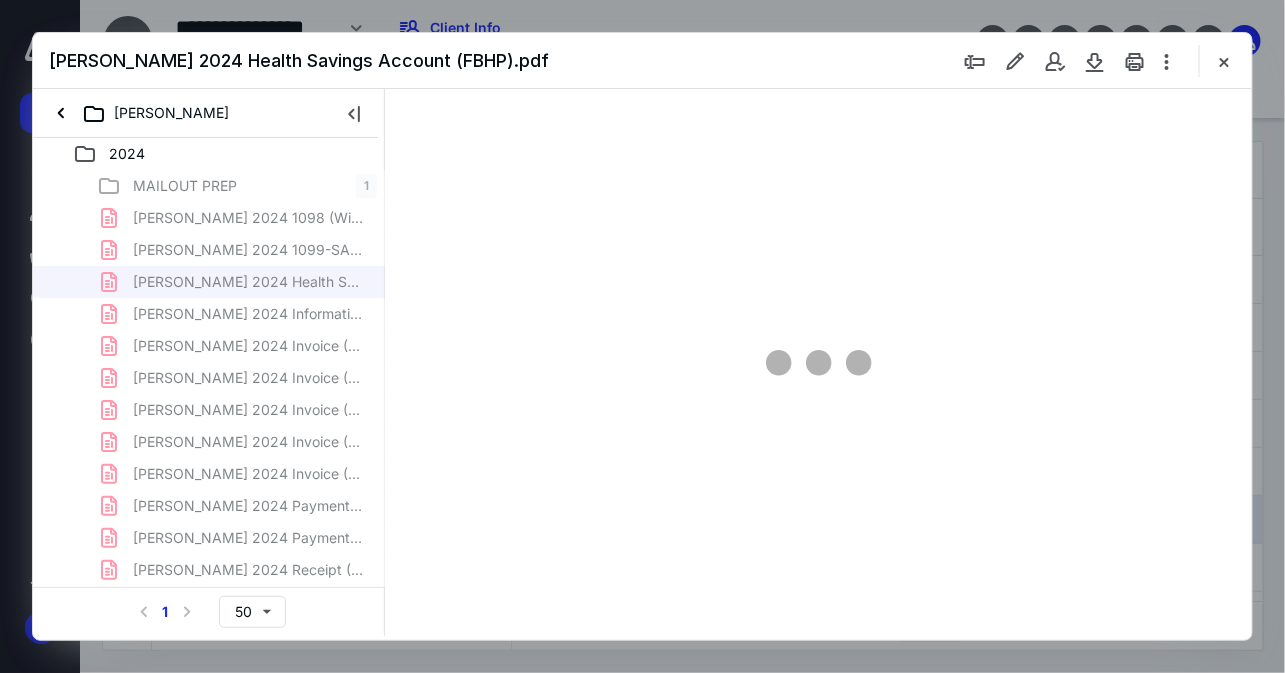 scroll, scrollTop: 105, scrollLeft: 0, axis: vertical 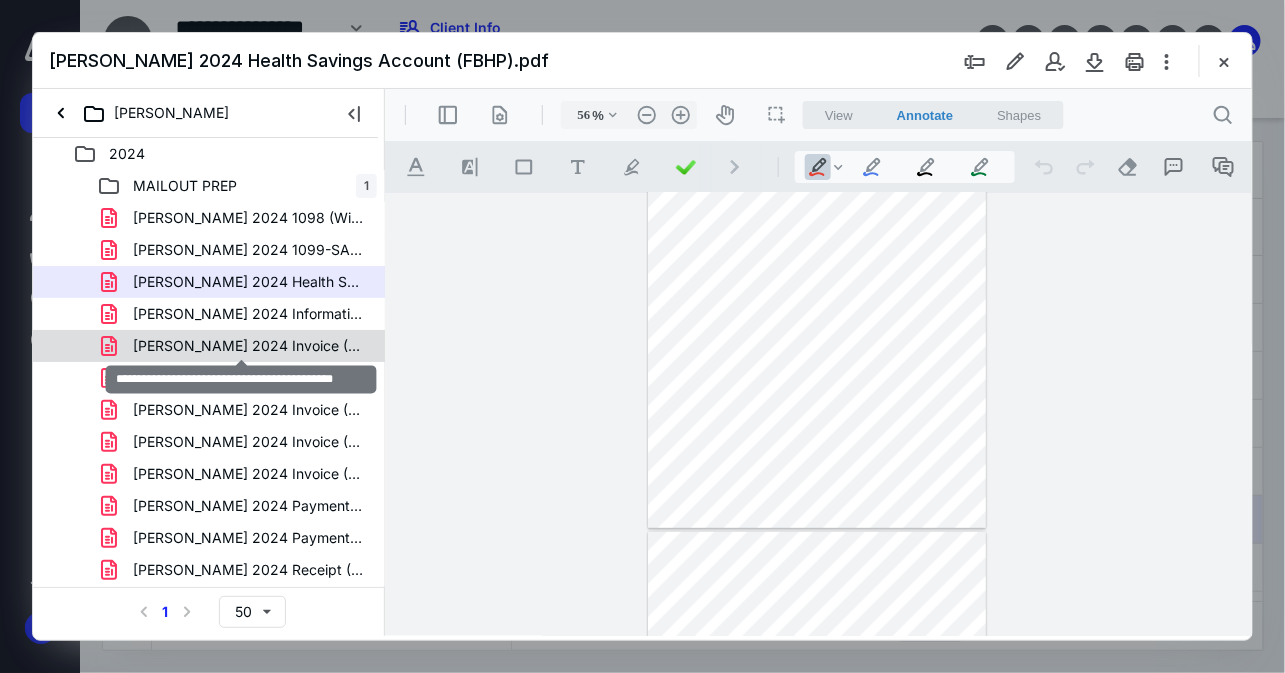 click on "[PERSON_NAME] 2024 Invoice (Hellenic).pdf" at bounding box center [249, 346] 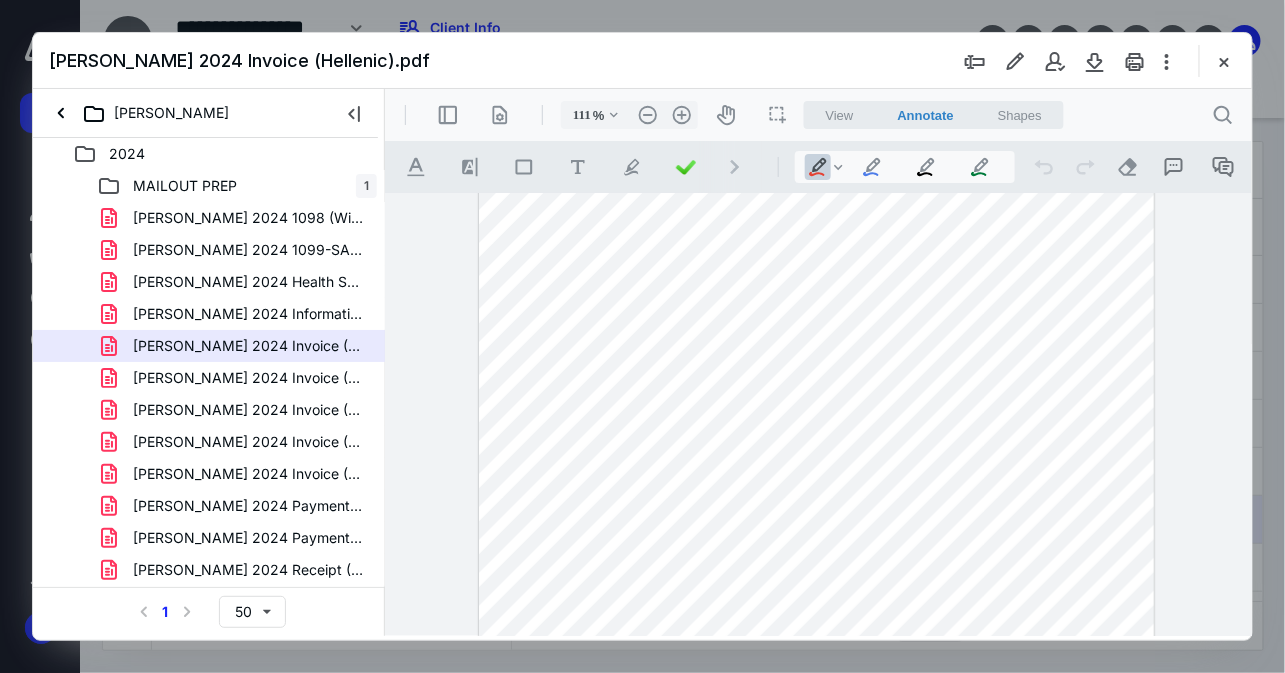 scroll, scrollTop: 76, scrollLeft: 0, axis: vertical 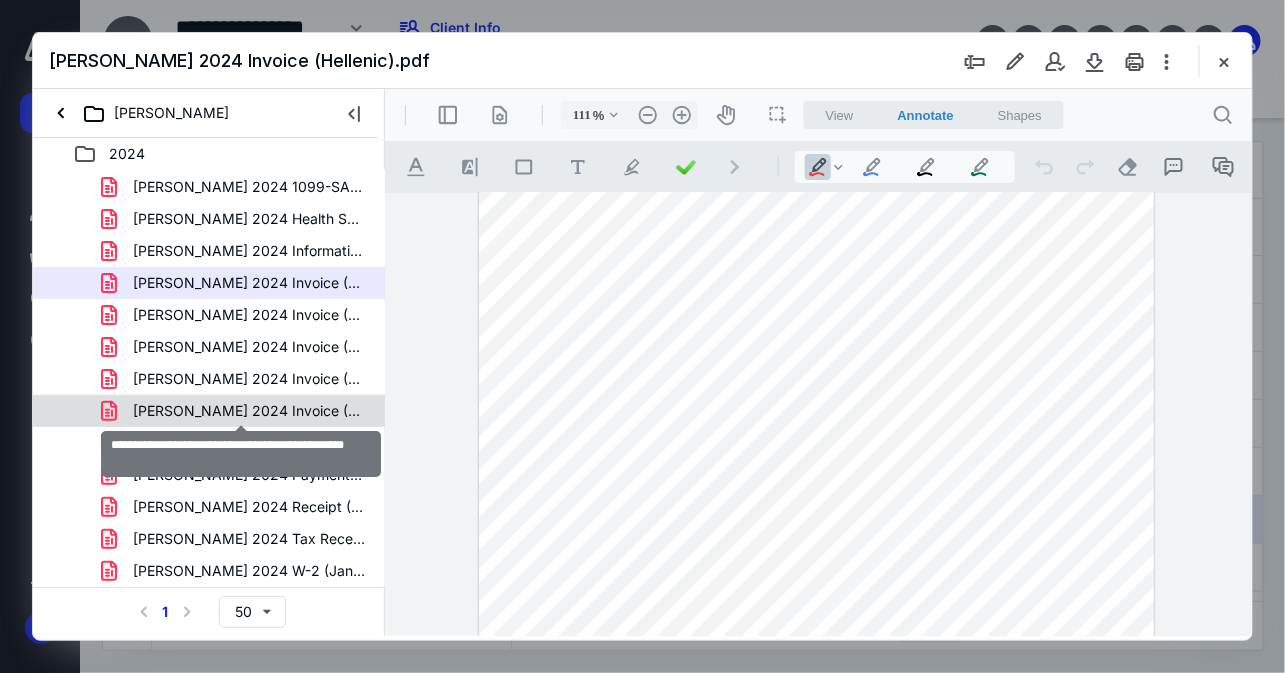 click on "[PERSON_NAME] 2024 Invoice (Paralegal) 3.pdf" at bounding box center (249, 411) 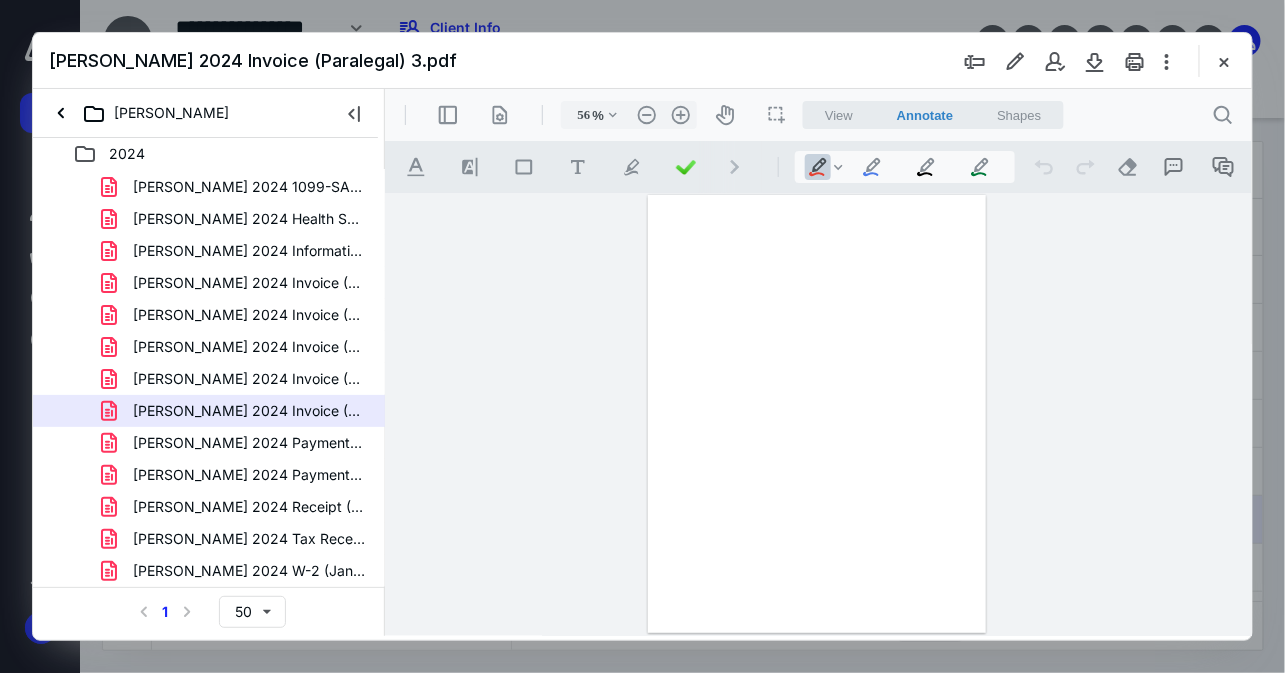 scroll, scrollTop: 0, scrollLeft: 0, axis: both 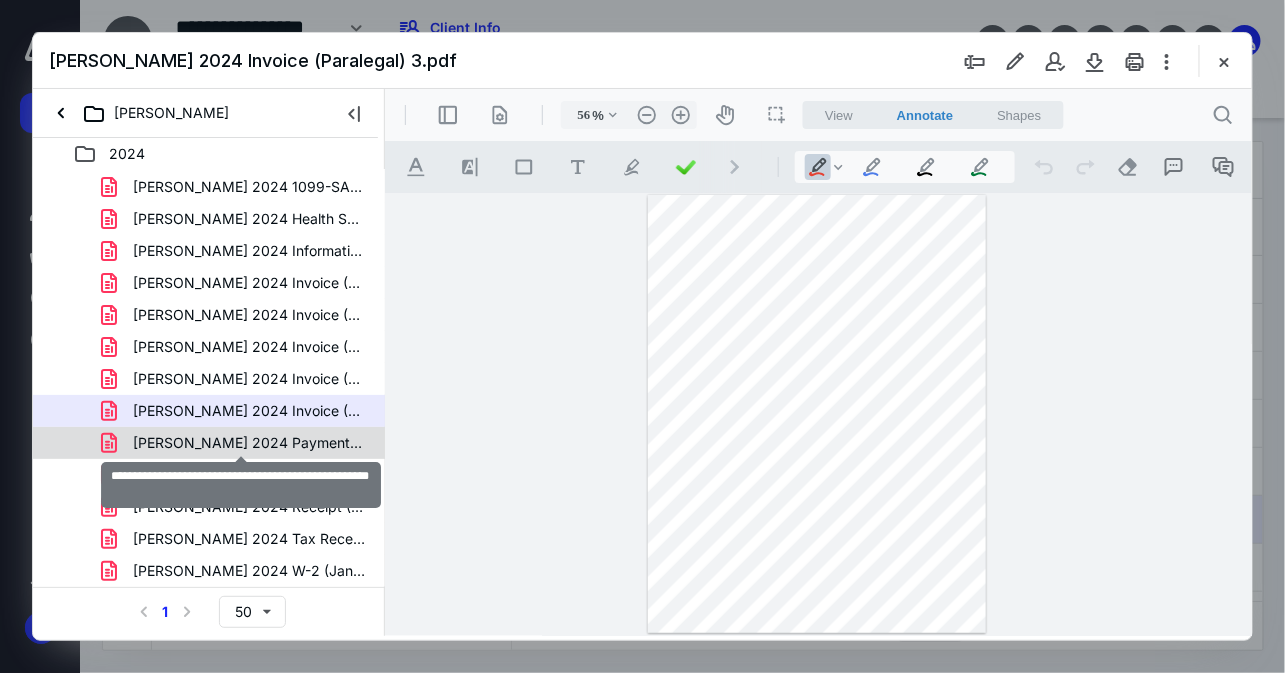 click on "[PERSON_NAME] 2024 Payment Receipt (Eurydice).pdf" at bounding box center (249, 443) 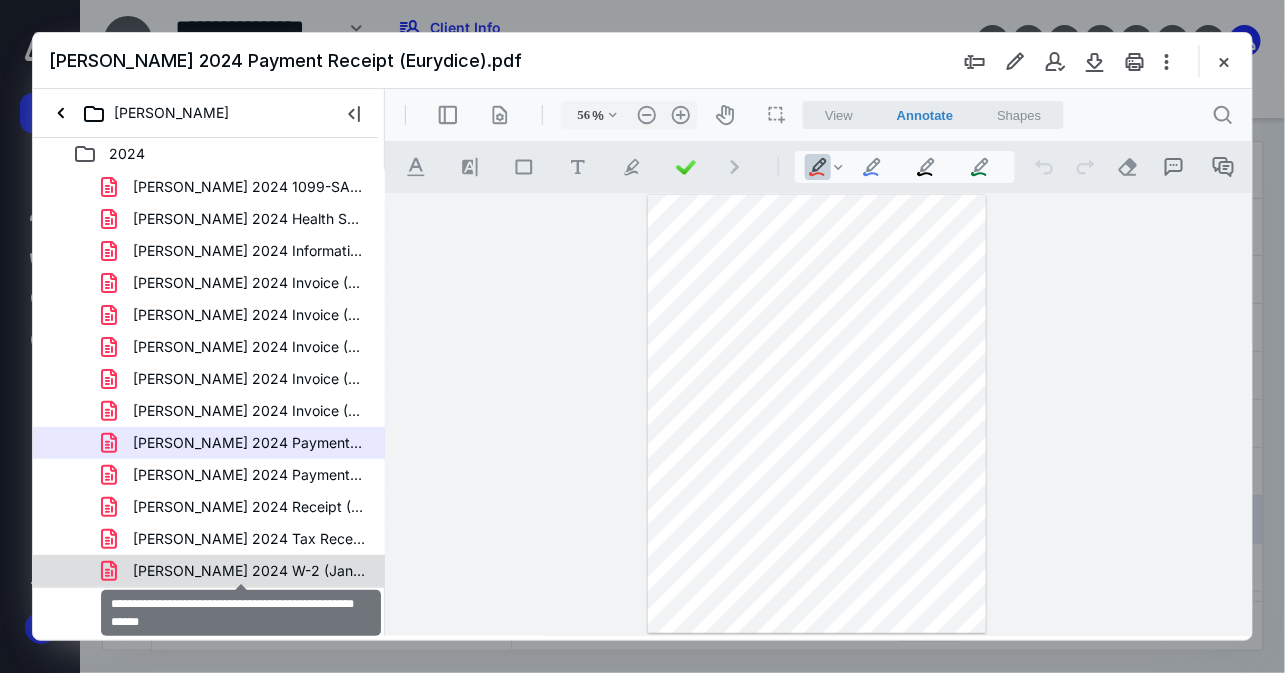 click on "[PERSON_NAME] 2024 W-2 (Jan Management Services) .pdf" at bounding box center [249, 571] 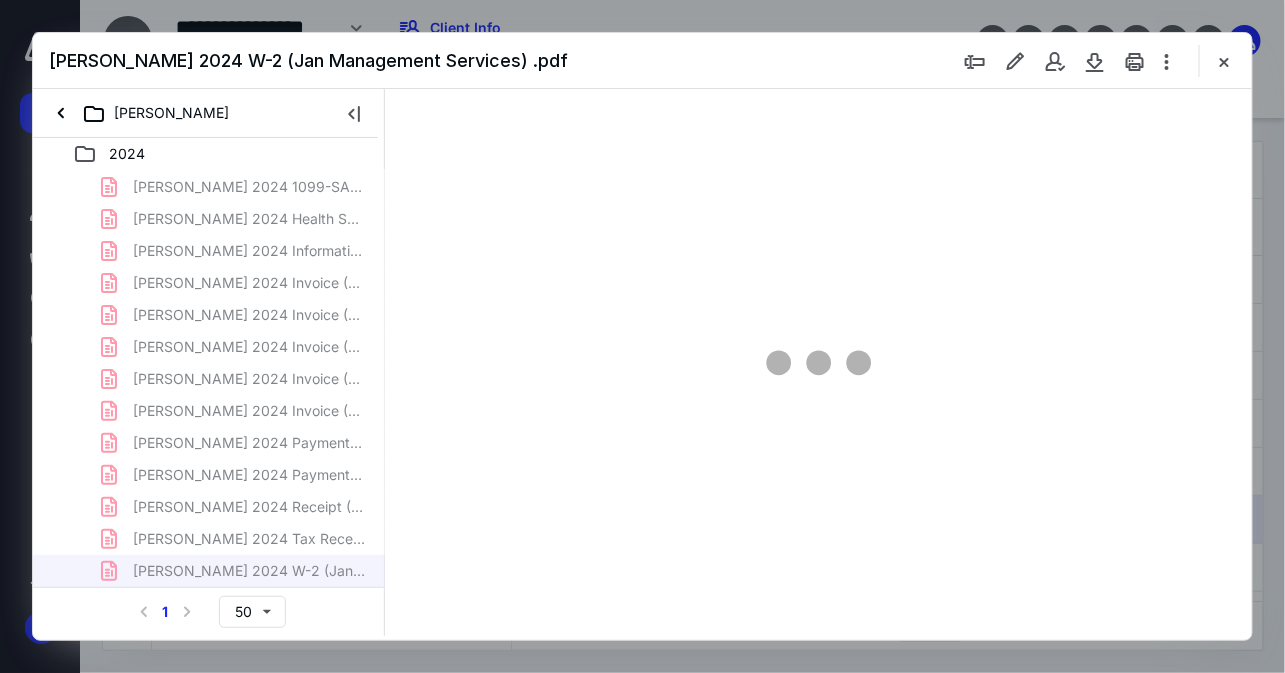 scroll, scrollTop: 105, scrollLeft: 0, axis: vertical 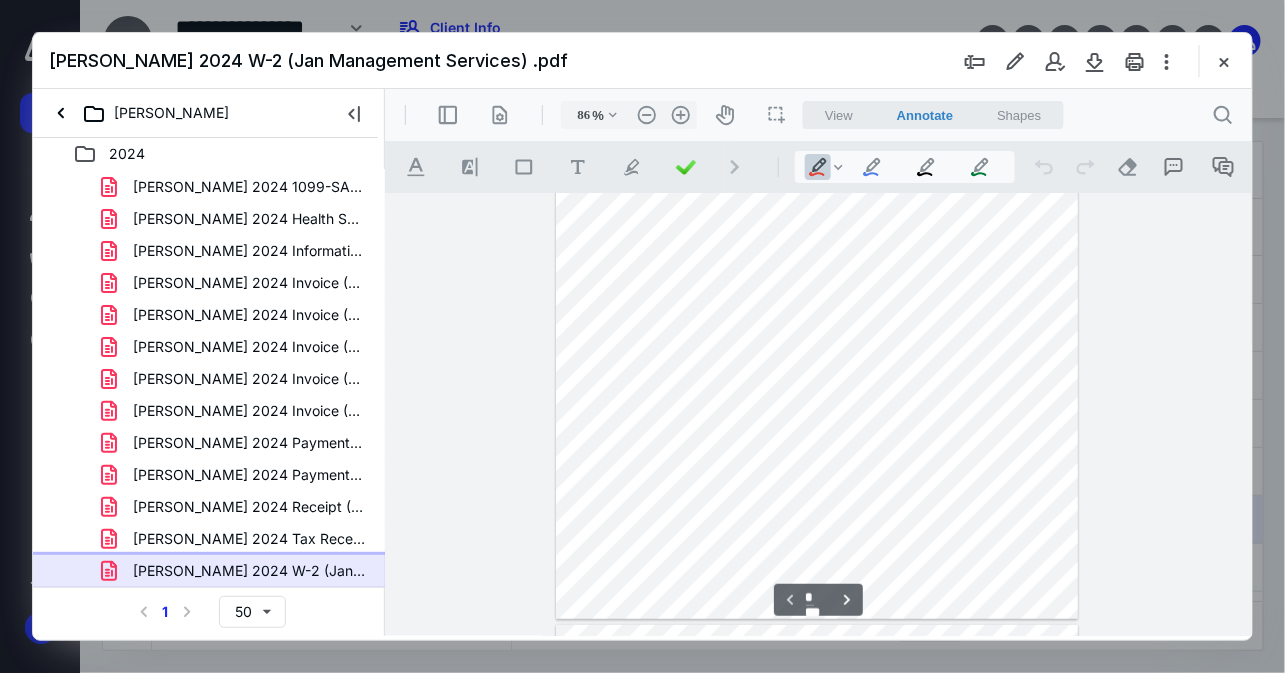 type on "261" 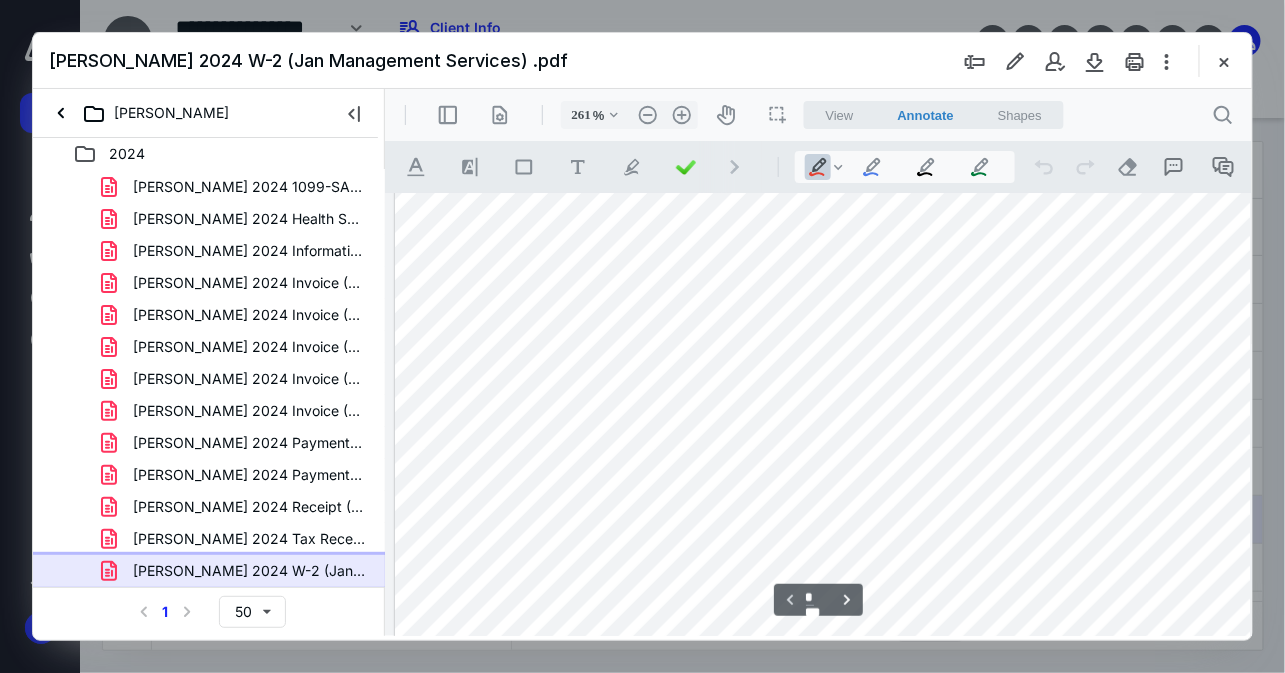 scroll, scrollTop: 1116, scrollLeft: 208, axis: both 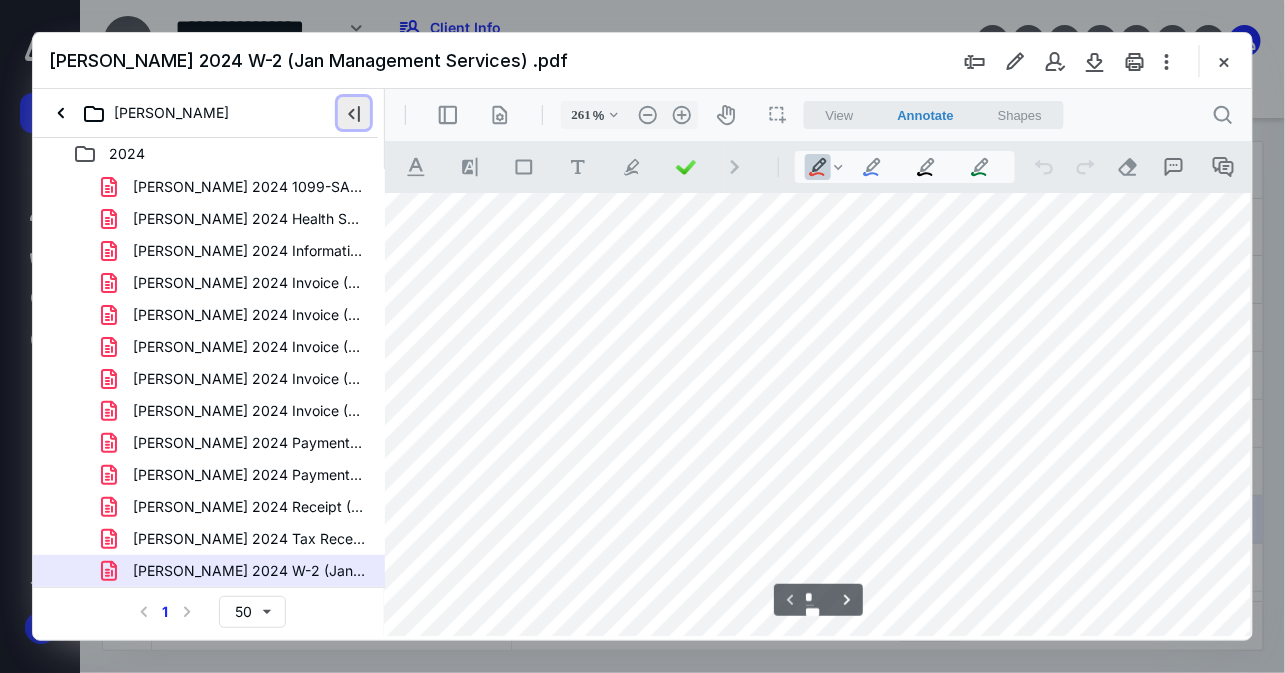 click at bounding box center (354, 113) 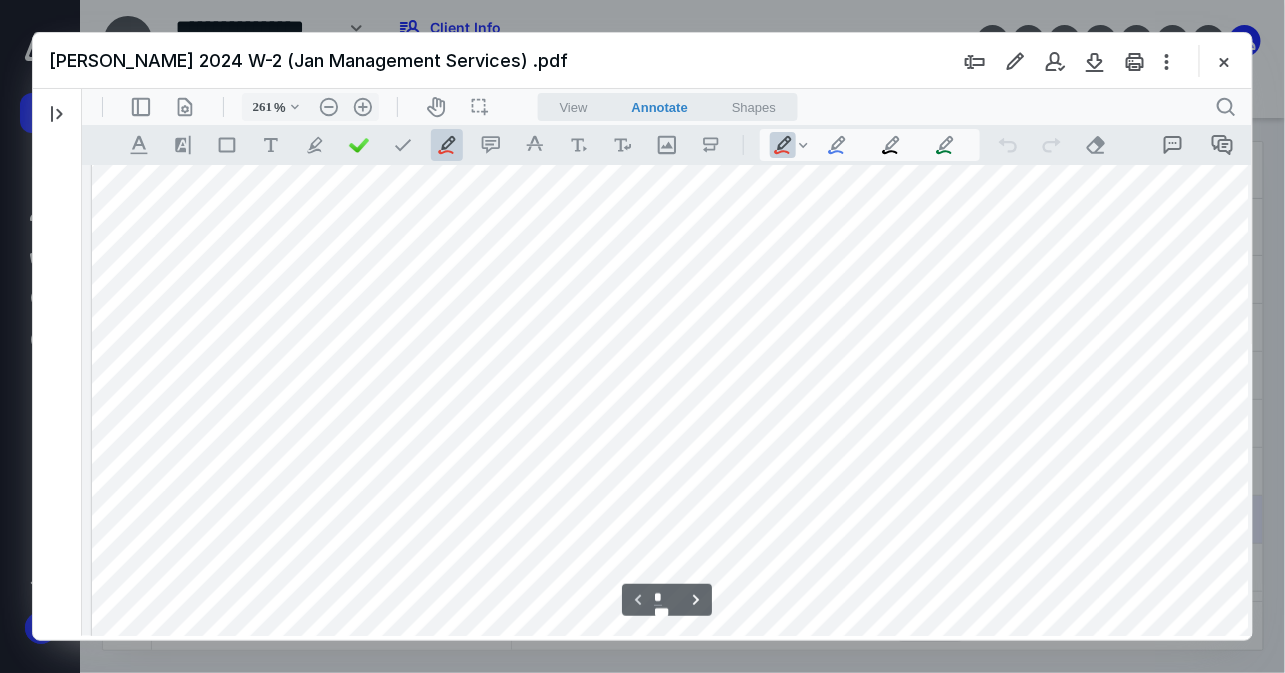 scroll, scrollTop: 440, scrollLeft: 0, axis: vertical 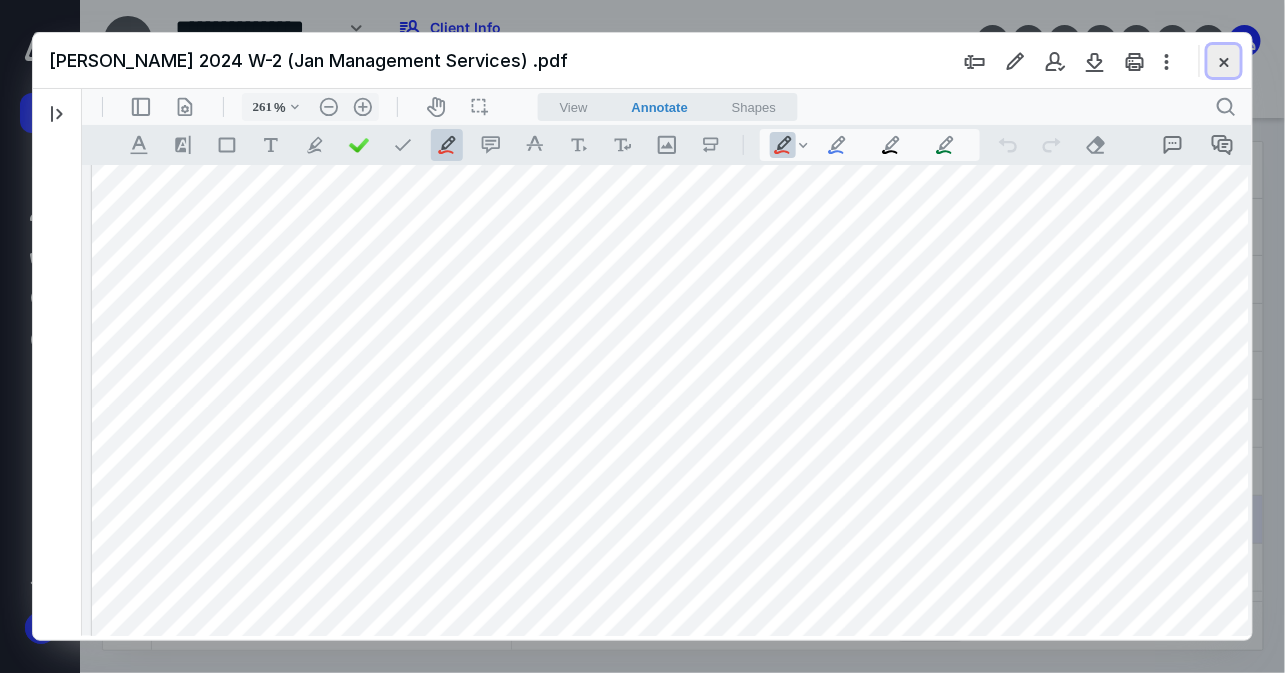 click at bounding box center (1224, 61) 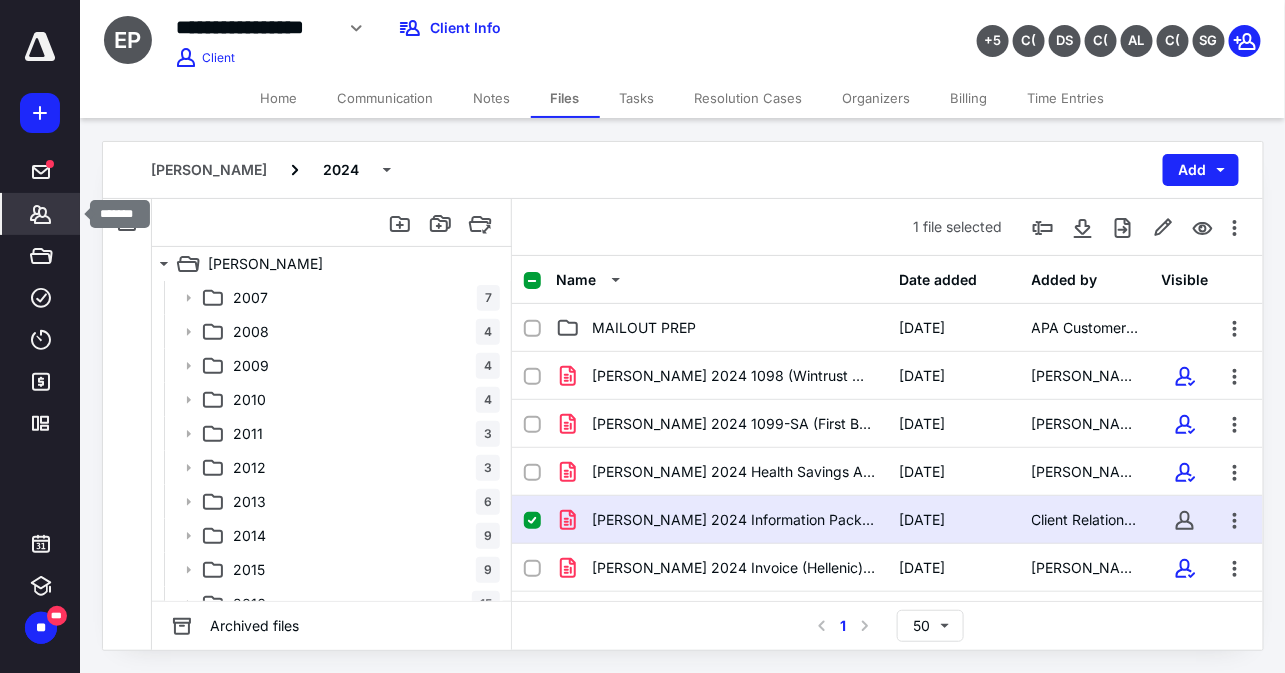 click 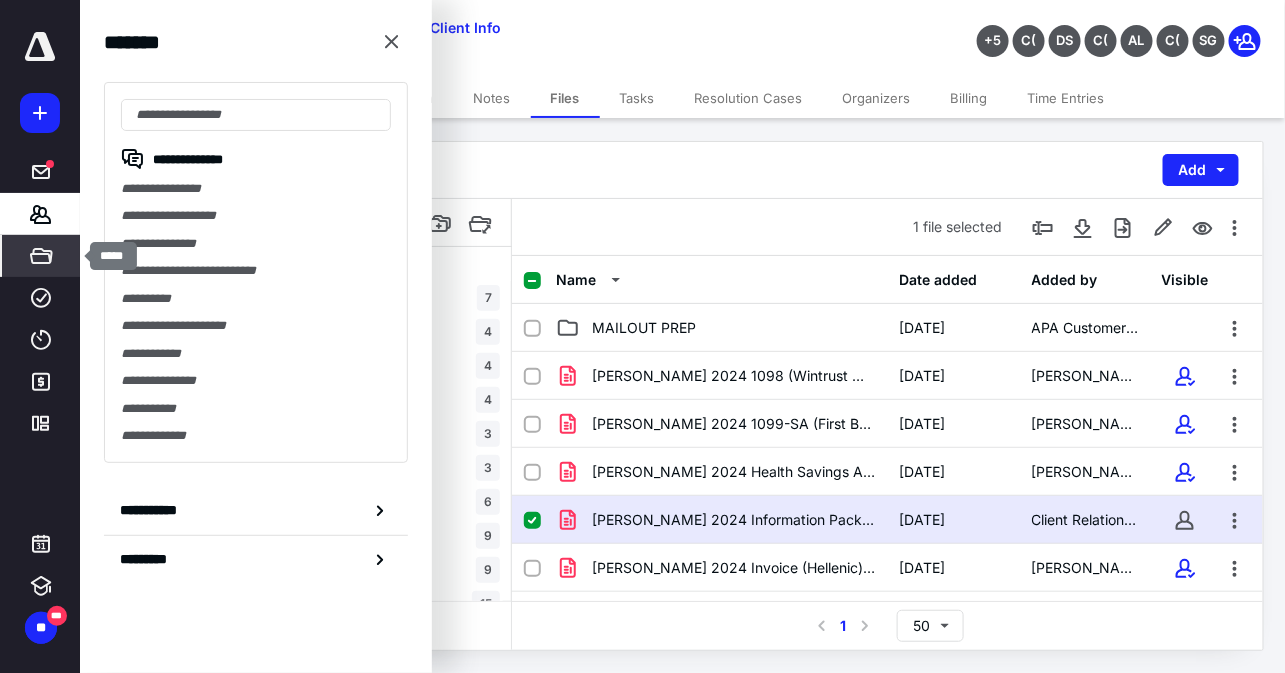 click 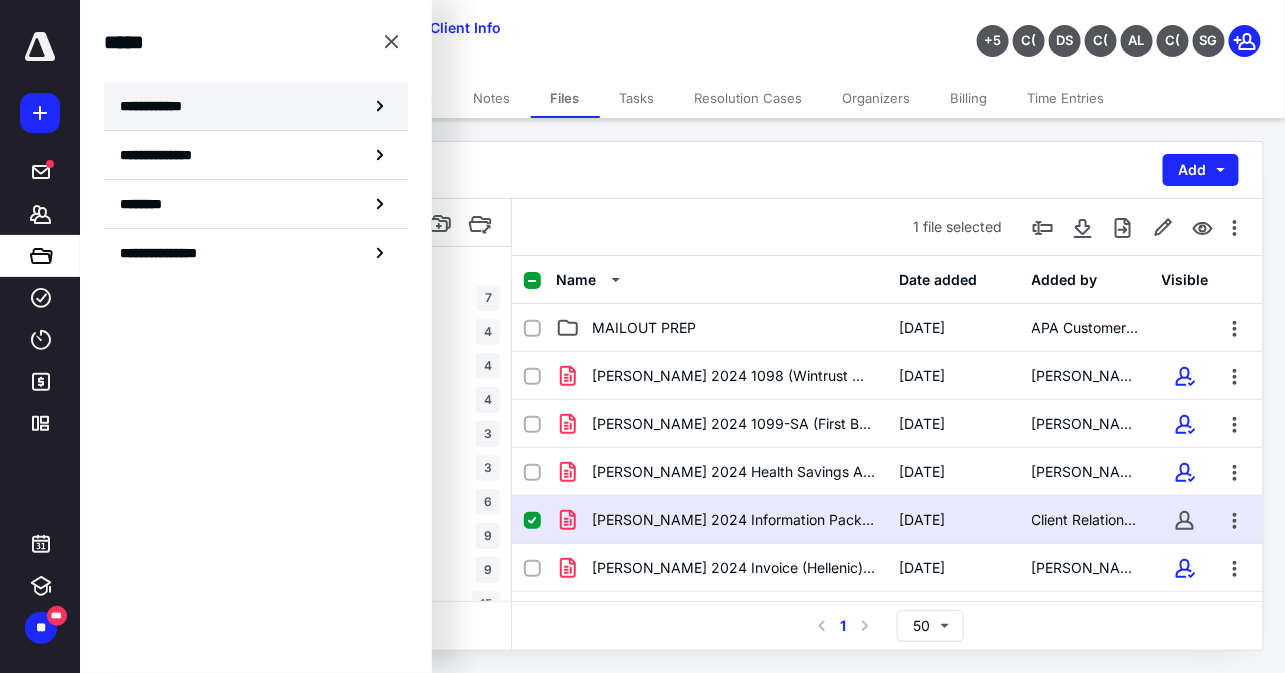 click on "**********" at bounding box center [256, 106] 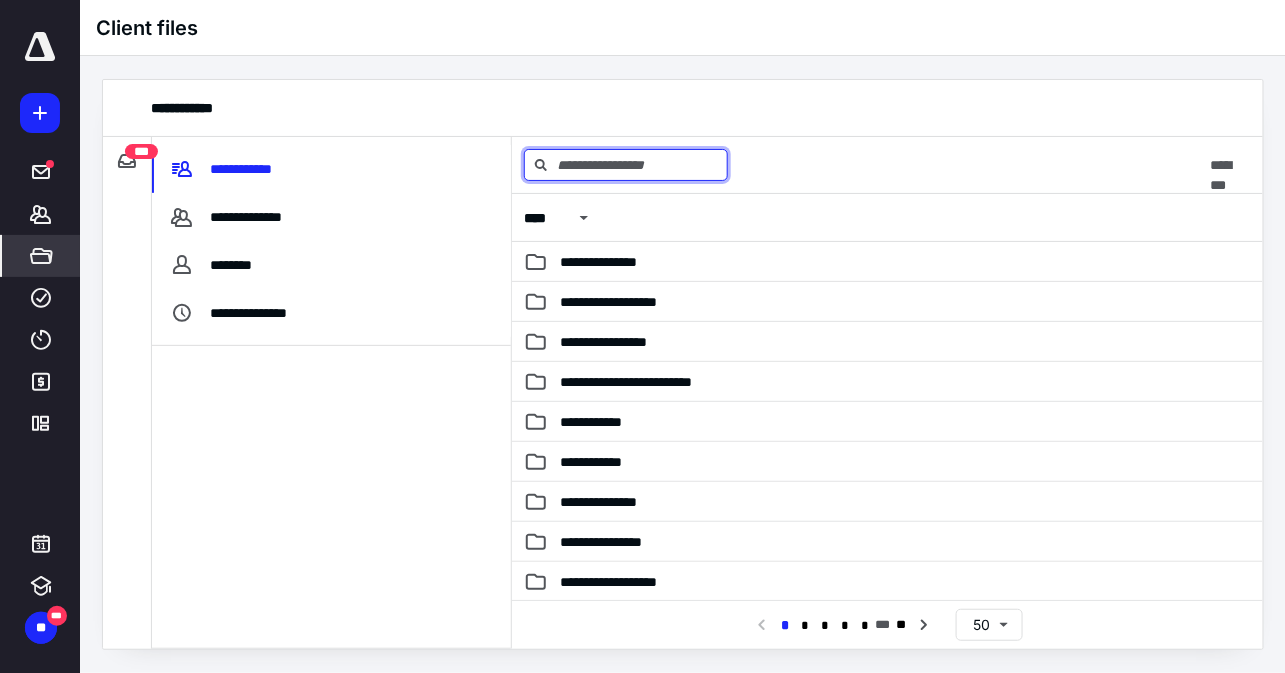 click at bounding box center [626, 165] 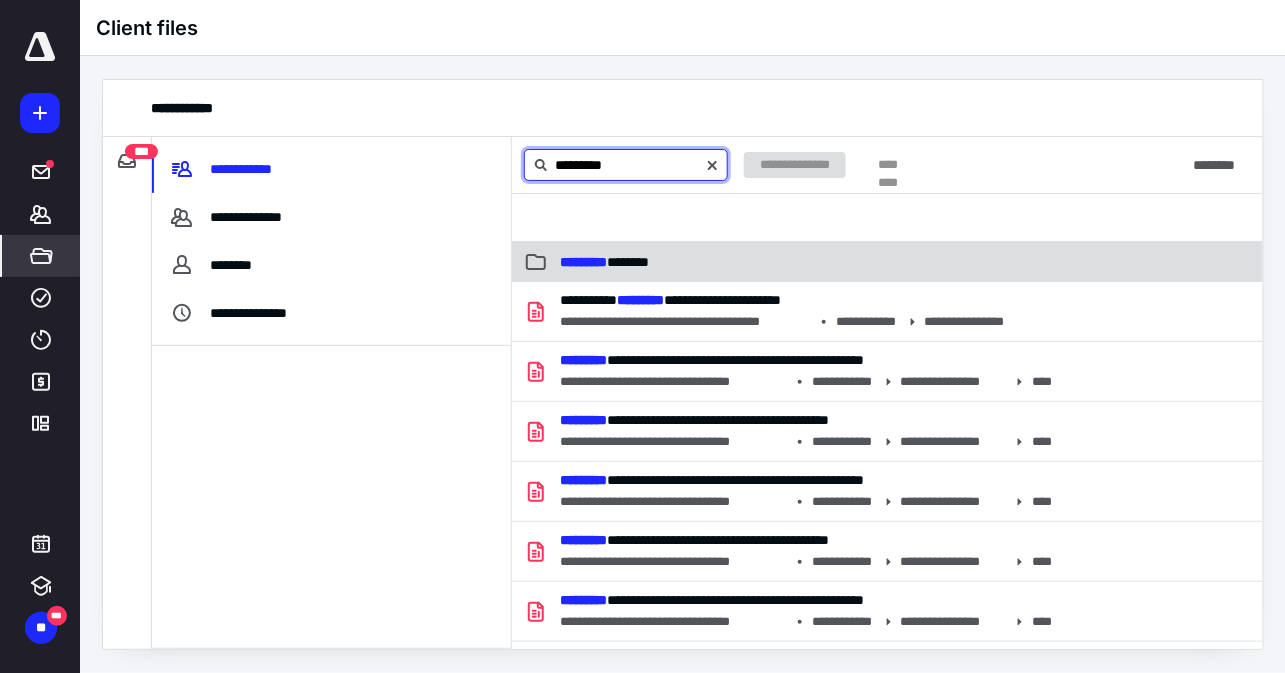 type on "*********" 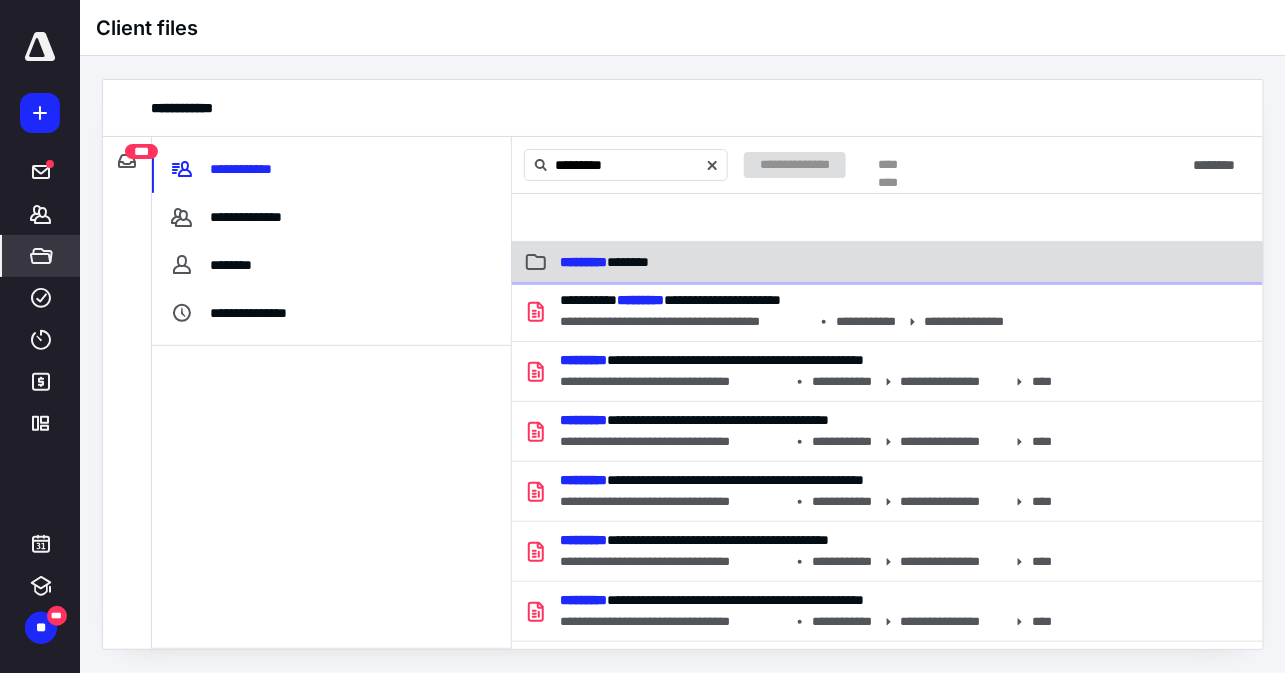 click on "********* ********" at bounding box center (887, 262) 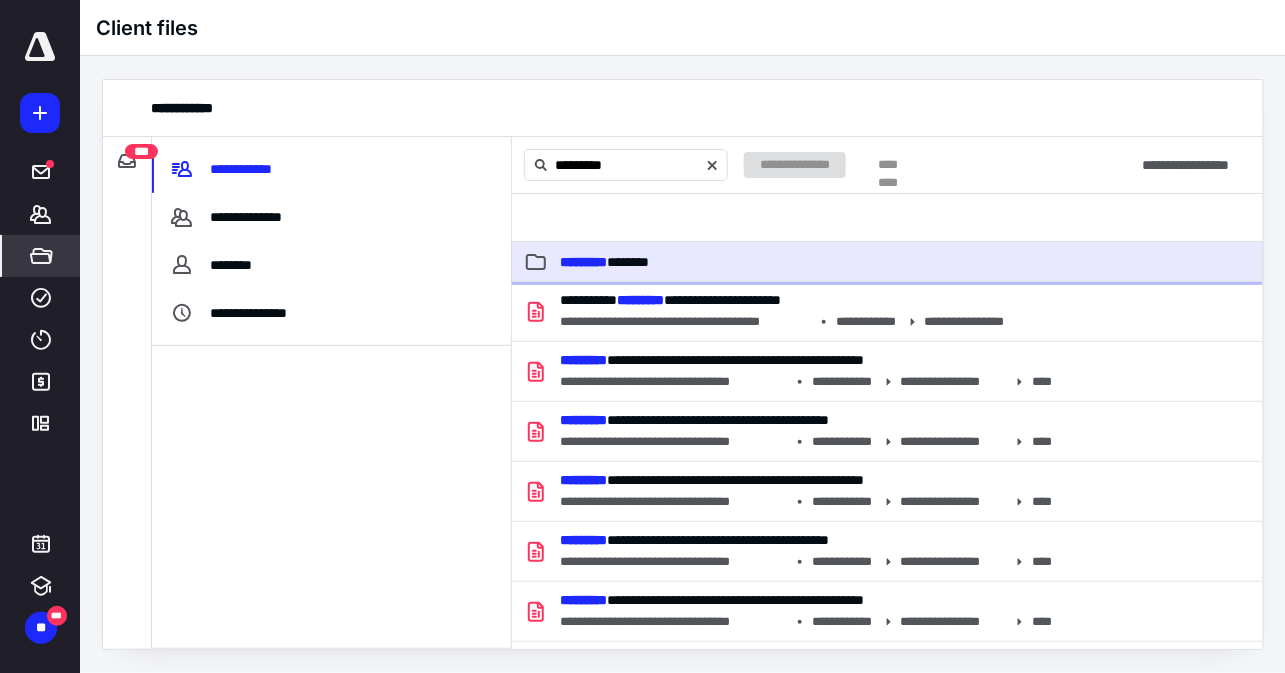 click on "********* ********" at bounding box center [887, 262] 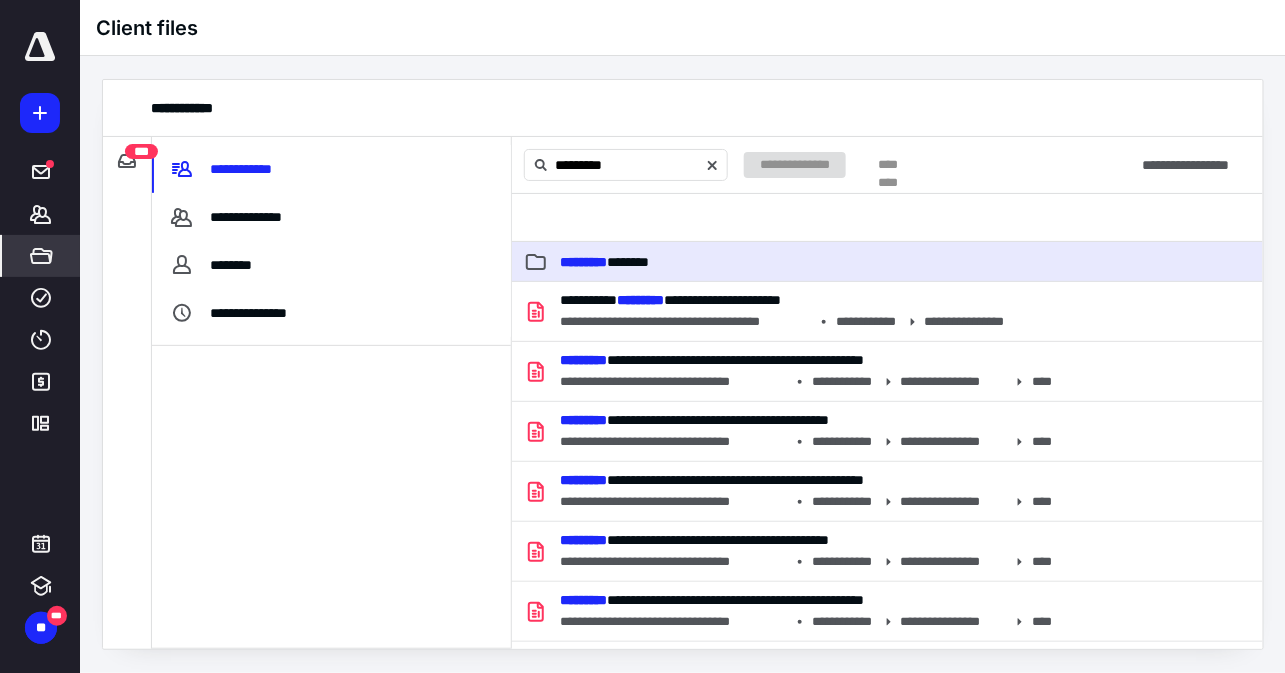 type 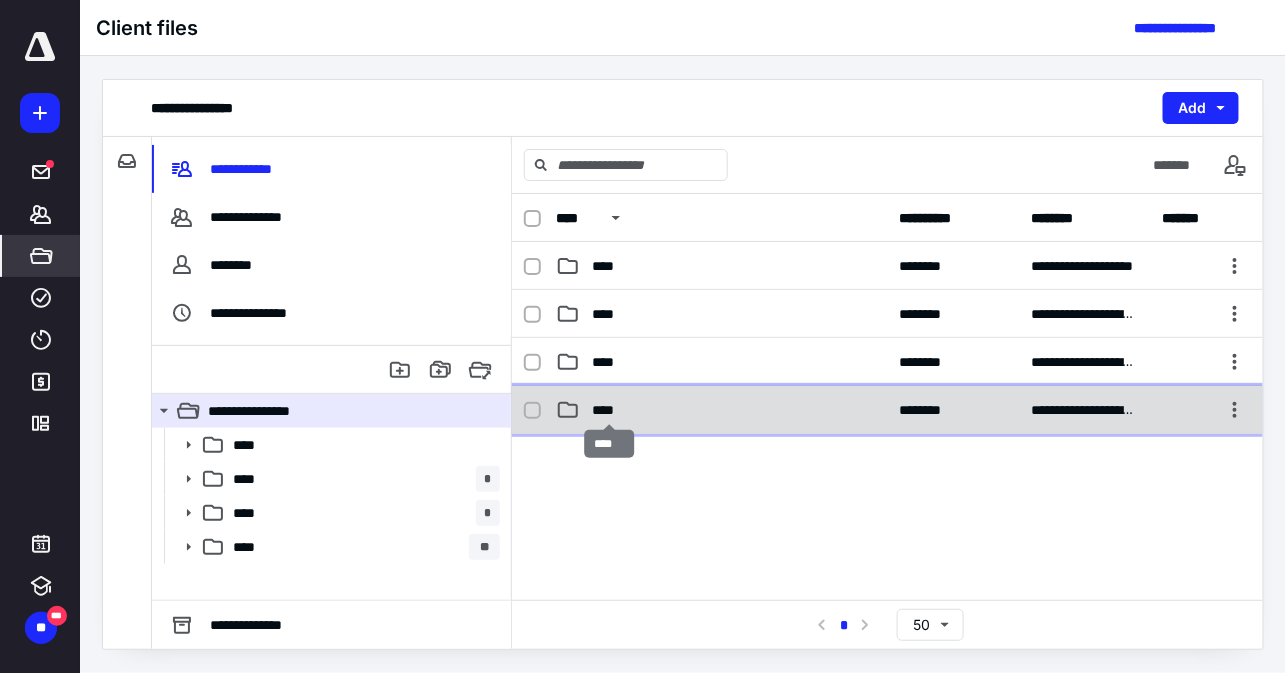 click on "****" at bounding box center (609, 410) 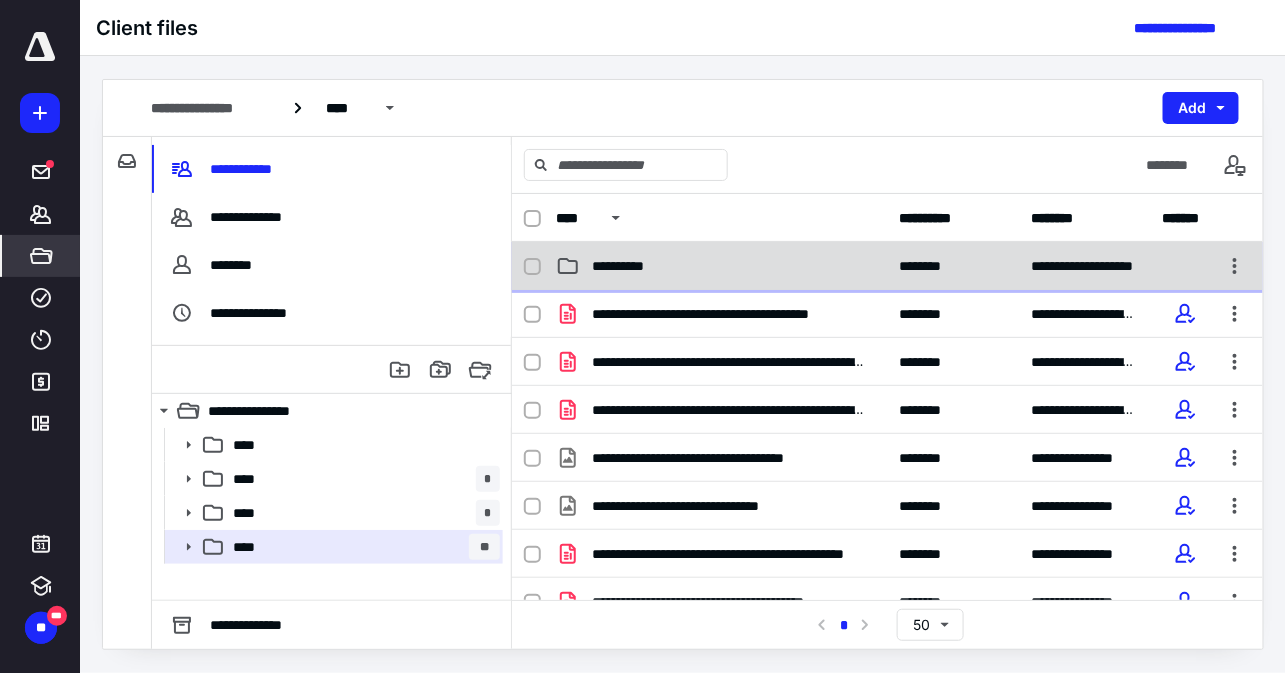 click on "**********" at bounding box center [625, 266] 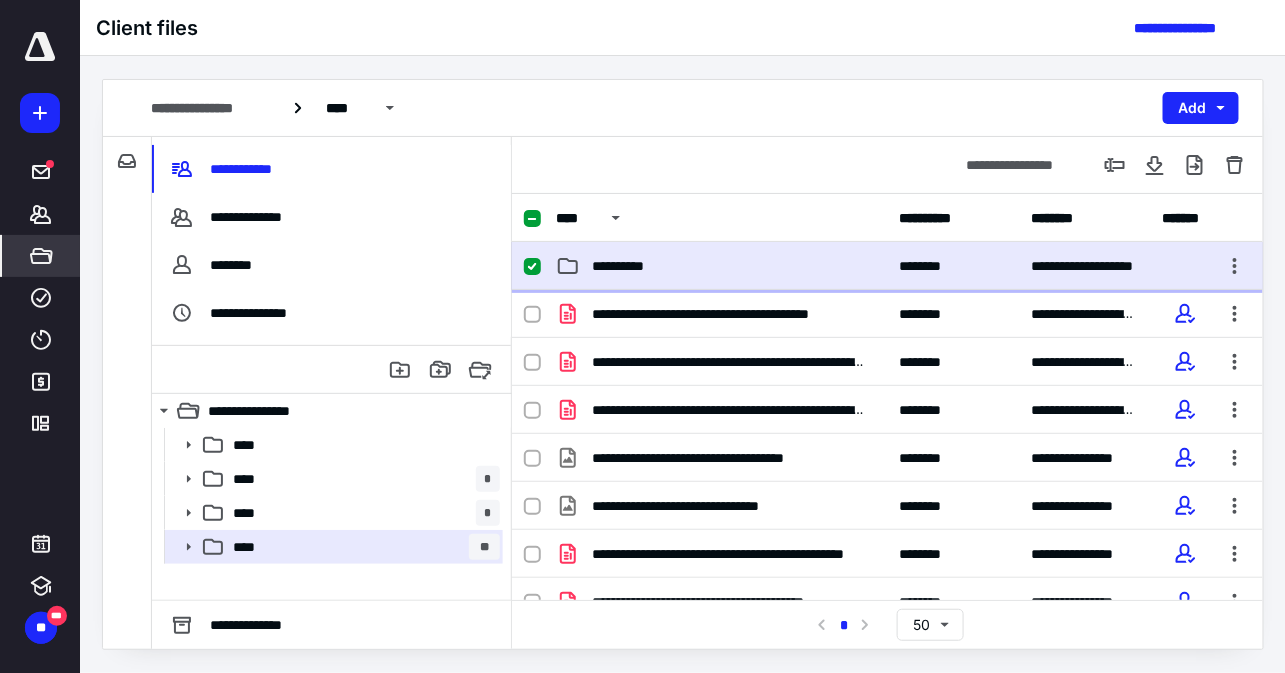 click on "**********" at bounding box center (625, 266) 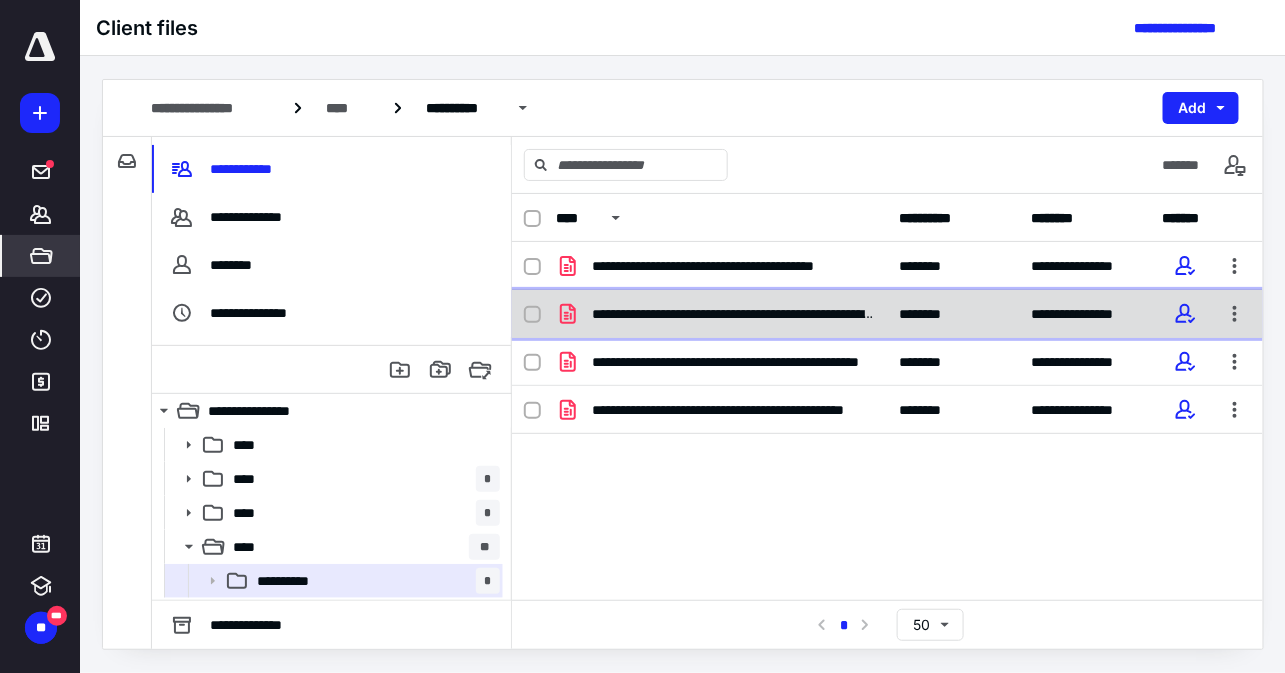 click on "**********" at bounding box center [721, 314] 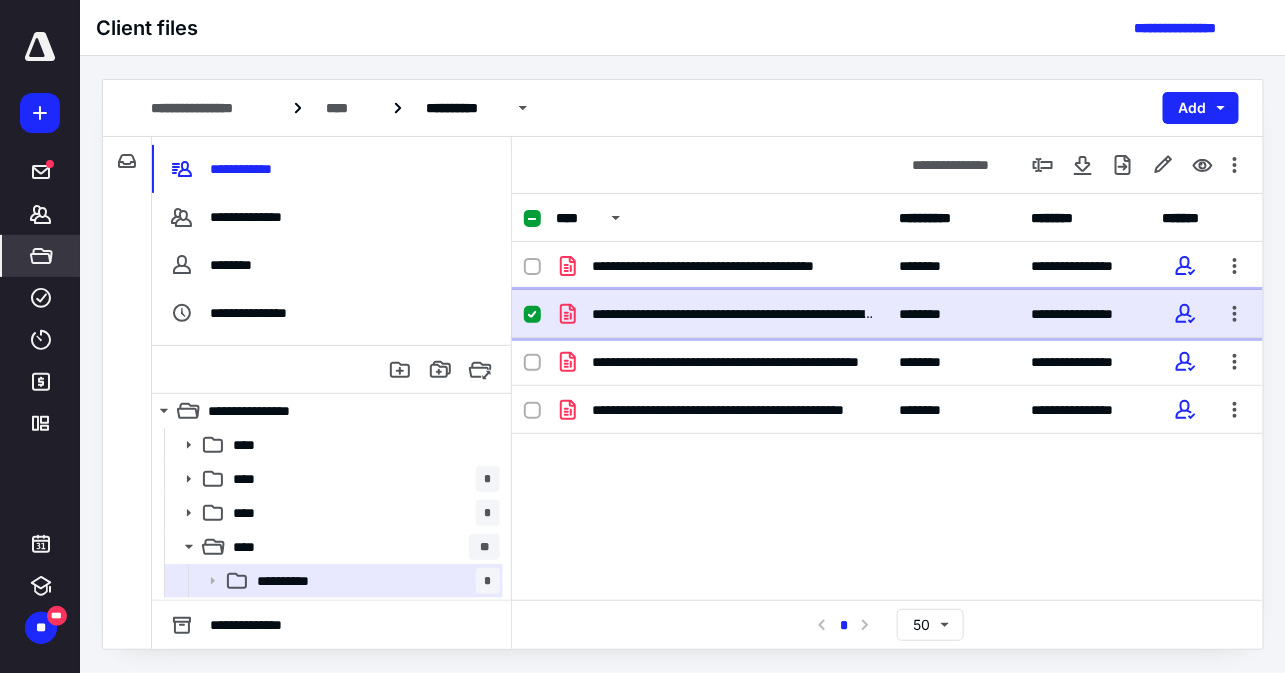 click on "**********" at bounding box center [721, 314] 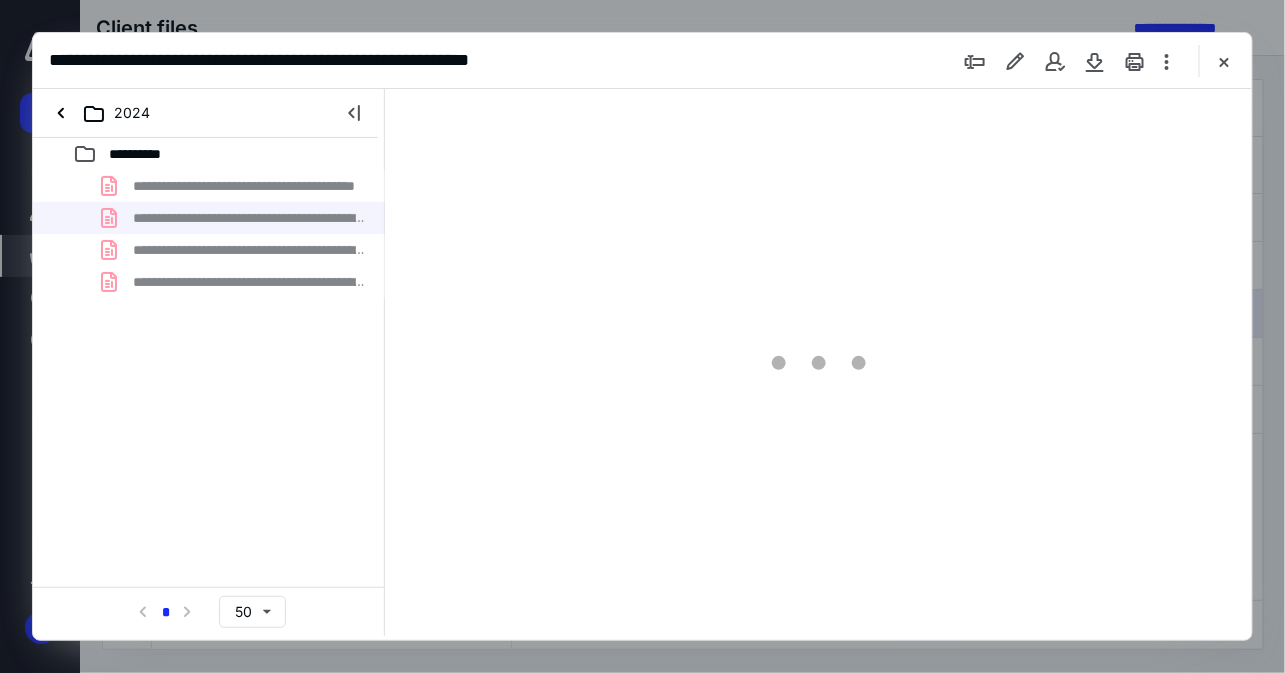 scroll, scrollTop: 0, scrollLeft: 0, axis: both 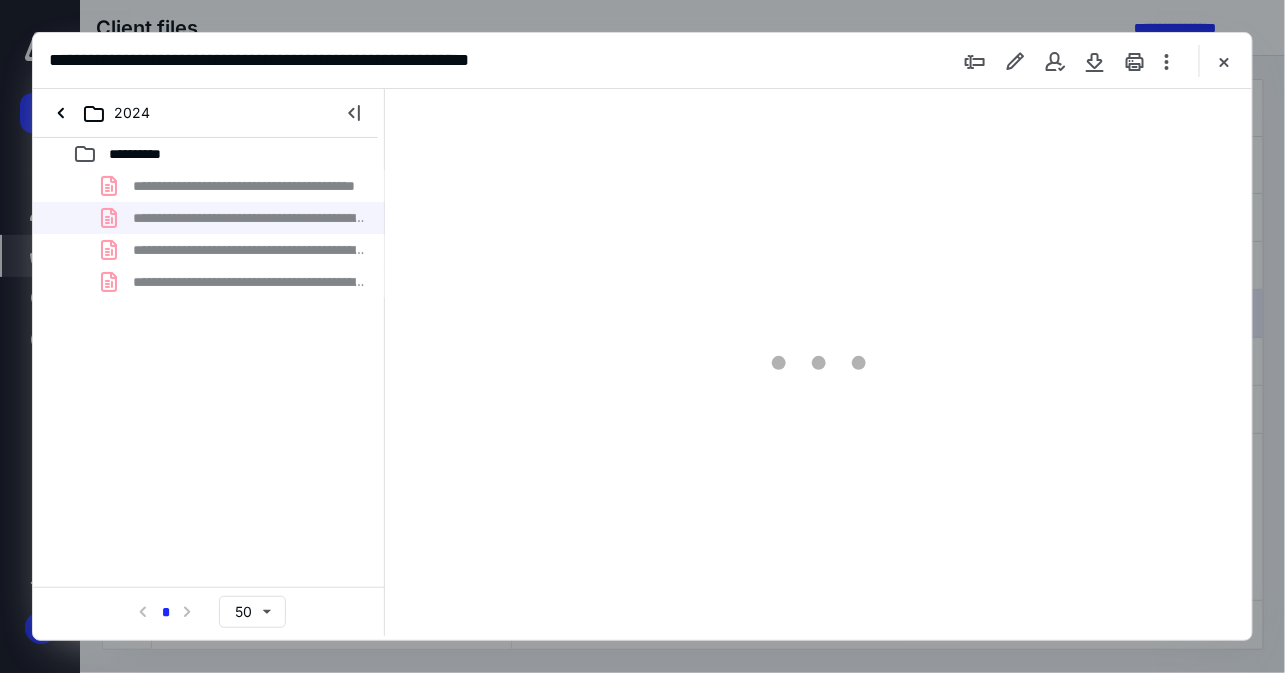 type on "56" 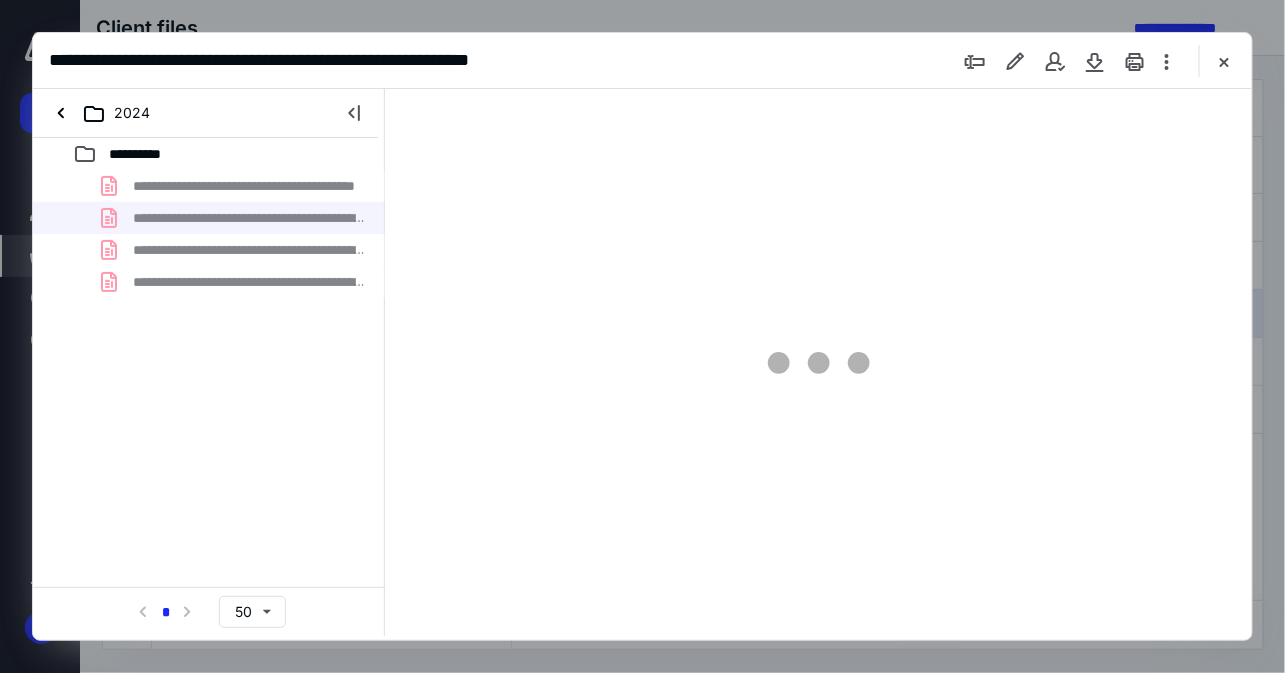 scroll, scrollTop: 105, scrollLeft: 0, axis: vertical 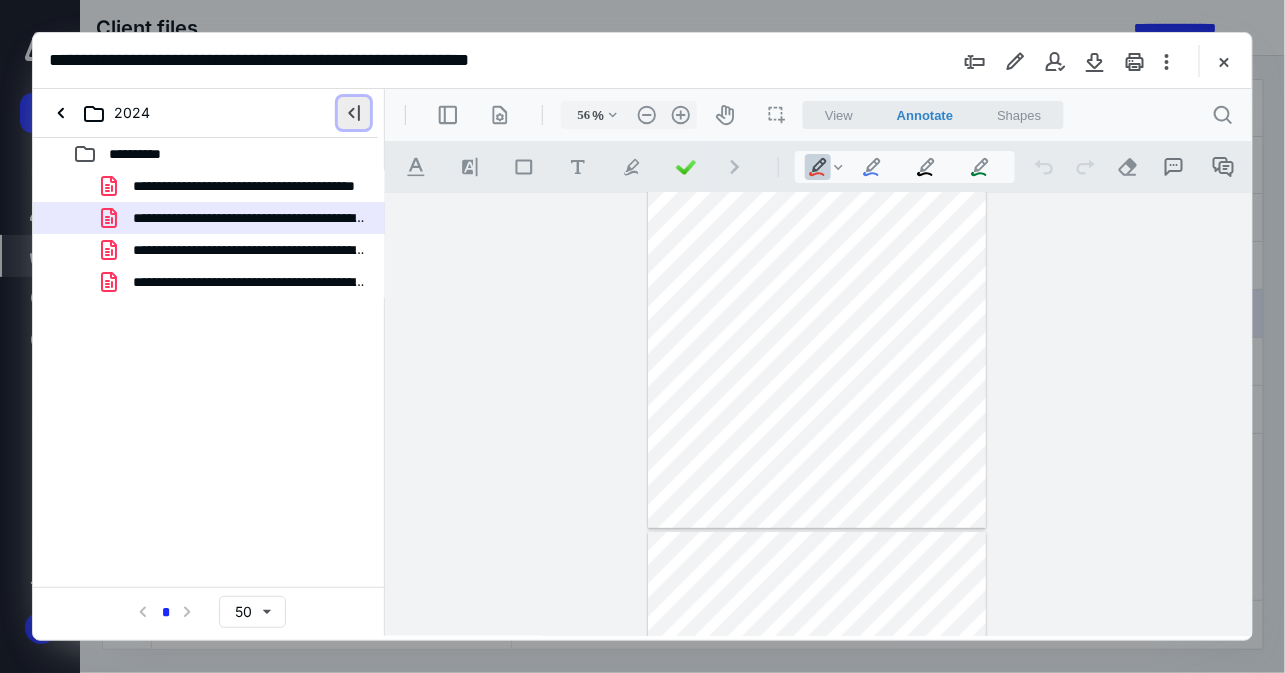 click at bounding box center (354, 113) 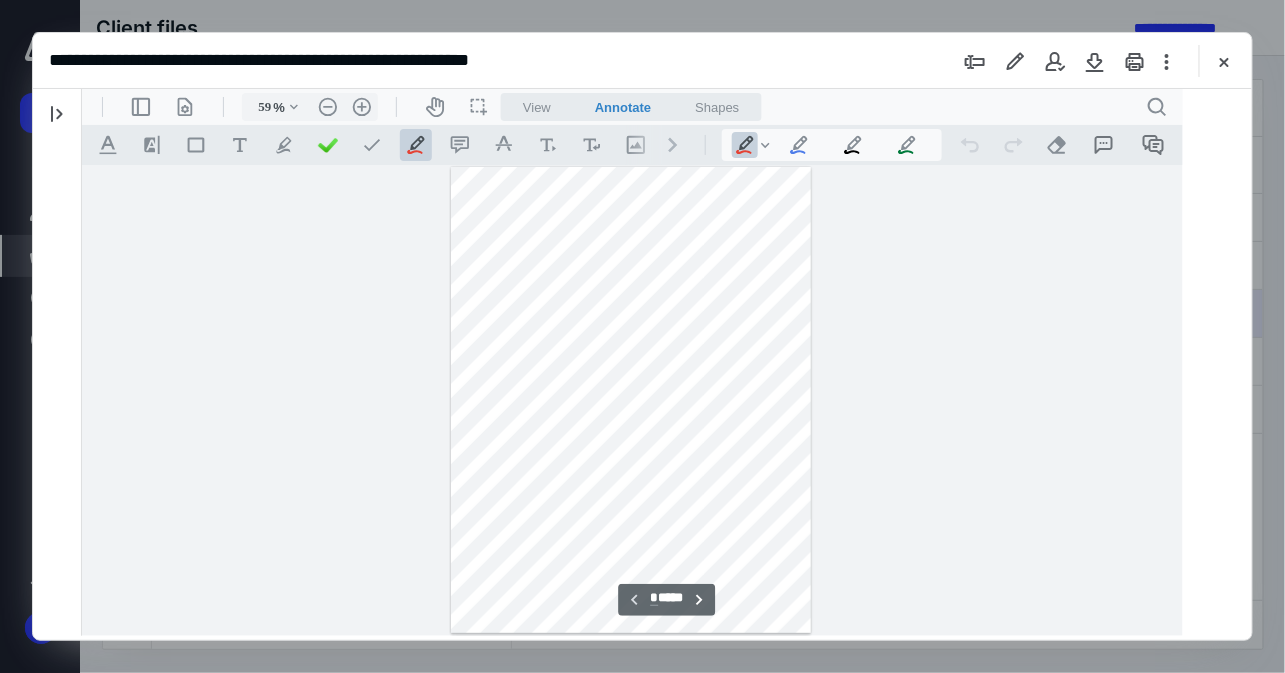 scroll, scrollTop: 0, scrollLeft: 0, axis: both 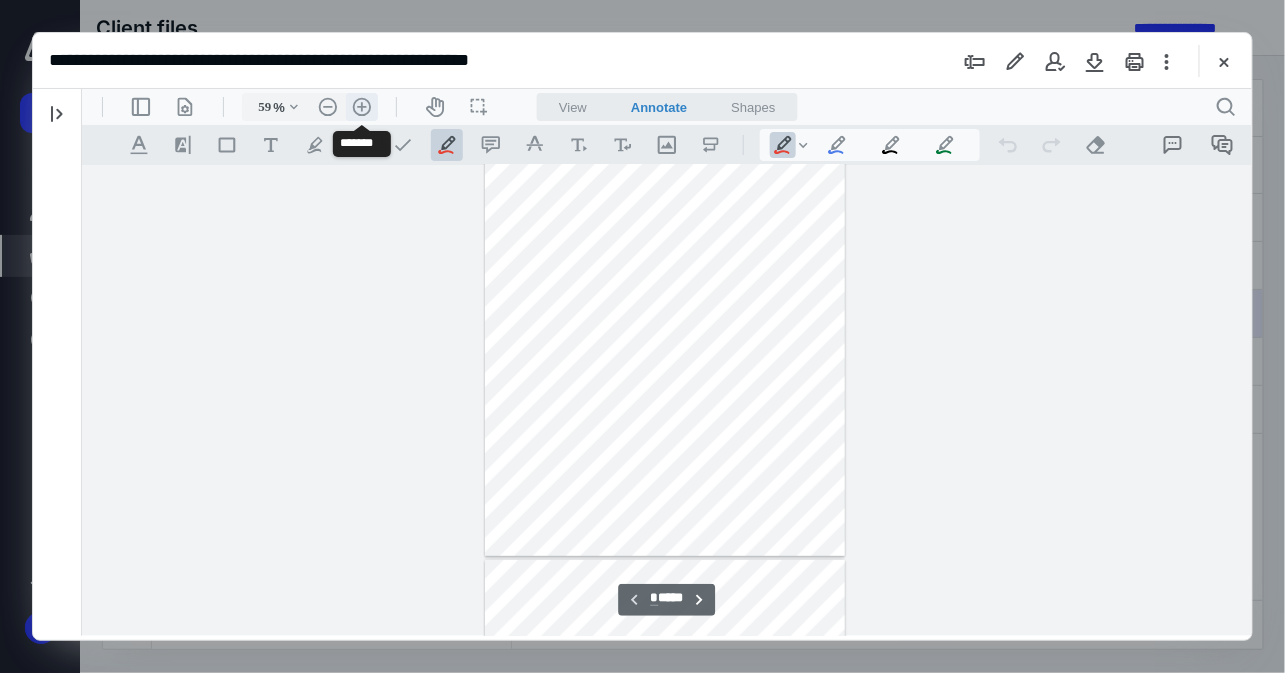 click on ".cls-1{fill:#abb0c4;} icon - header - zoom - in - line" at bounding box center [361, 106] 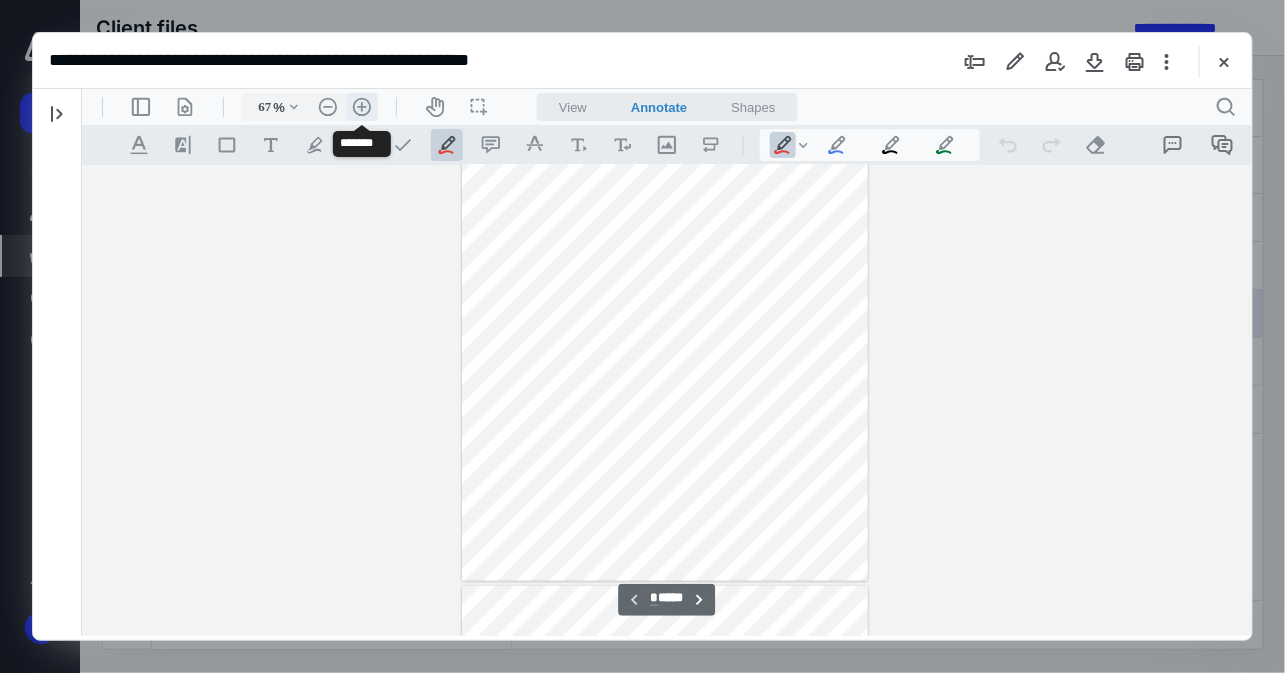 click on ".cls-1{fill:#abb0c4;} icon - header - zoom - in - line" at bounding box center [361, 106] 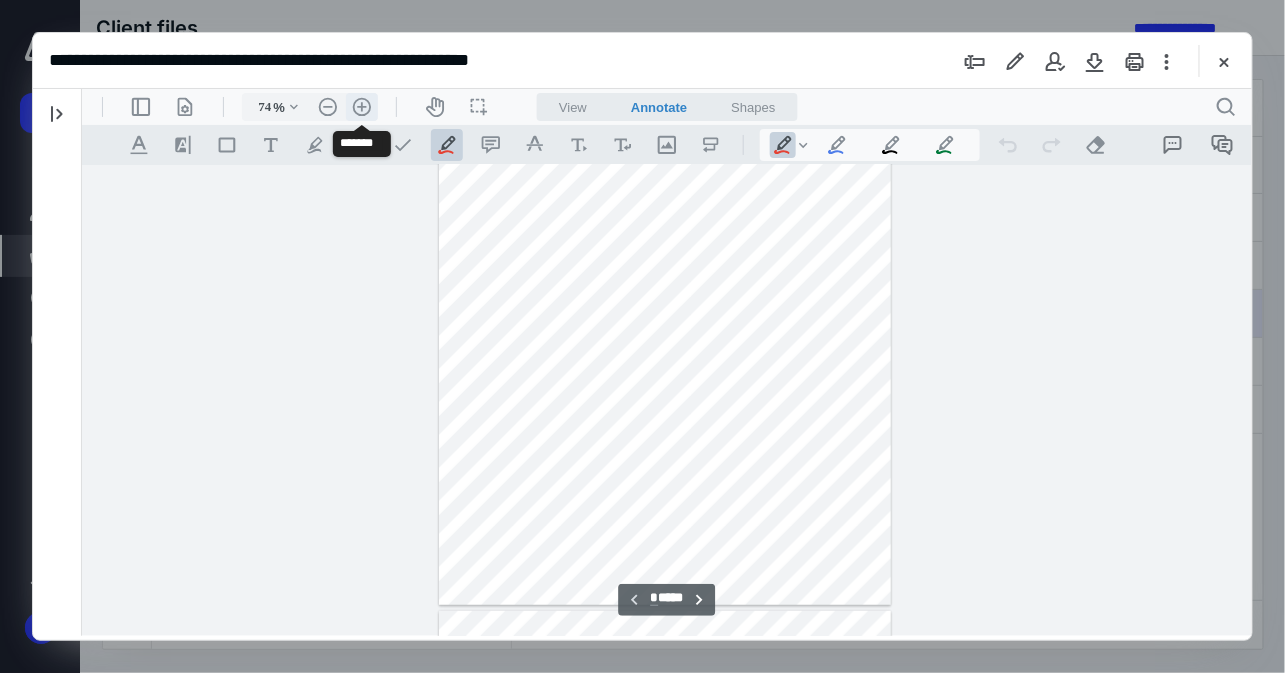 click on ".cls-1{fill:#abb0c4;} icon - header - zoom - in - line" at bounding box center (361, 106) 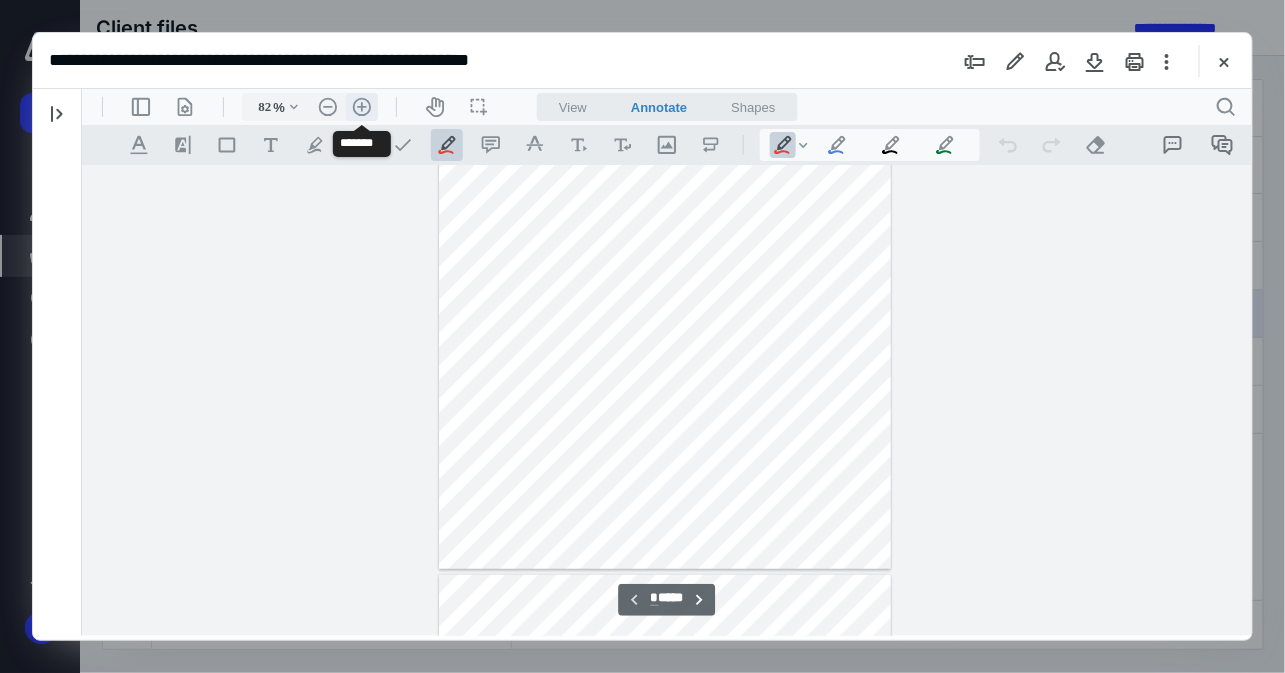 click on ".cls-1{fill:#abb0c4;} icon - header - zoom - in - line" at bounding box center [361, 106] 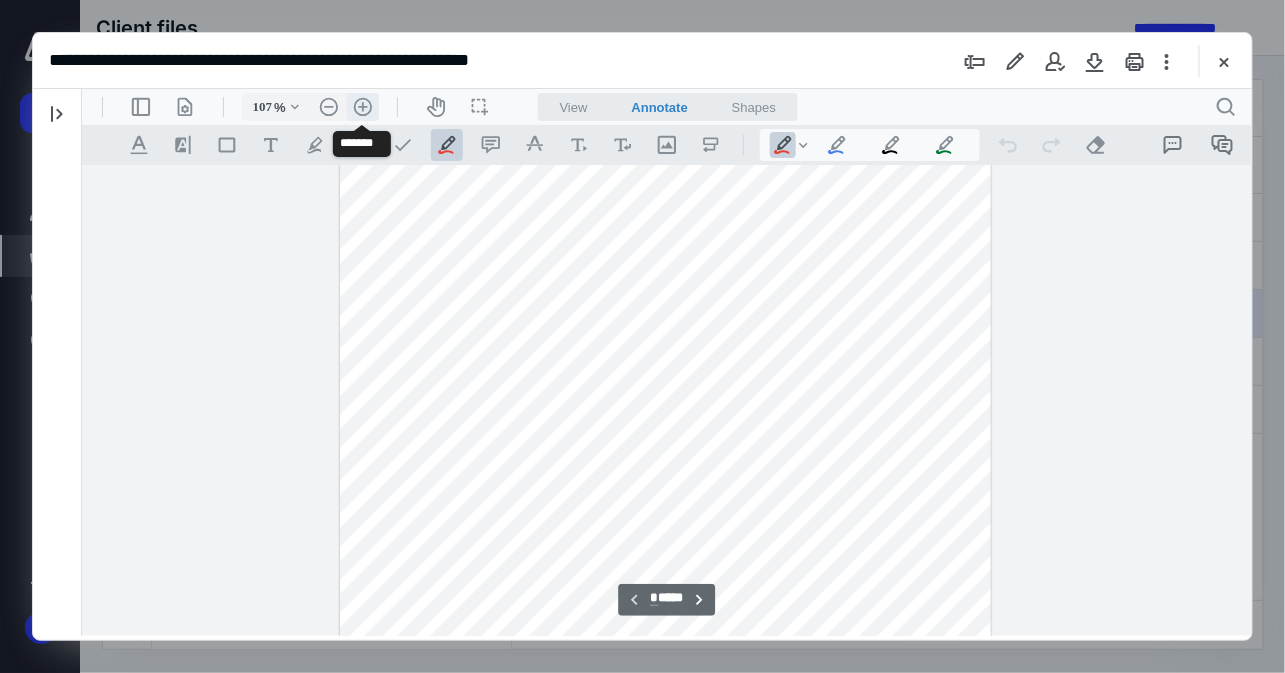 click on ".cls-1{fill:#abb0c4;} icon - header - zoom - in - line" at bounding box center (362, 106) 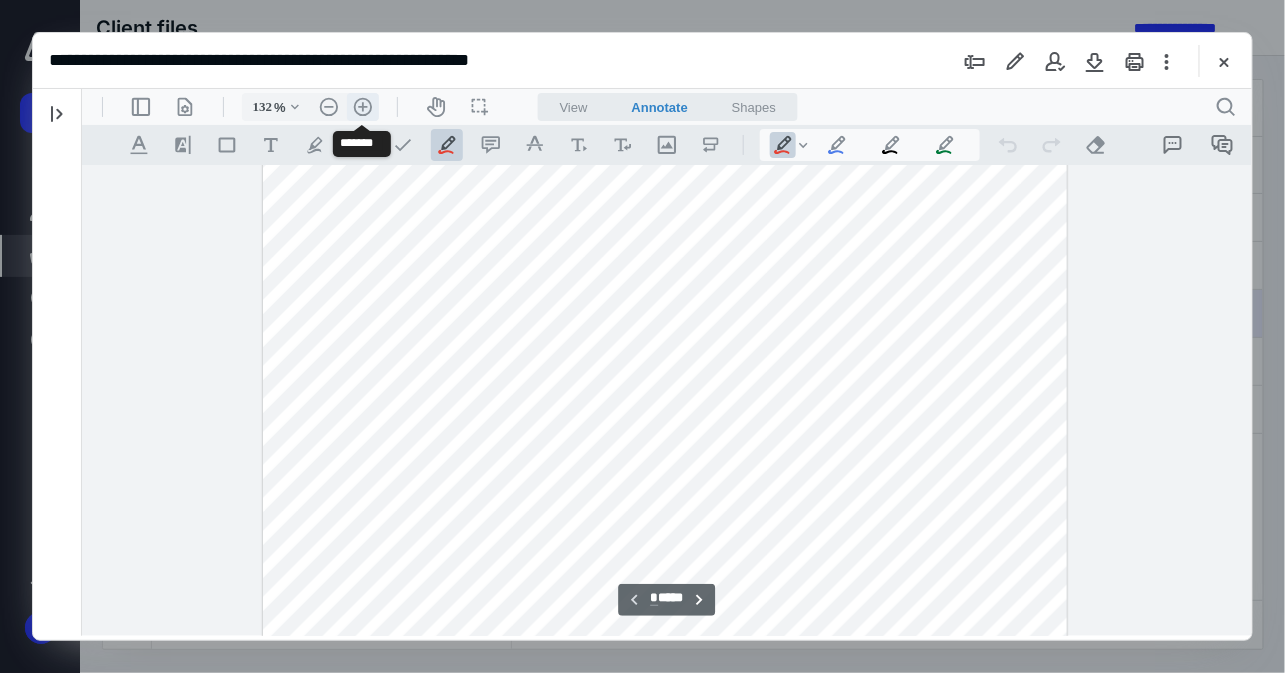 click on ".cls-1{fill:#abb0c4;} icon - header - zoom - in - line" at bounding box center [362, 106] 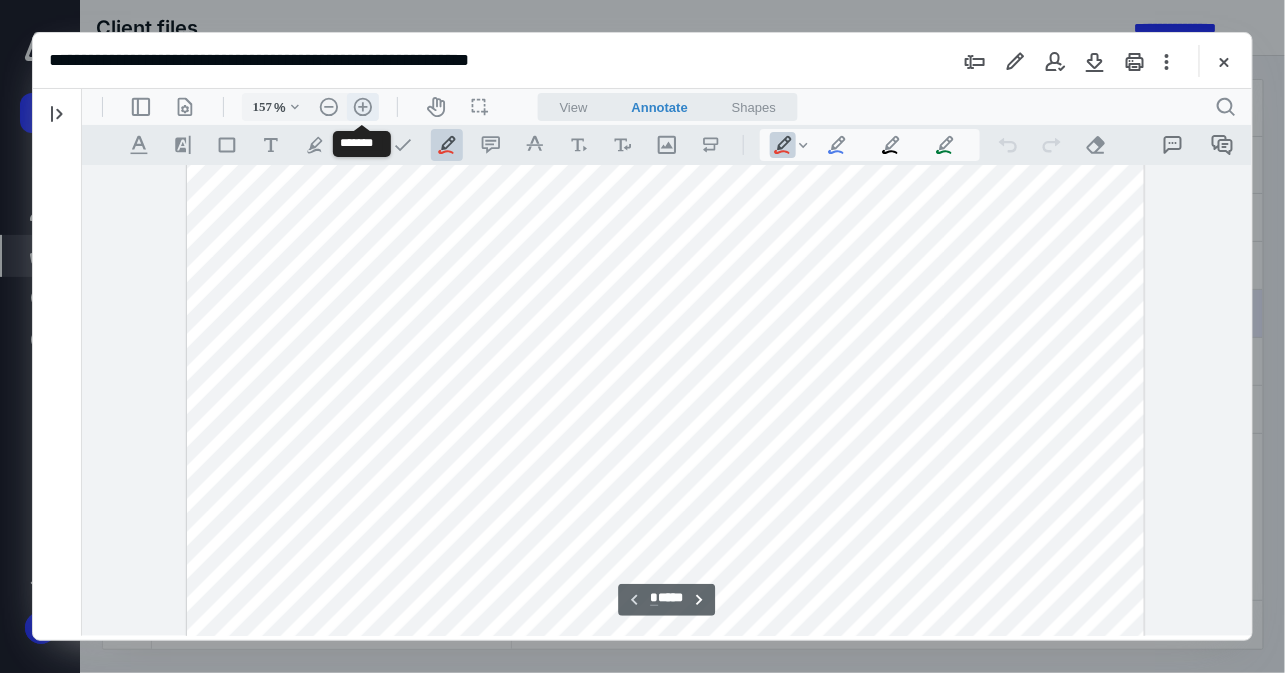 scroll, scrollTop: 534, scrollLeft: 0, axis: vertical 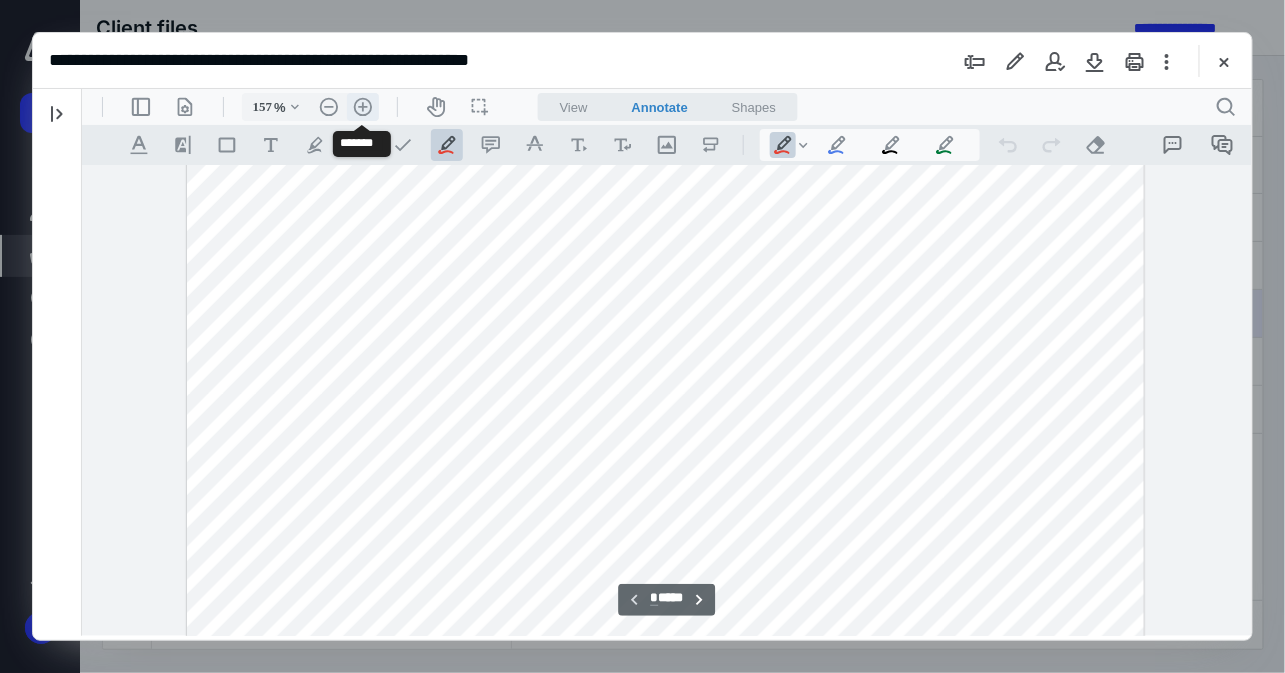 click on ".cls-1{fill:#abb0c4;} icon - header - zoom - in - line" at bounding box center [362, 106] 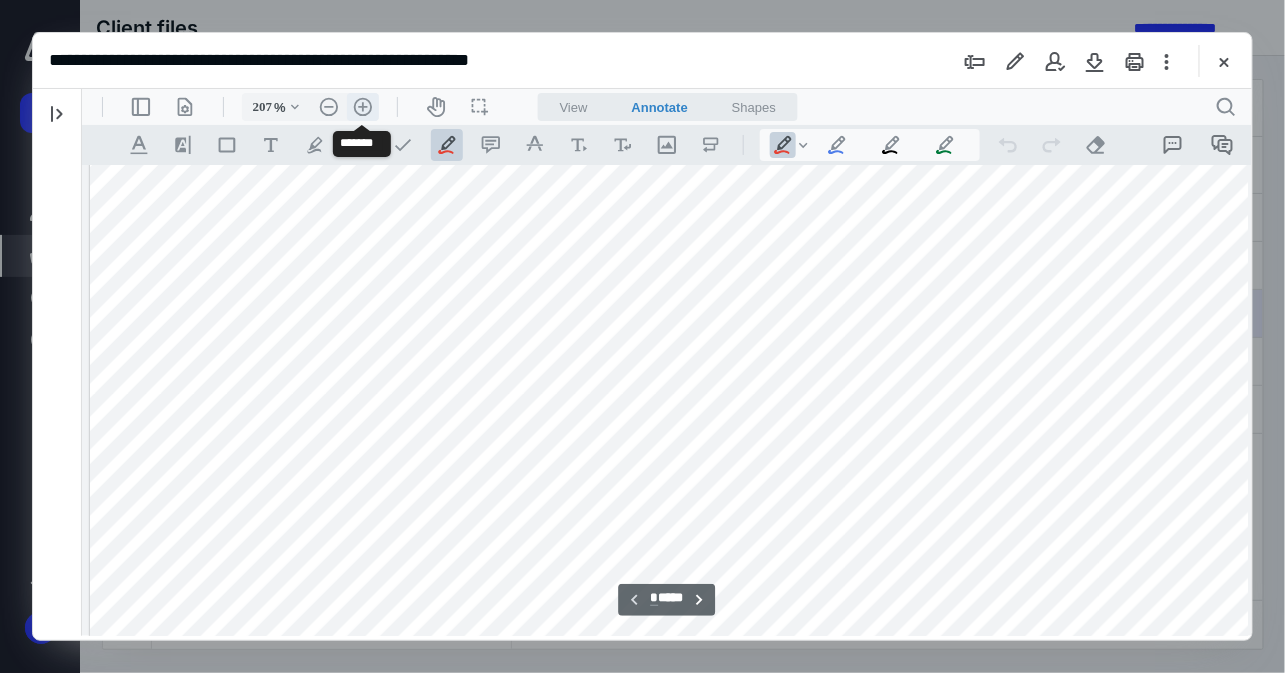 scroll, scrollTop: 767, scrollLeft: 60, axis: both 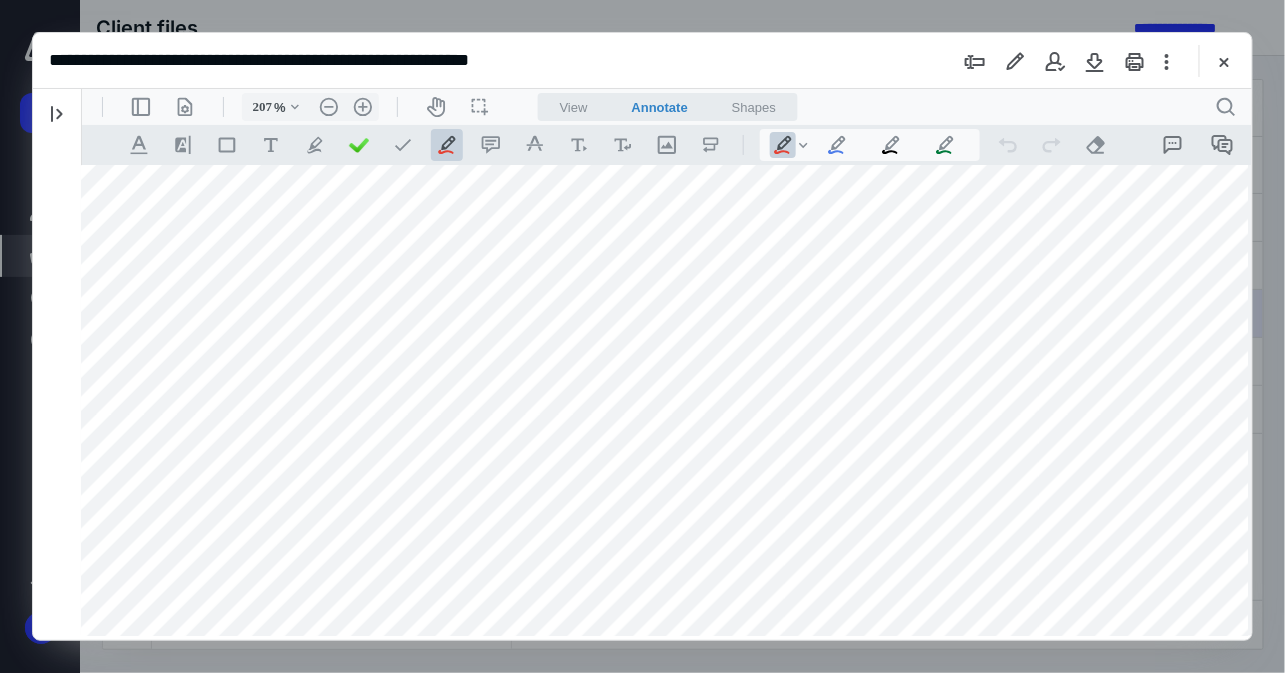 type 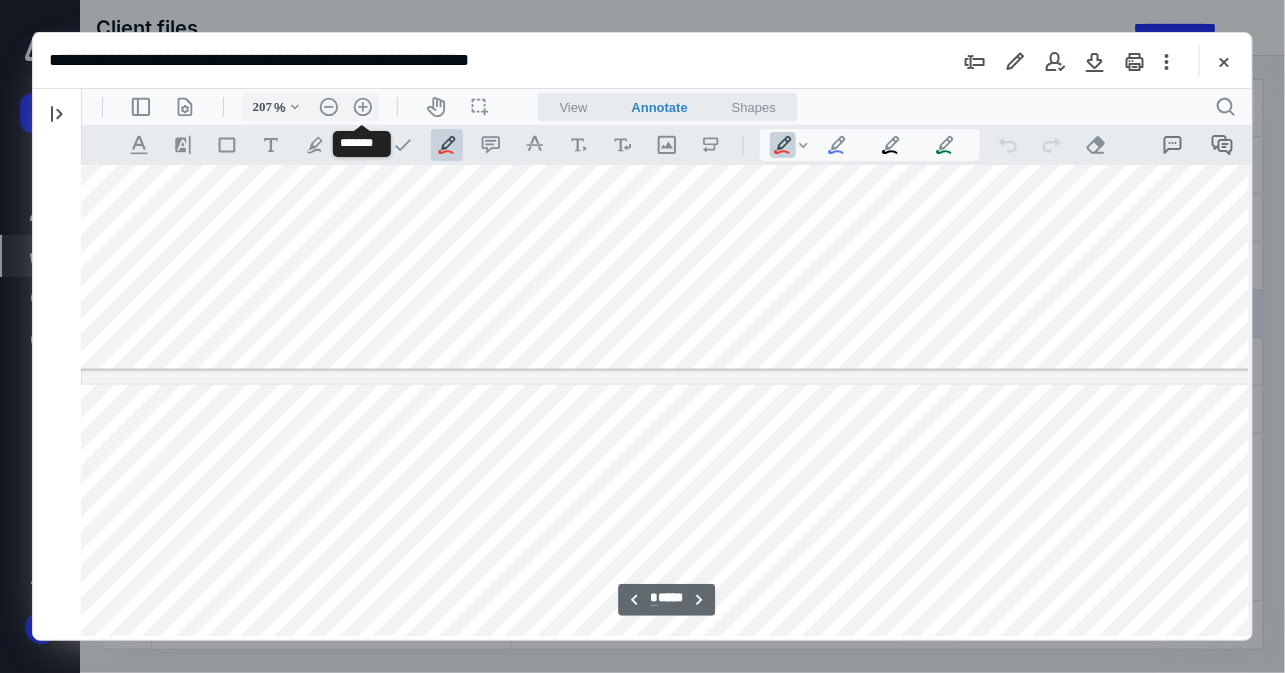 type on "*" 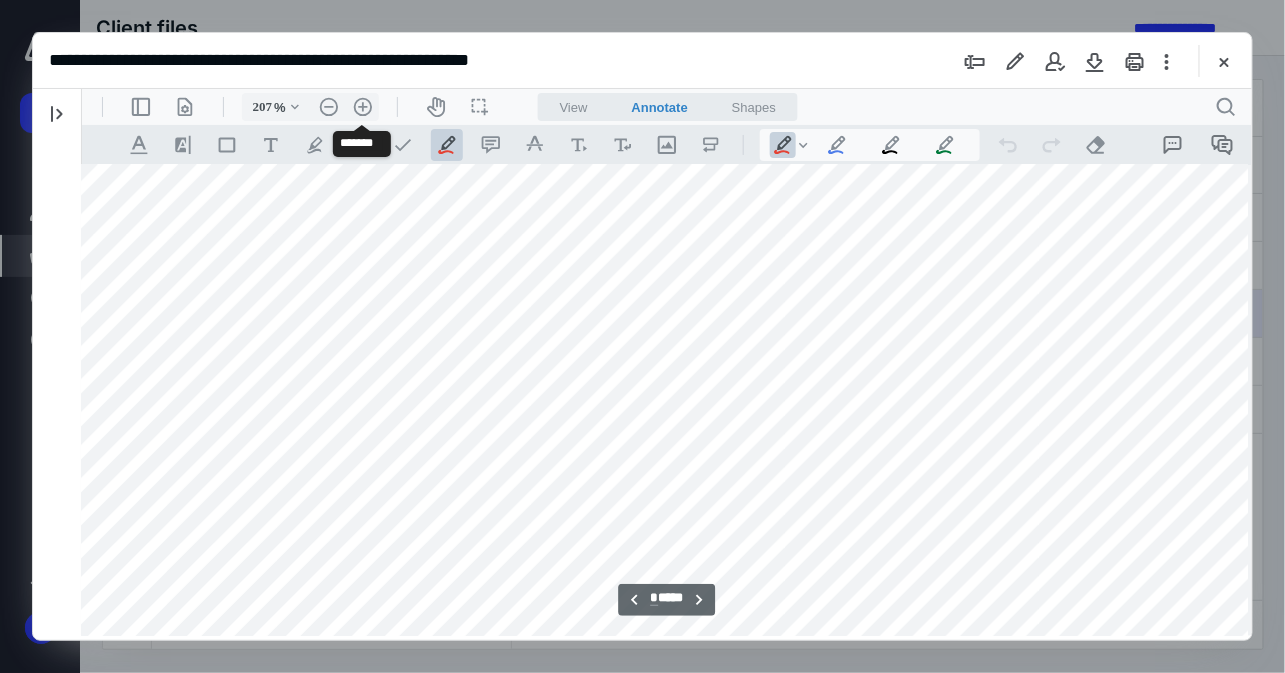 scroll, scrollTop: 4312, scrollLeft: 60, axis: both 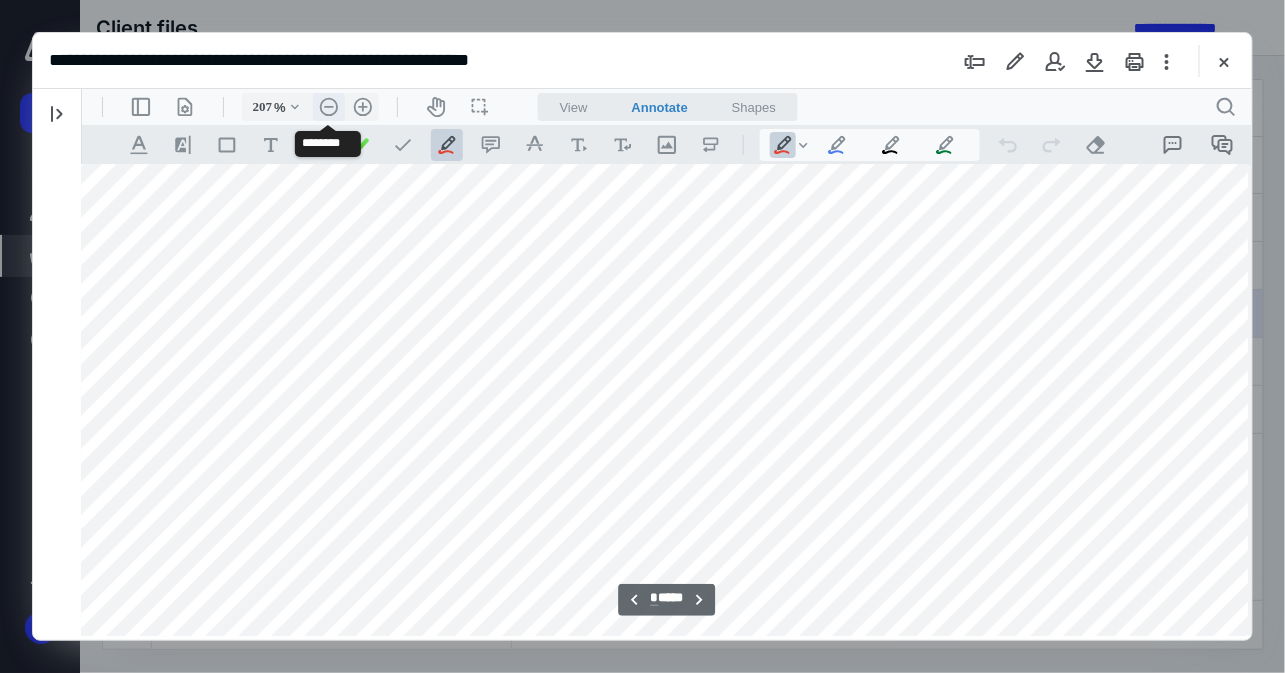 click on ".cls-1{fill:#abb0c4;} icon - header - zoom - out - line" at bounding box center (328, 106) 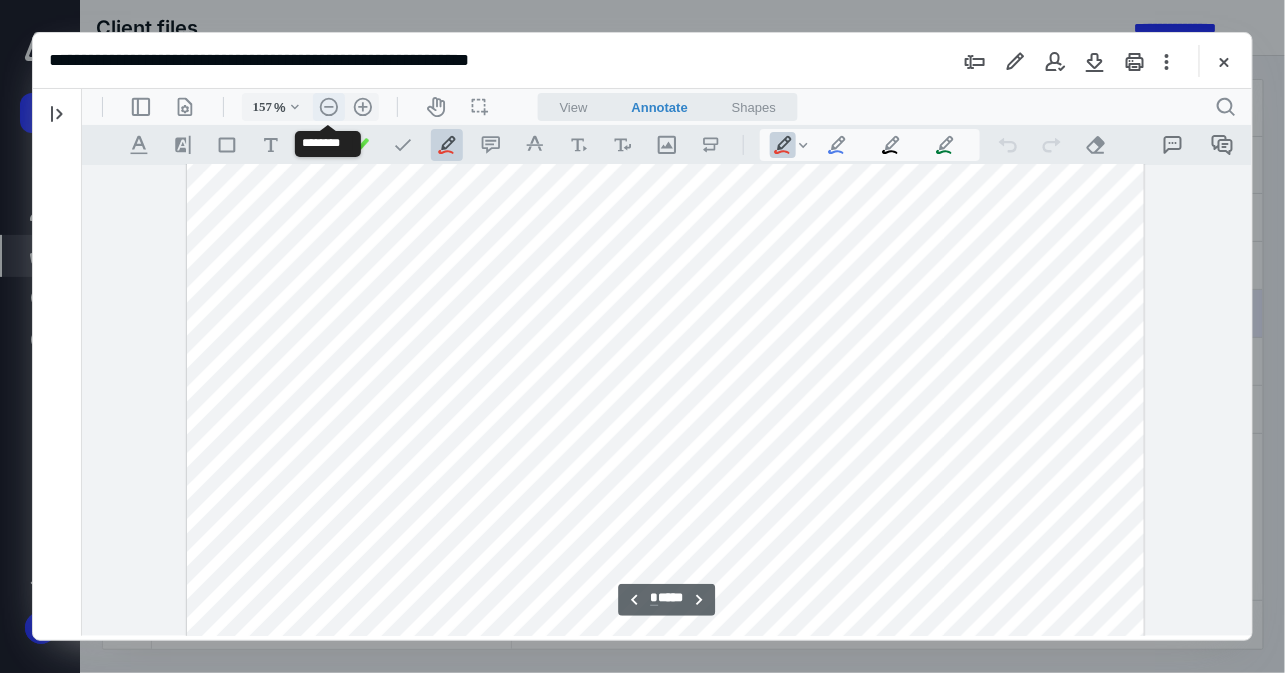 scroll, scrollTop: 3220, scrollLeft: 0, axis: vertical 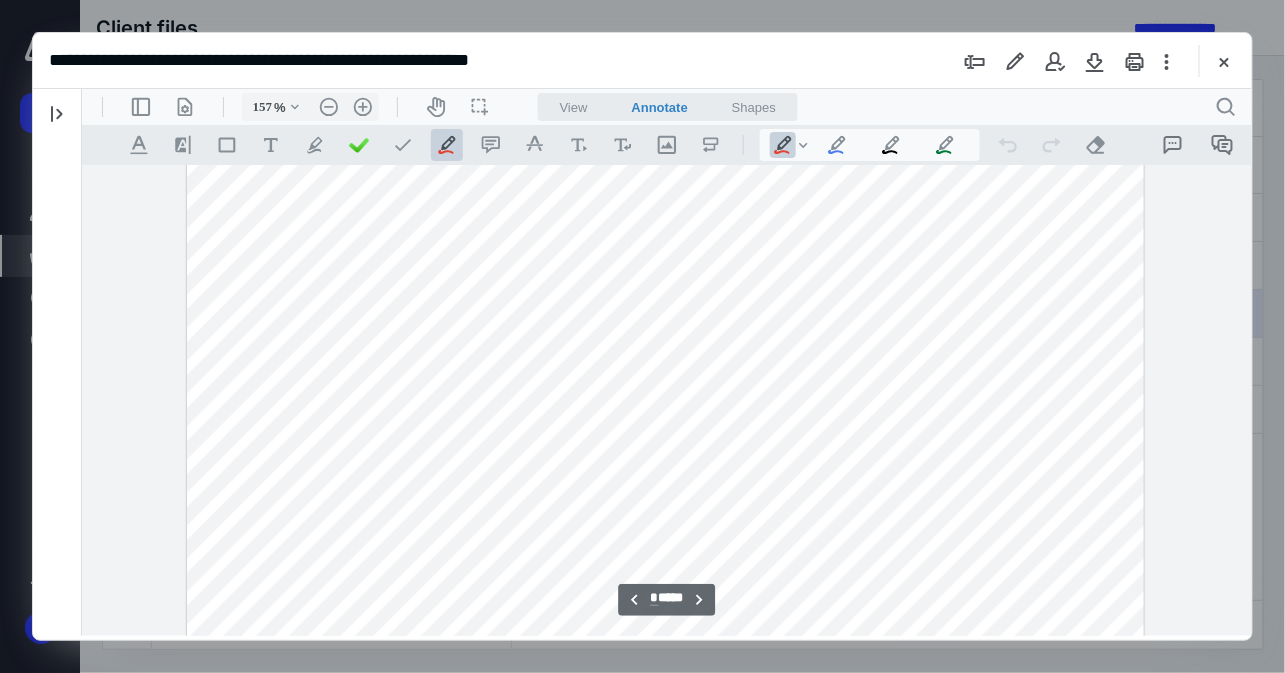 type 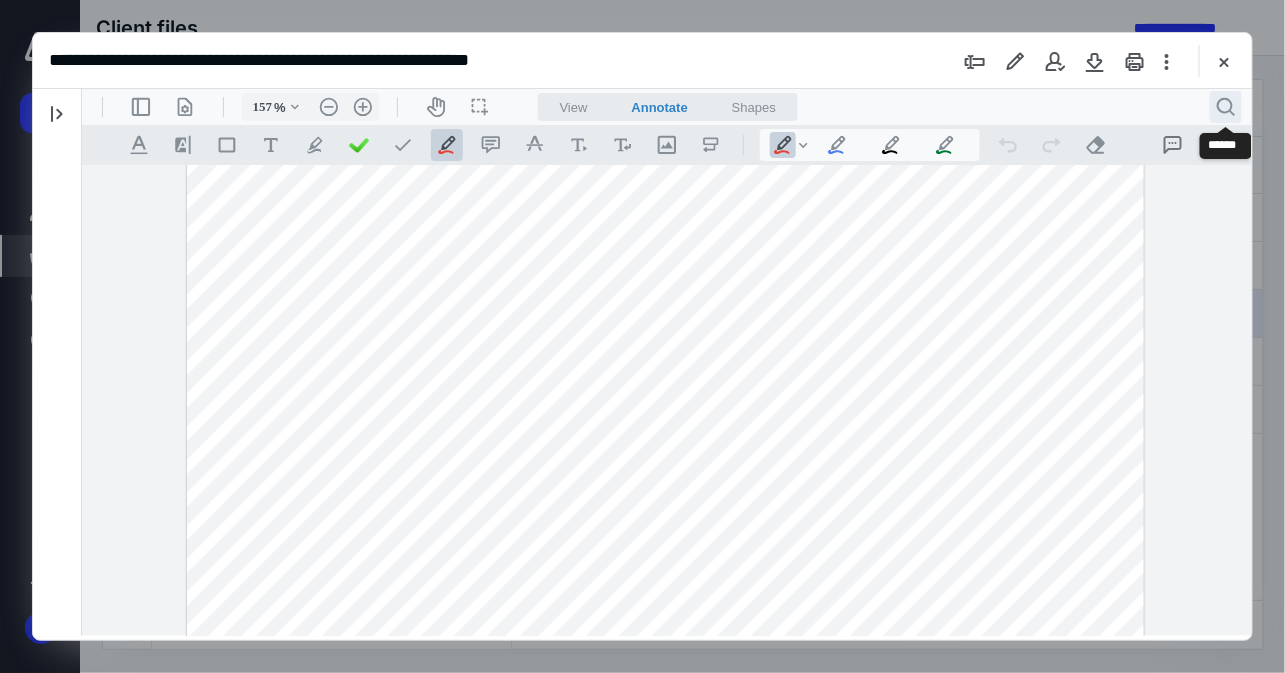 click on ".cls-1{fill:#abb0c4;} icon - header - search" at bounding box center (1225, 106) 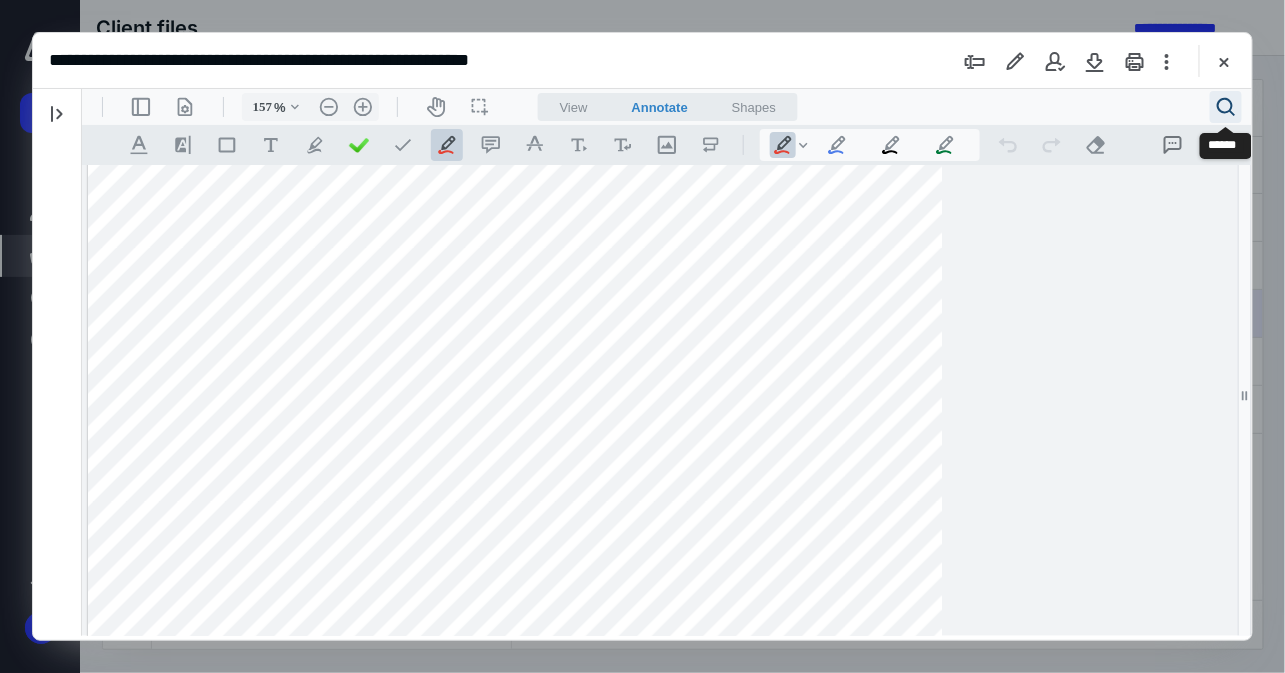 type 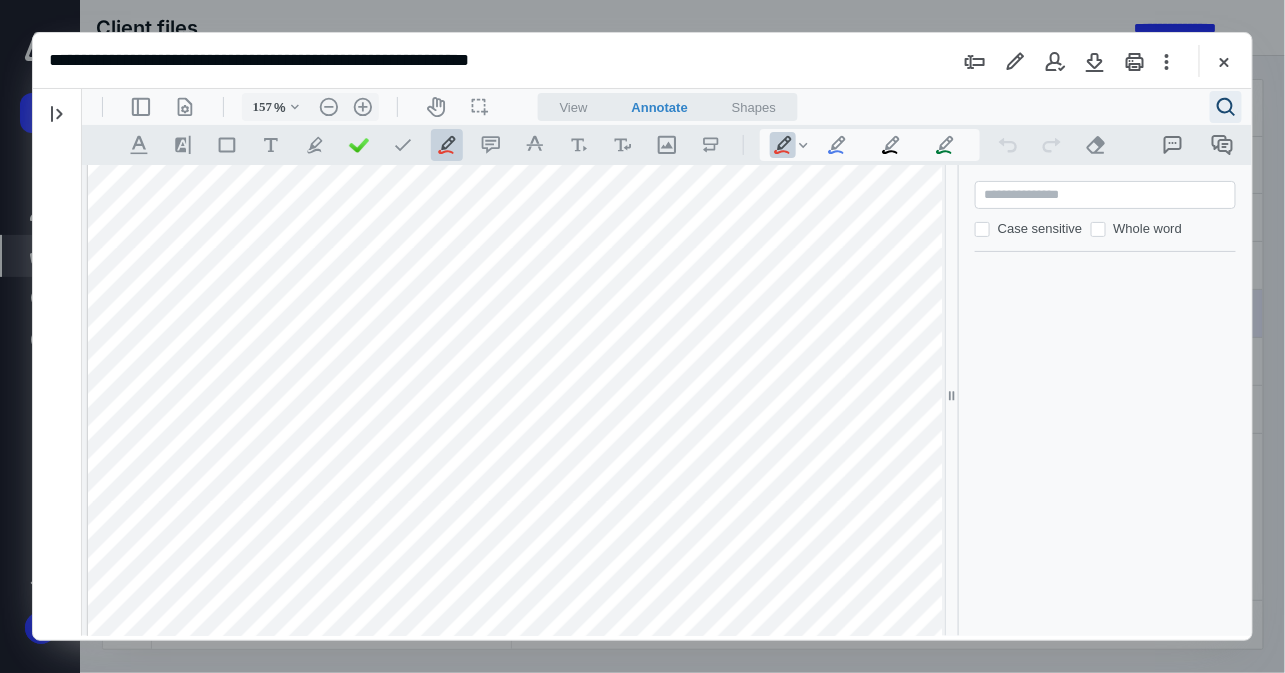 type on "*" 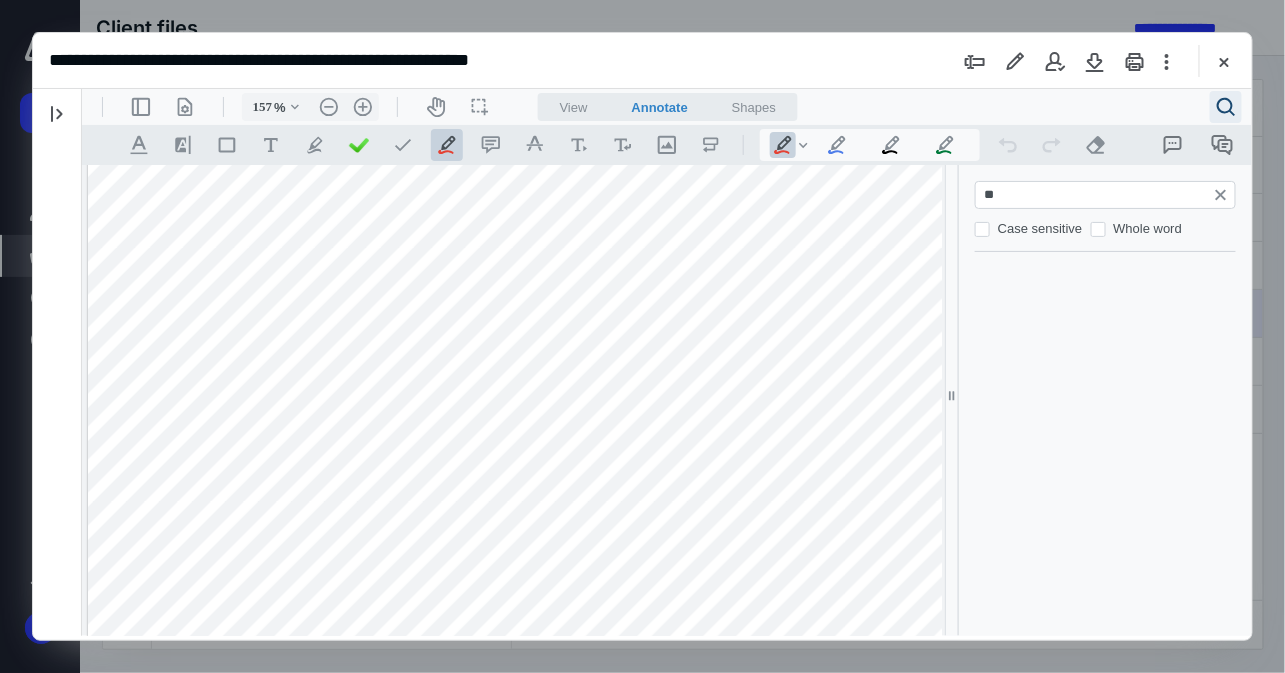 type on "*" 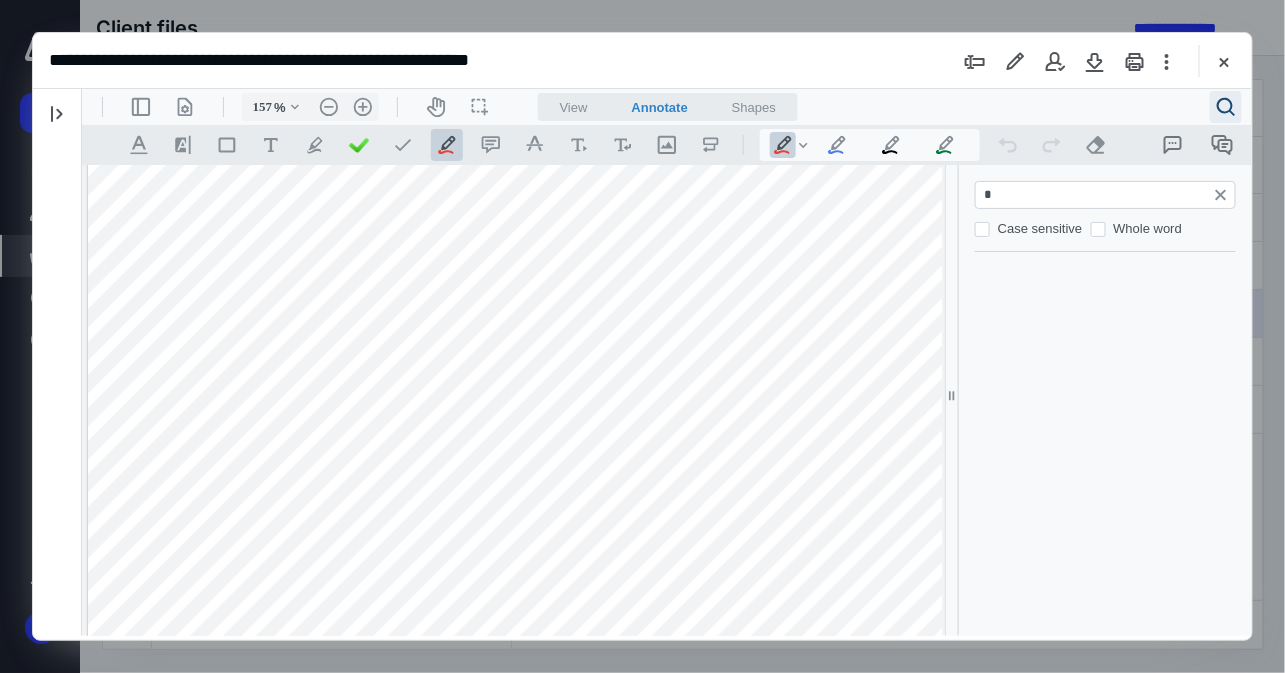 type 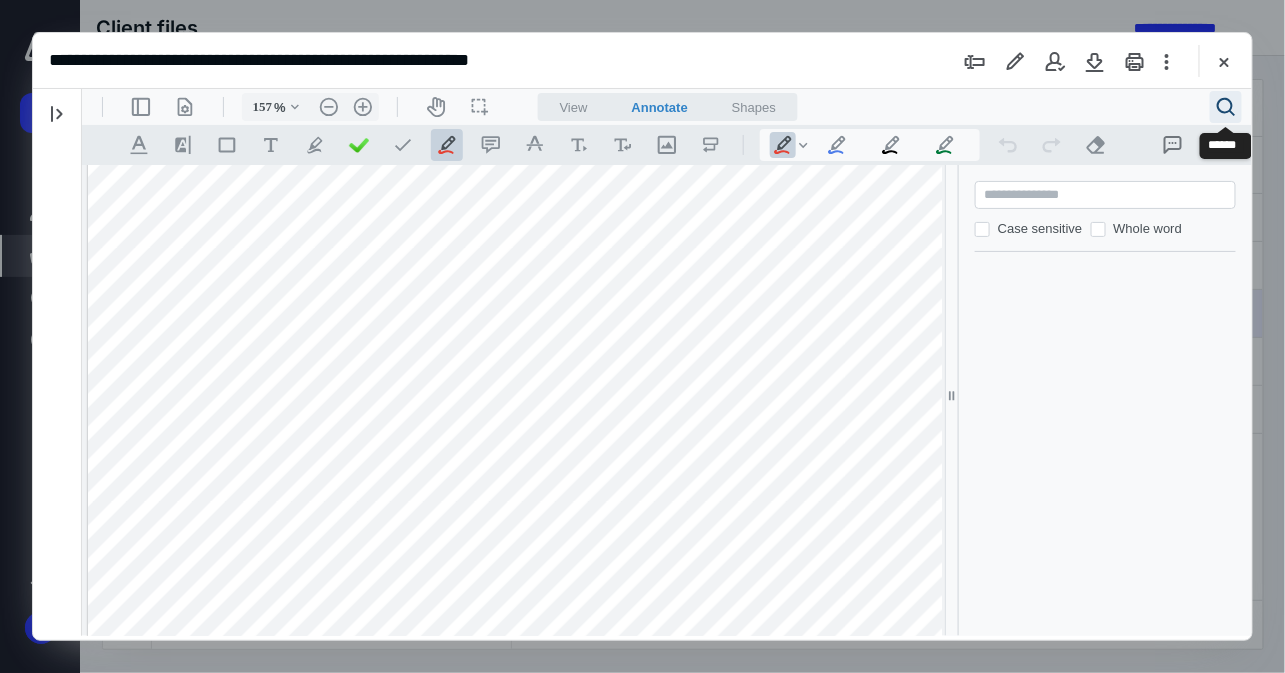 click on ".cls-1{fill:#abb0c4;} icon - header - search" at bounding box center (1225, 106) 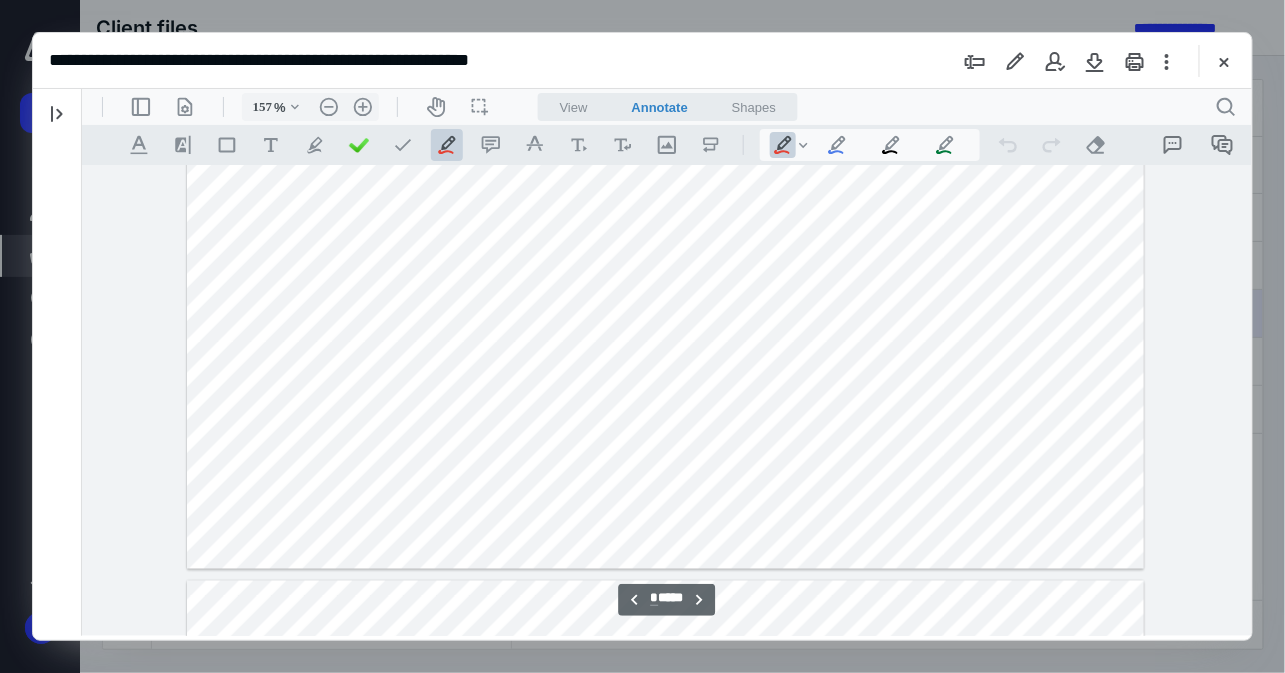 type on "*" 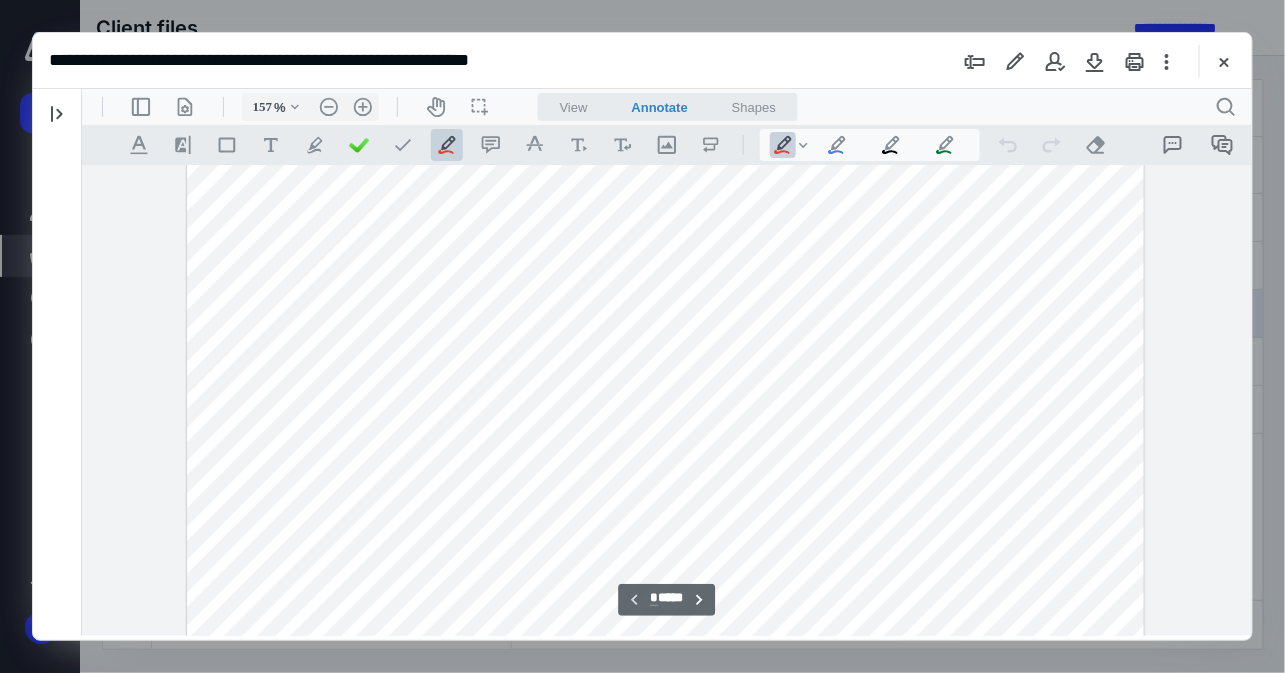 scroll, scrollTop: 527, scrollLeft: 0, axis: vertical 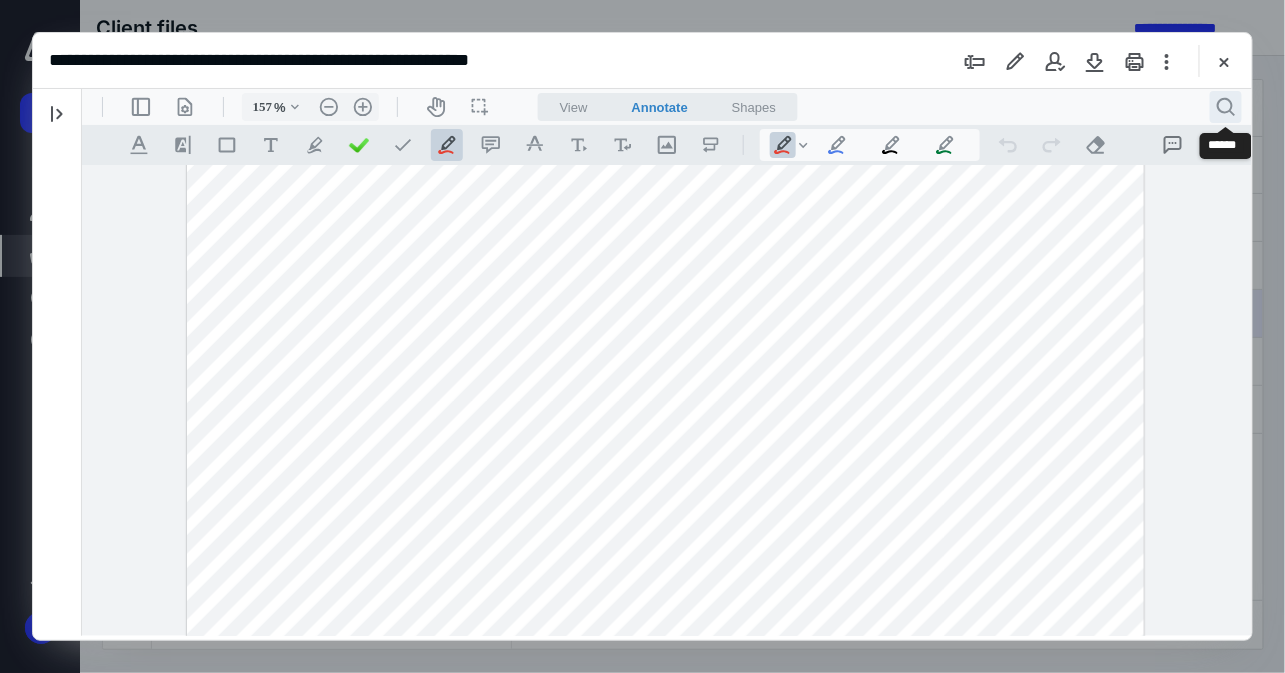 click on ".cls-1{fill:#abb0c4;} icon - header - search" at bounding box center [1225, 106] 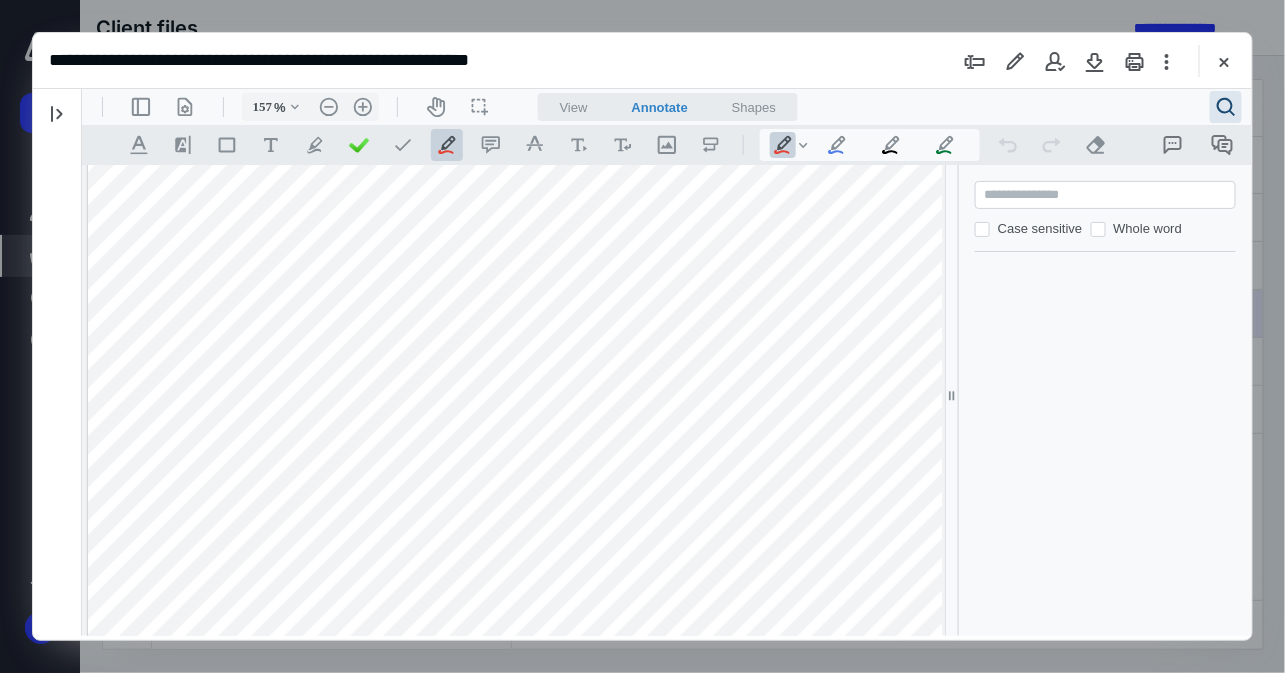 click at bounding box center (1106, 194) 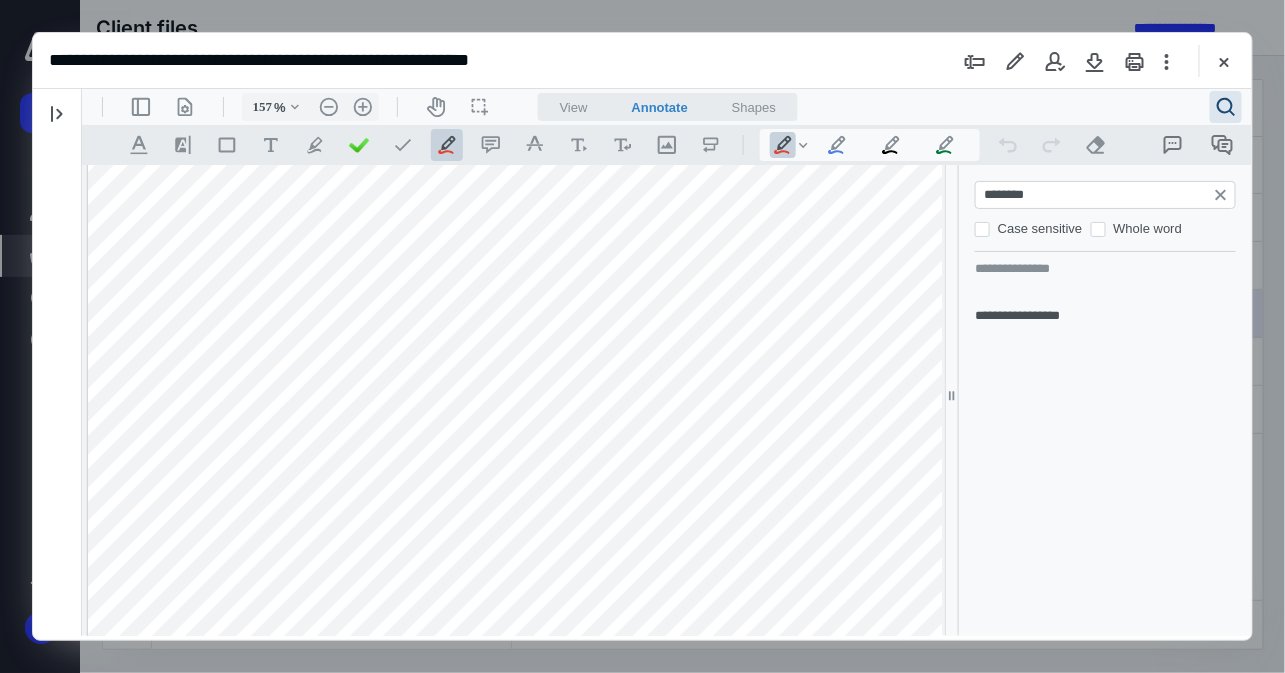 drag, startPoint x: 1062, startPoint y: 193, endPoint x: 847, endPoint y: 187, distance: 215.08371 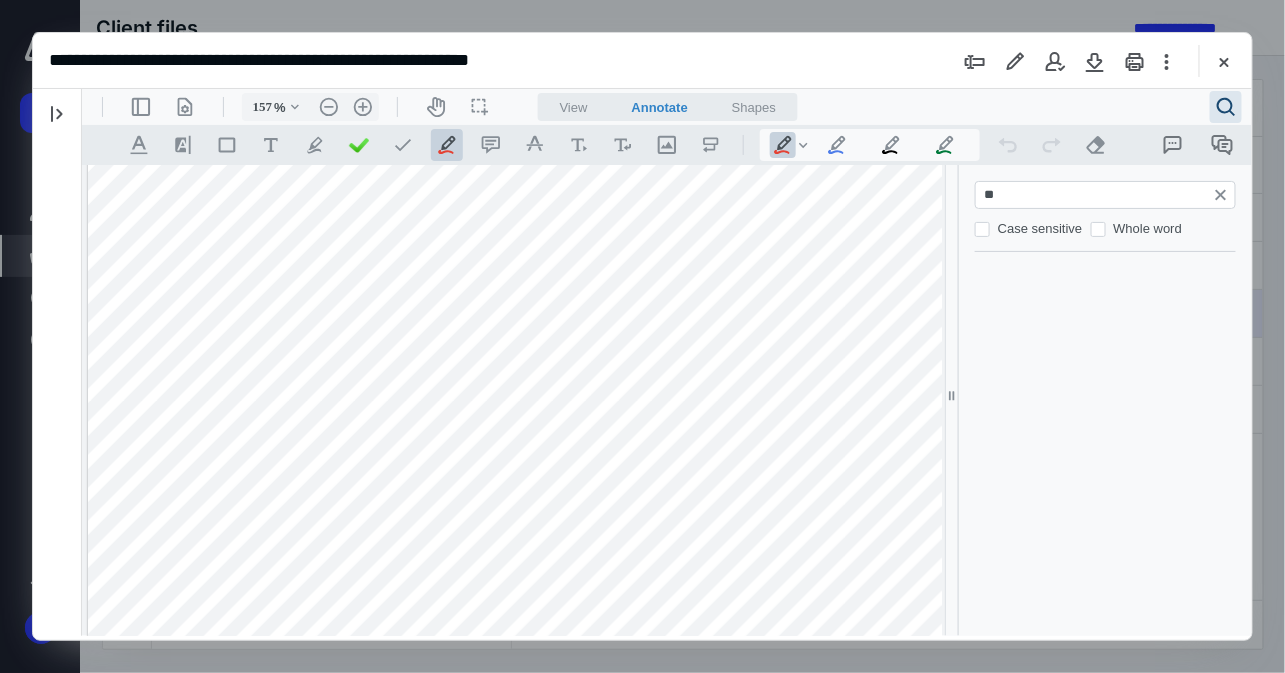 type on "*" 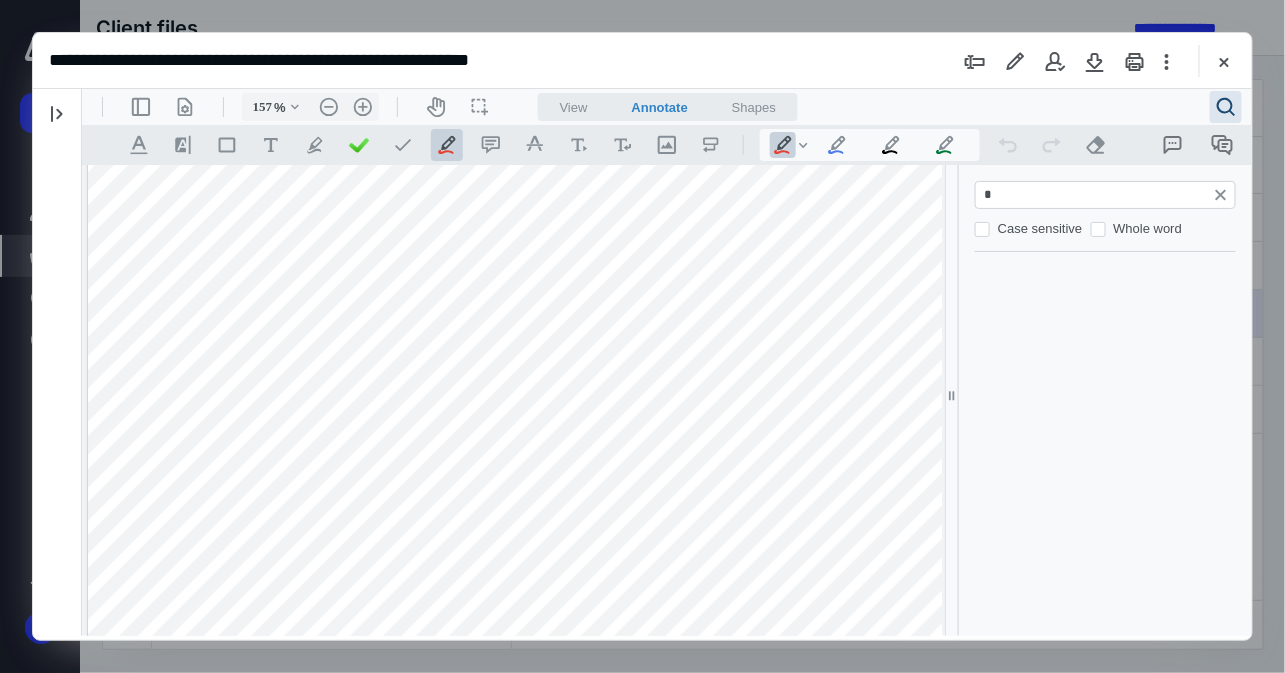 type 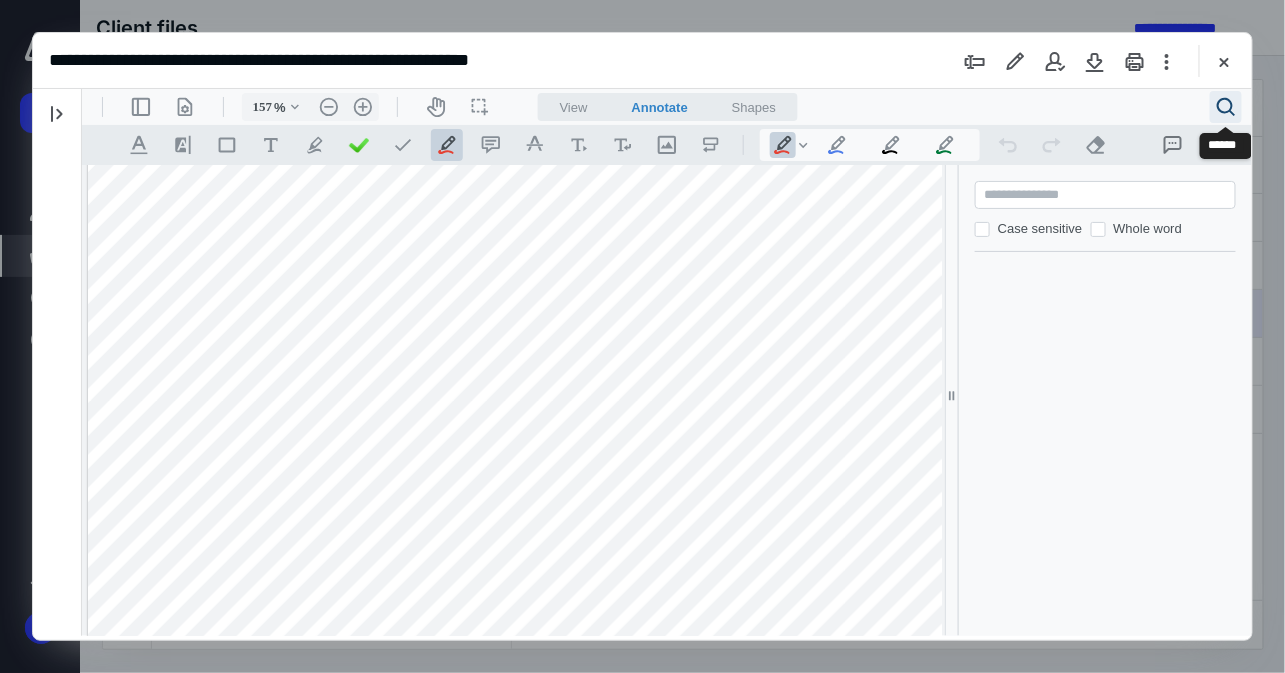 click on ".cls-1{fill:#abb0c4;} icon - header - search" at bounding box center [1225, 106] 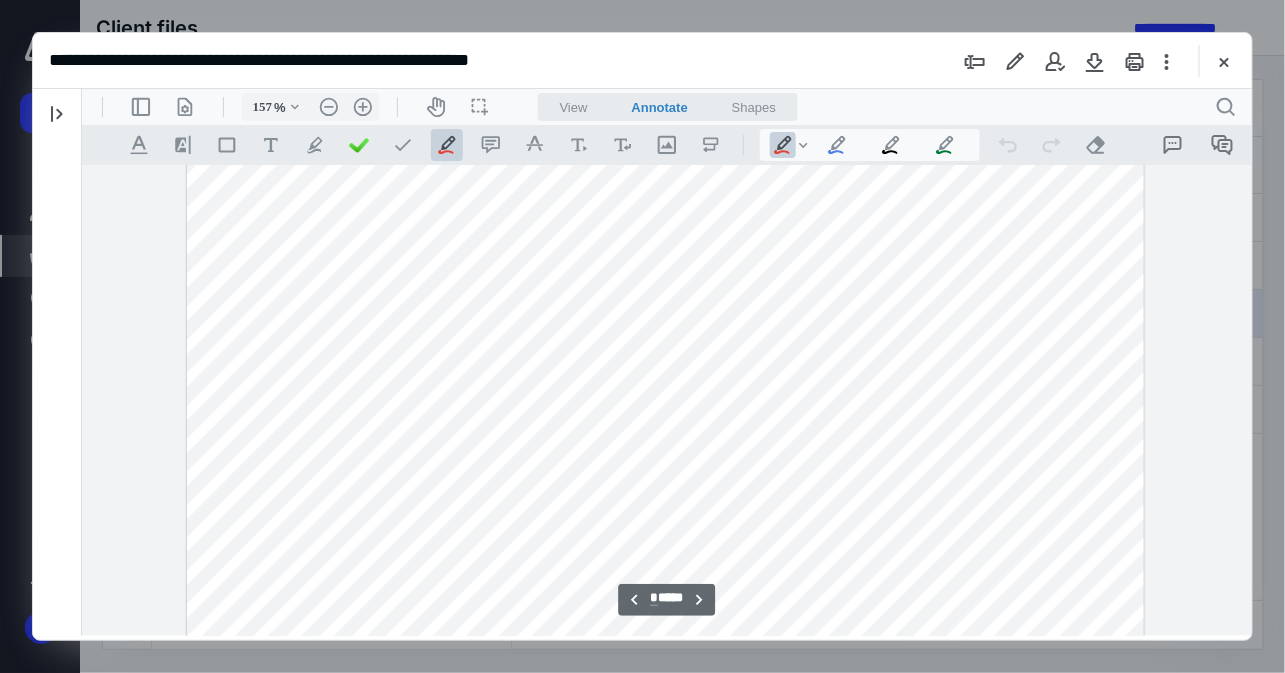 scroll, scrollTop: 3053, scrollLeft: 0, axis: vertical 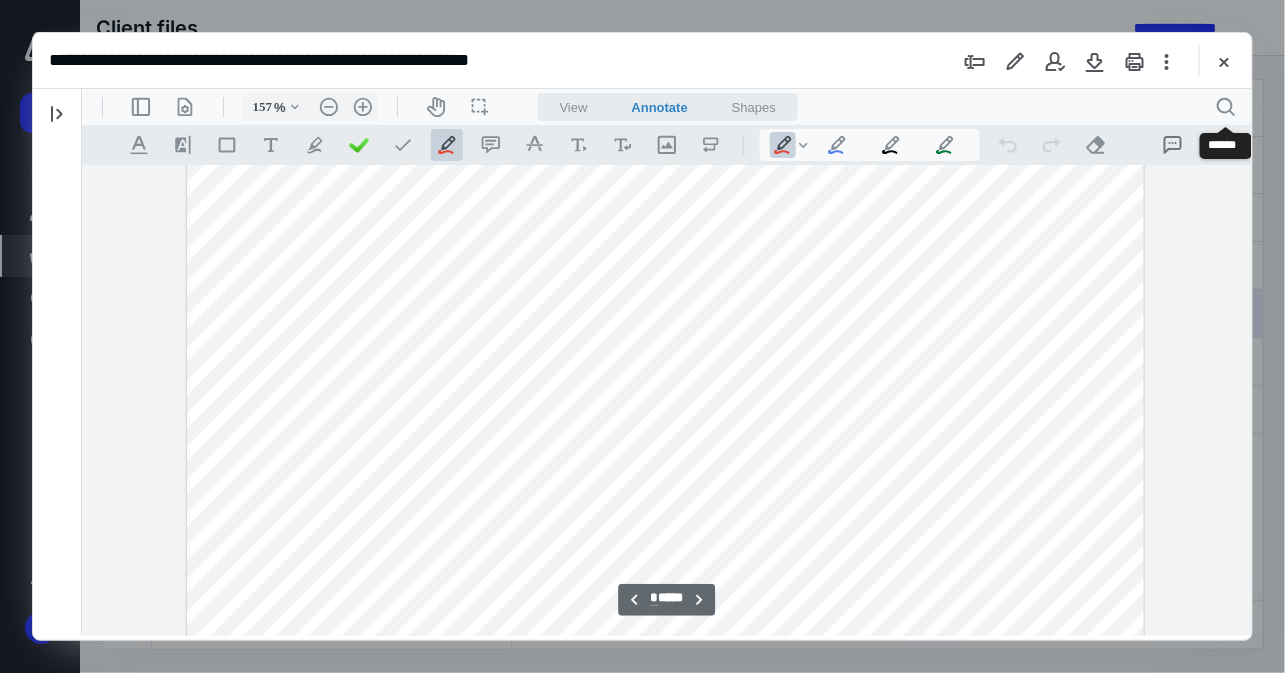type on "*" 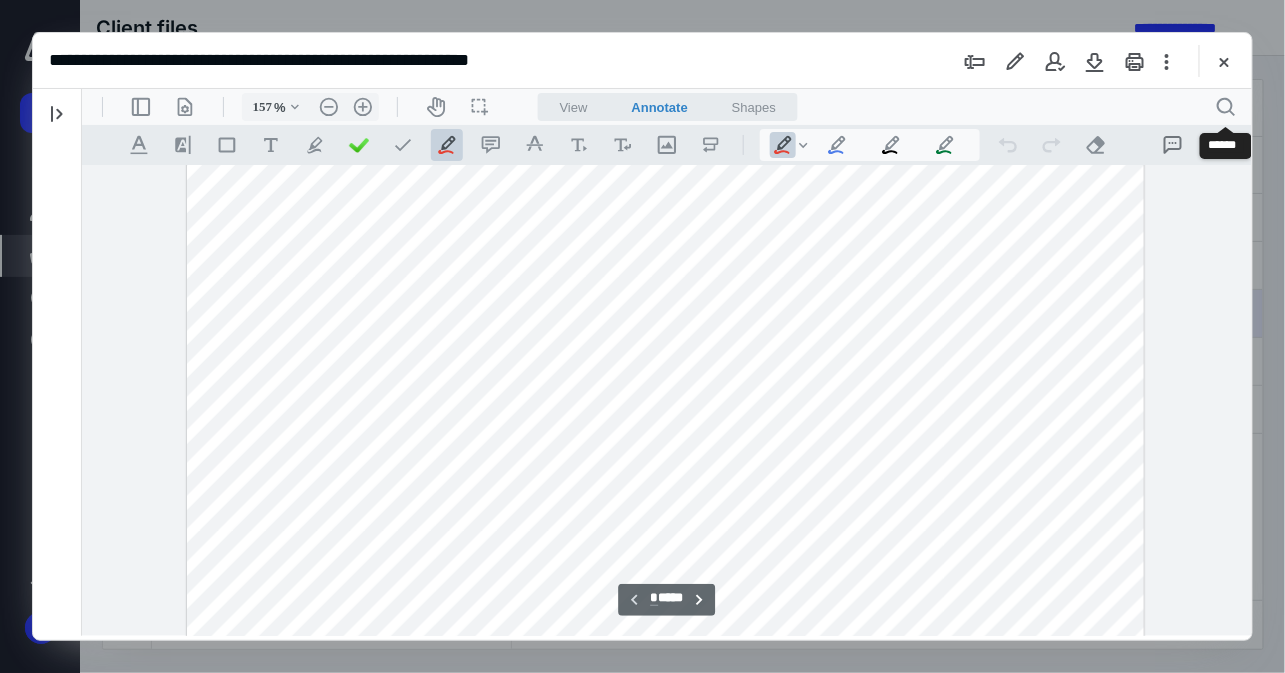 scroll, scrollTop: 685, scrollLeft: 0, axis: vertical 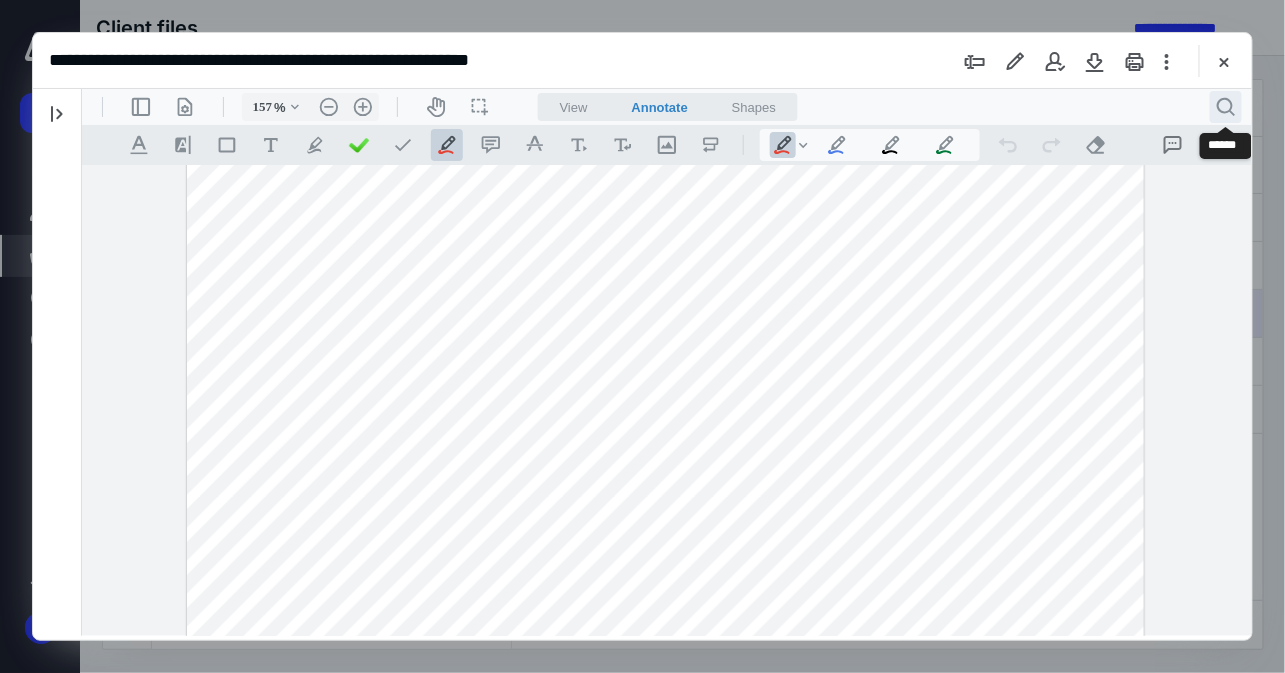click on ".cls-1{fill:#abb0c4;} icon - header - search" at bounding box center [1225, 106] 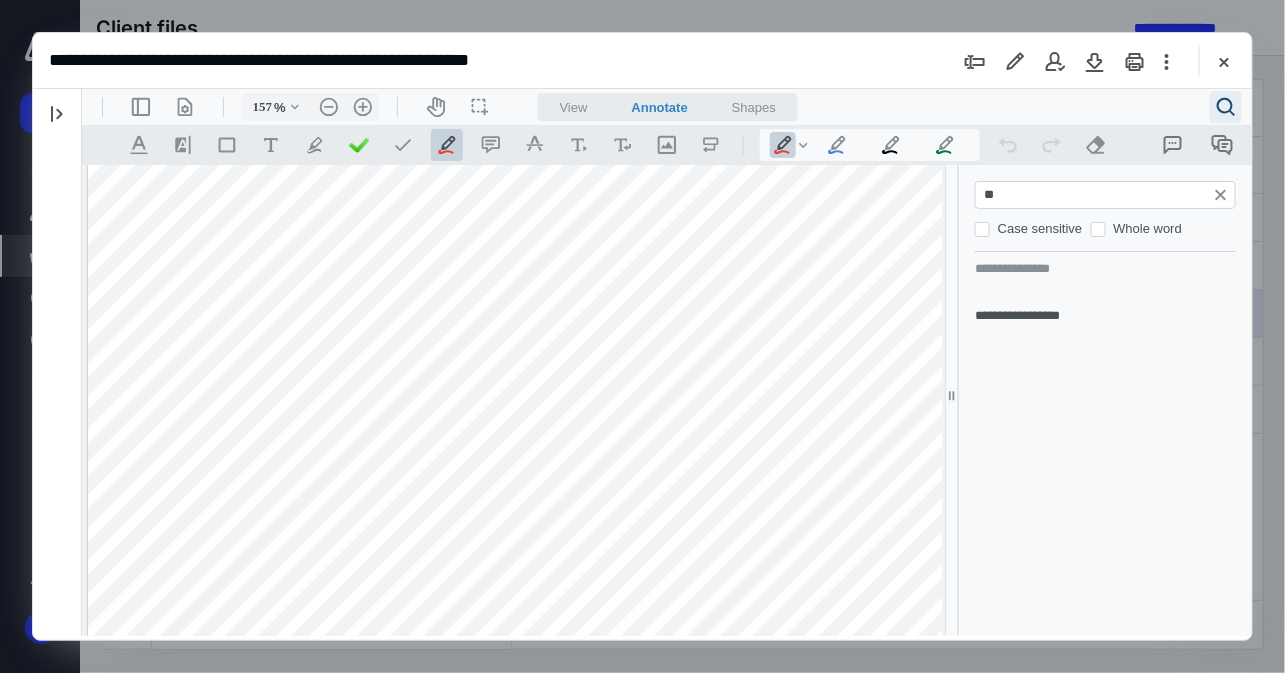 type on "*" 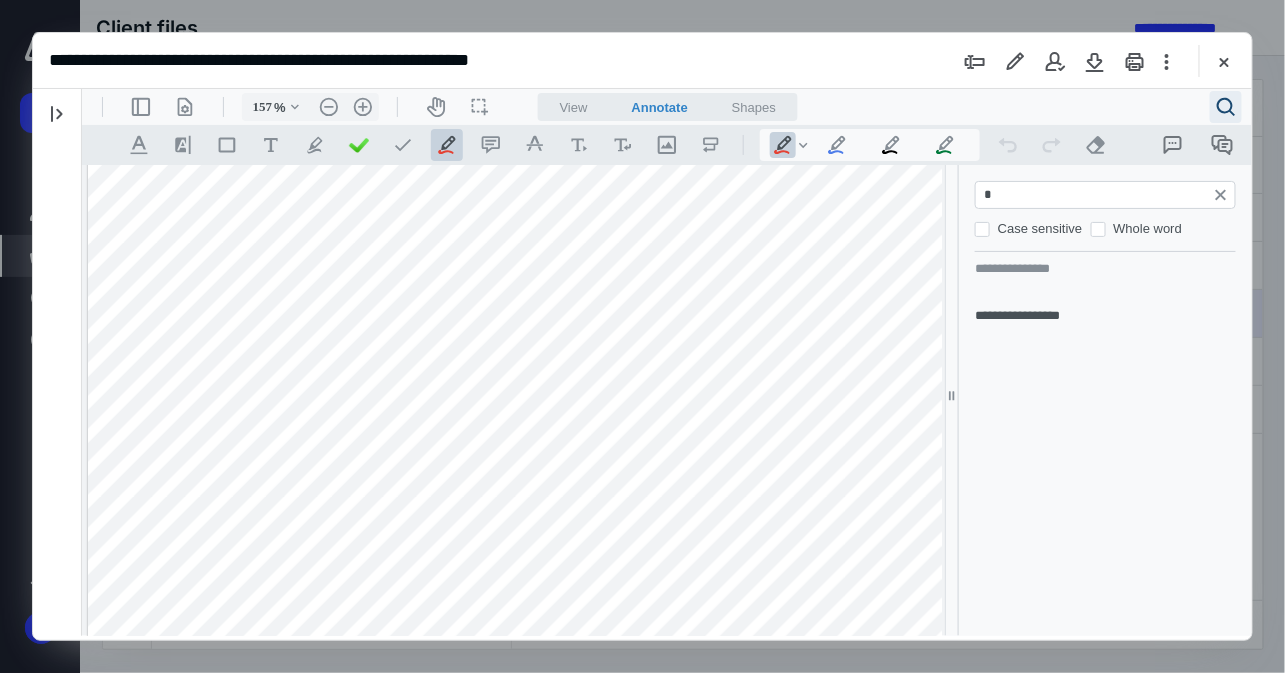 type 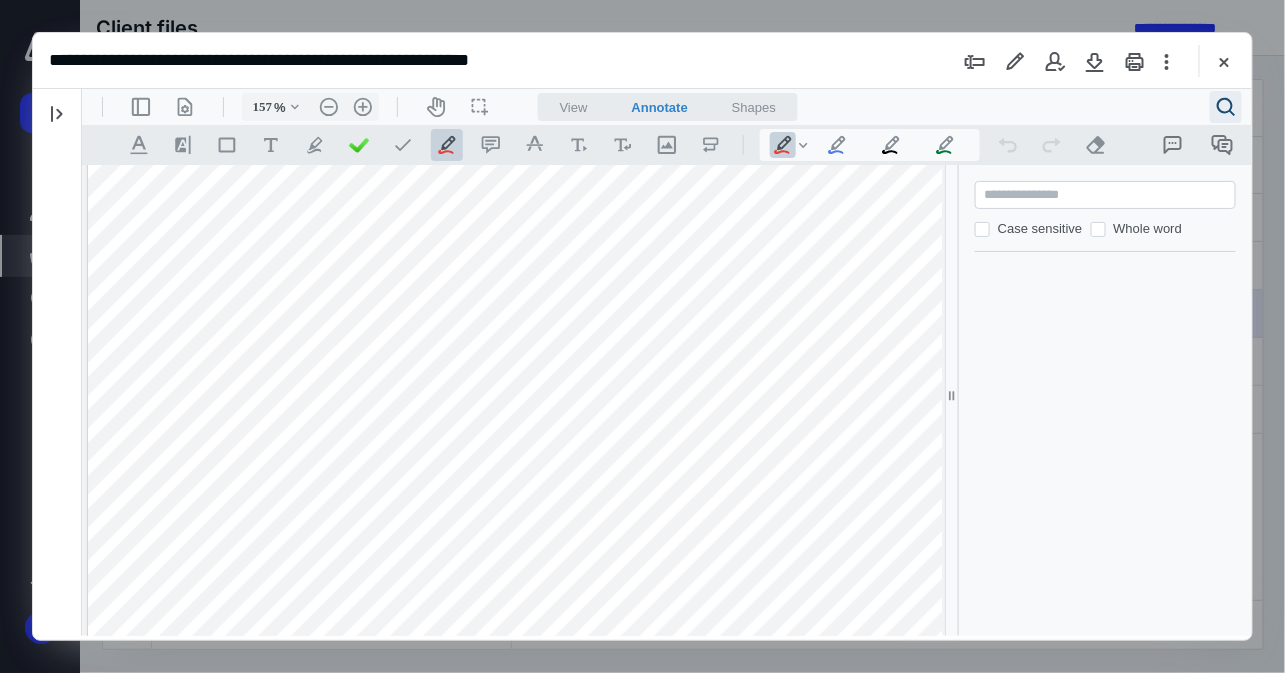 click on ".cls-1{fill:#abb0c4;} icon - header - search" at bounding box center (1225, 106) 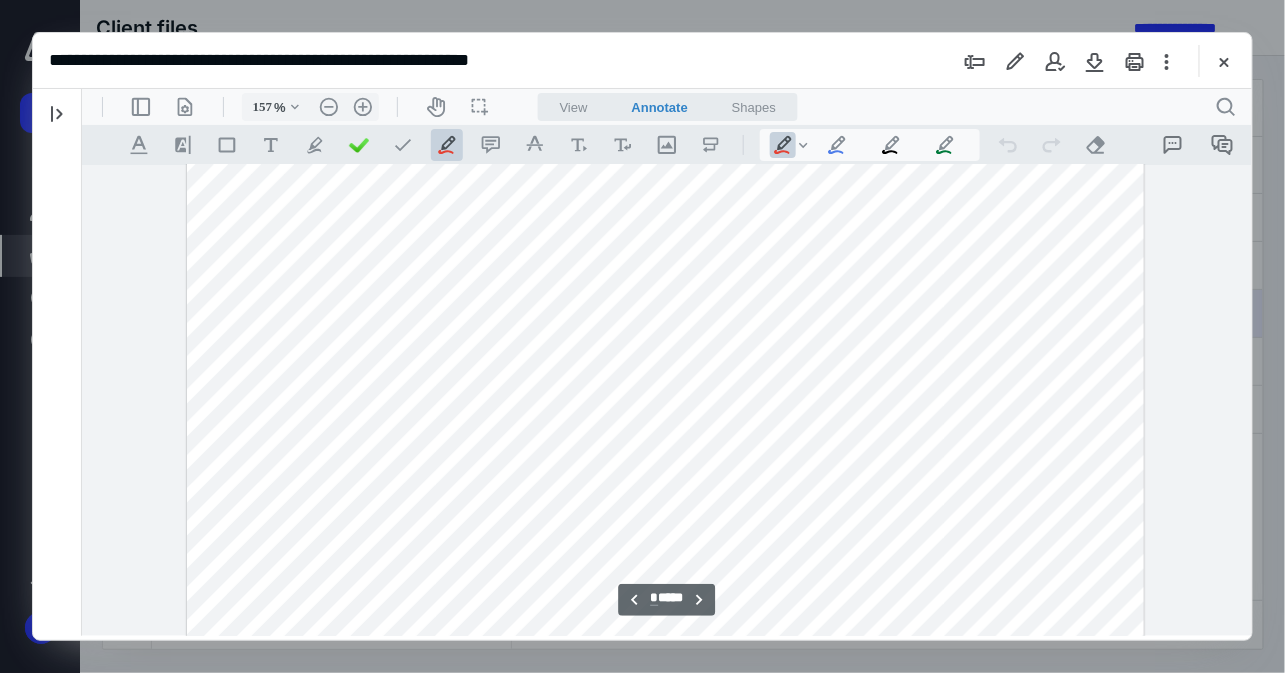 scroll, scrollTop: 4311, scrollLeft: 0, axis: vertical 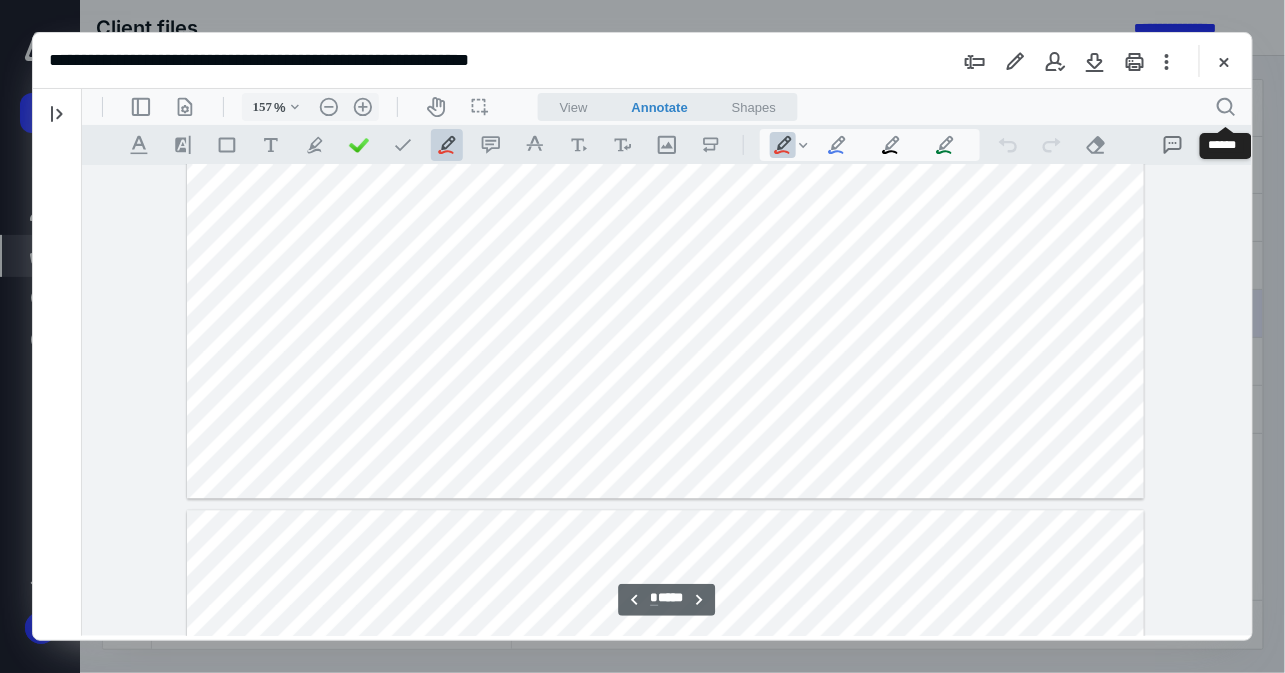 type on "*" 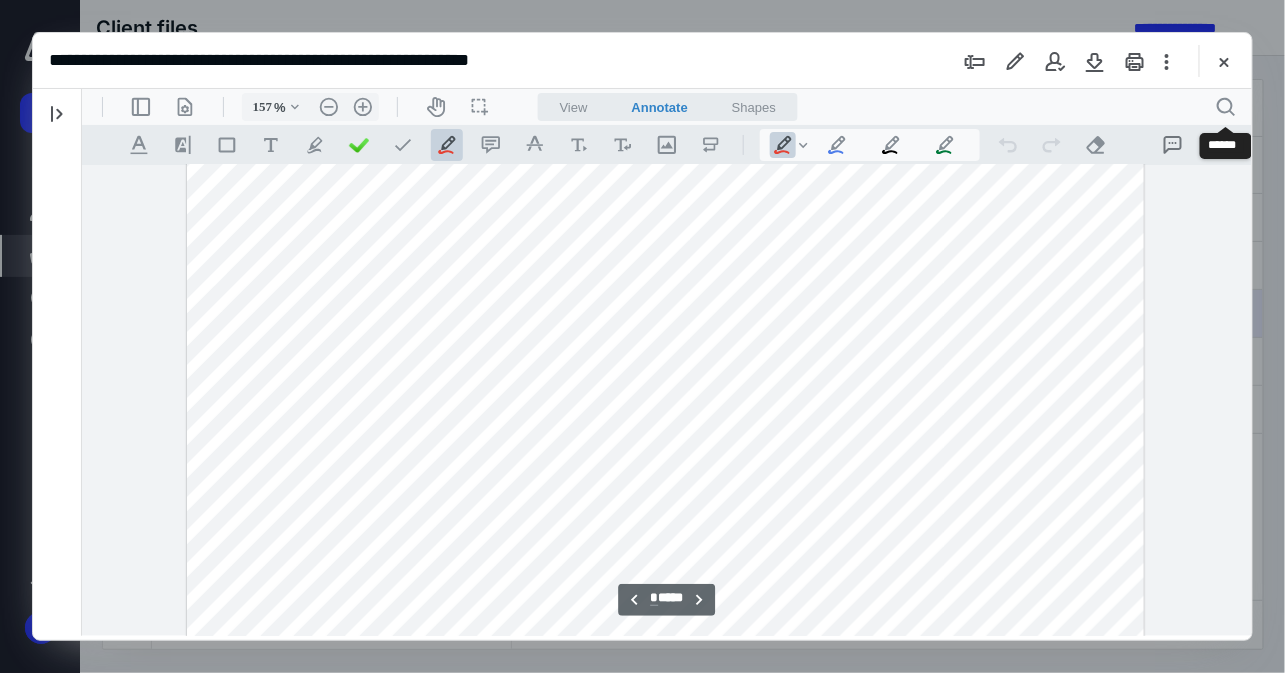 scroll, scrollTop: 6967, scrollLeft: 0, axis: vertical 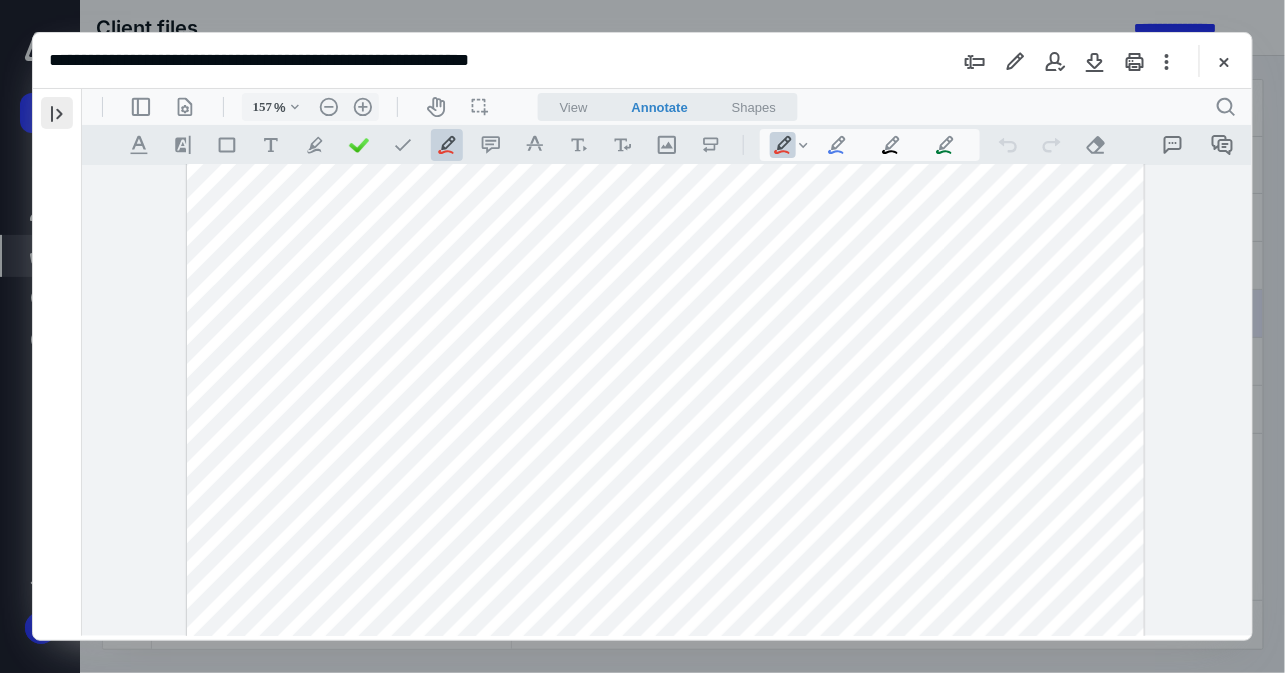 click at bounding box center [57, 113] 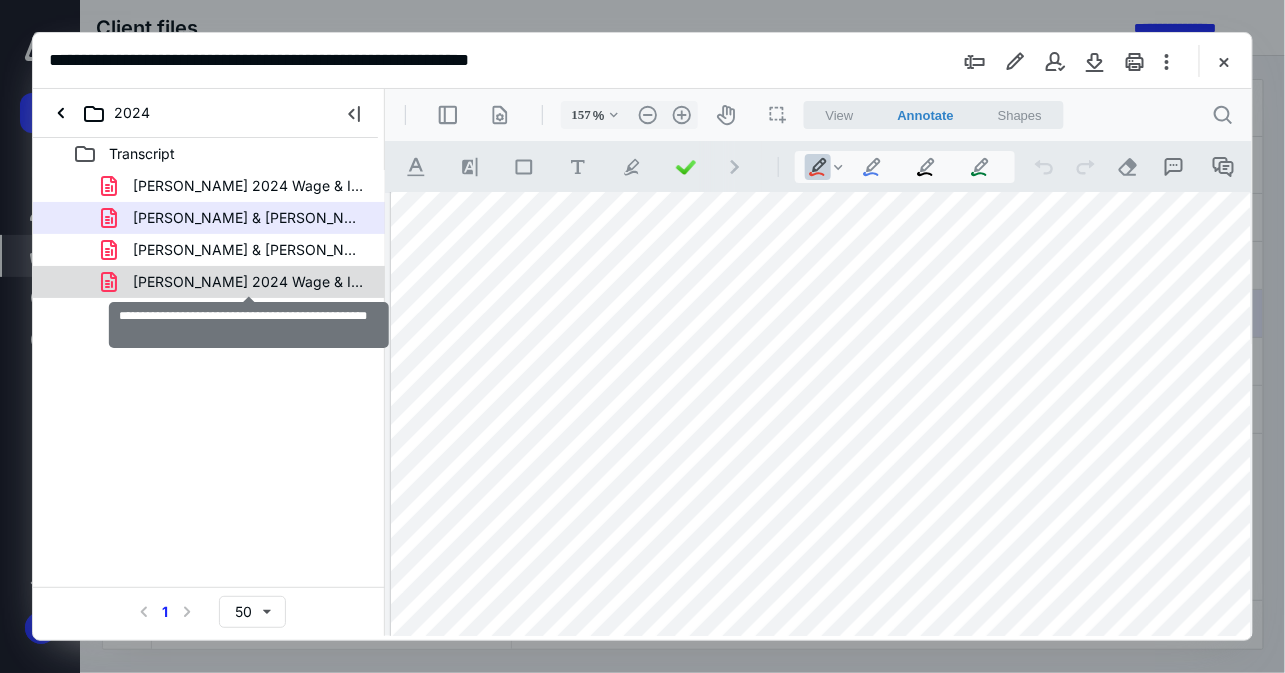 click on "[PERSON_NAME] 2024 Wage & Income Transcript.pdf" at bounding box center [249, 282] 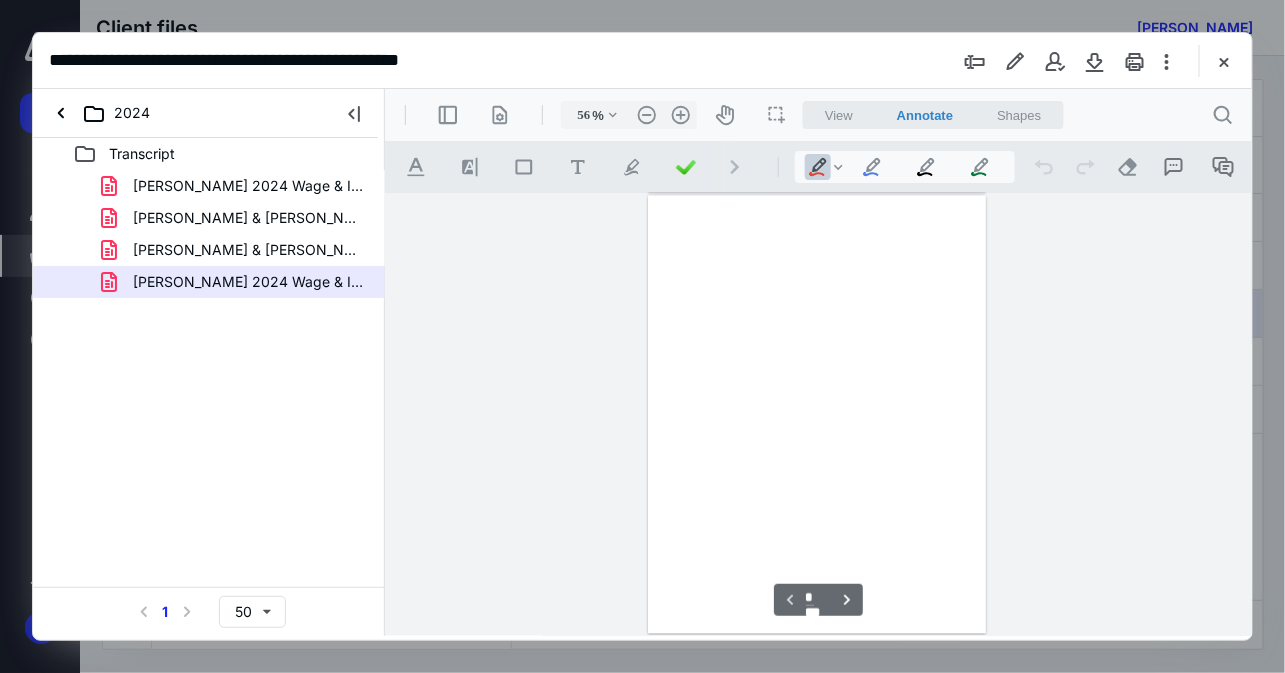 scroll, scrollTop: 105, scrollLeft: 0, axis: vertical 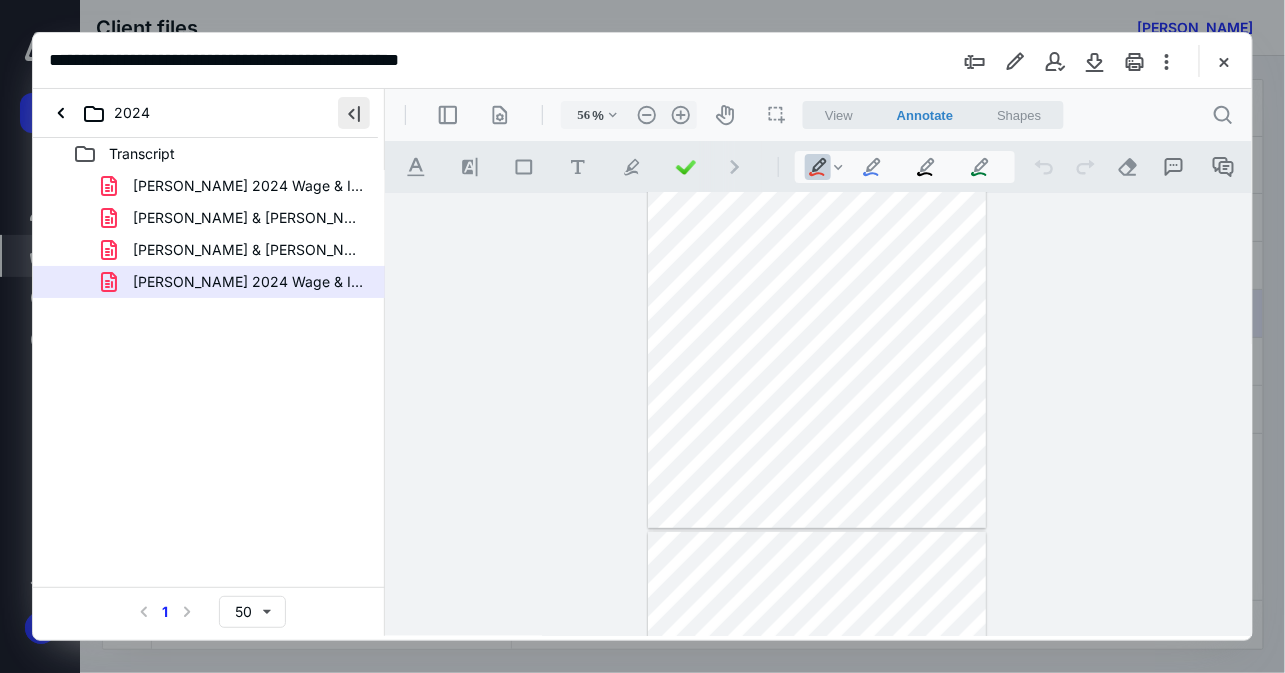click at bounding box center [354, 113] 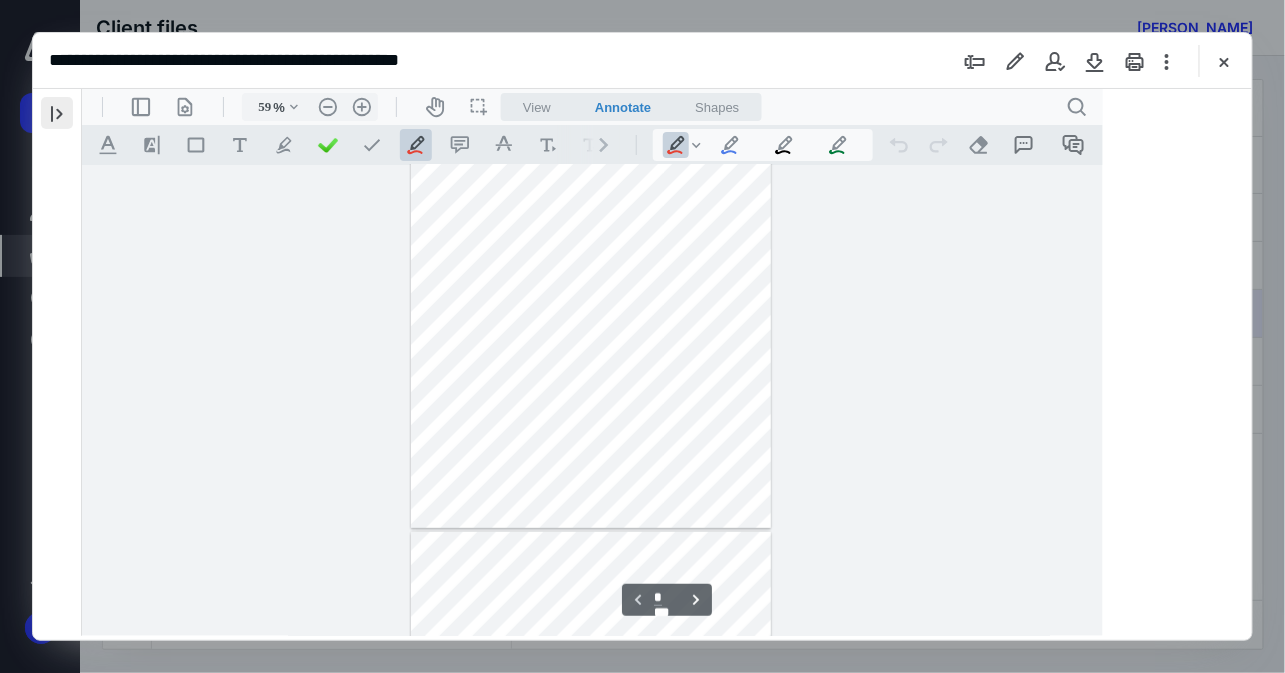 scroll, scrollTop: 77, scrollLeft: 0, axis: vertical 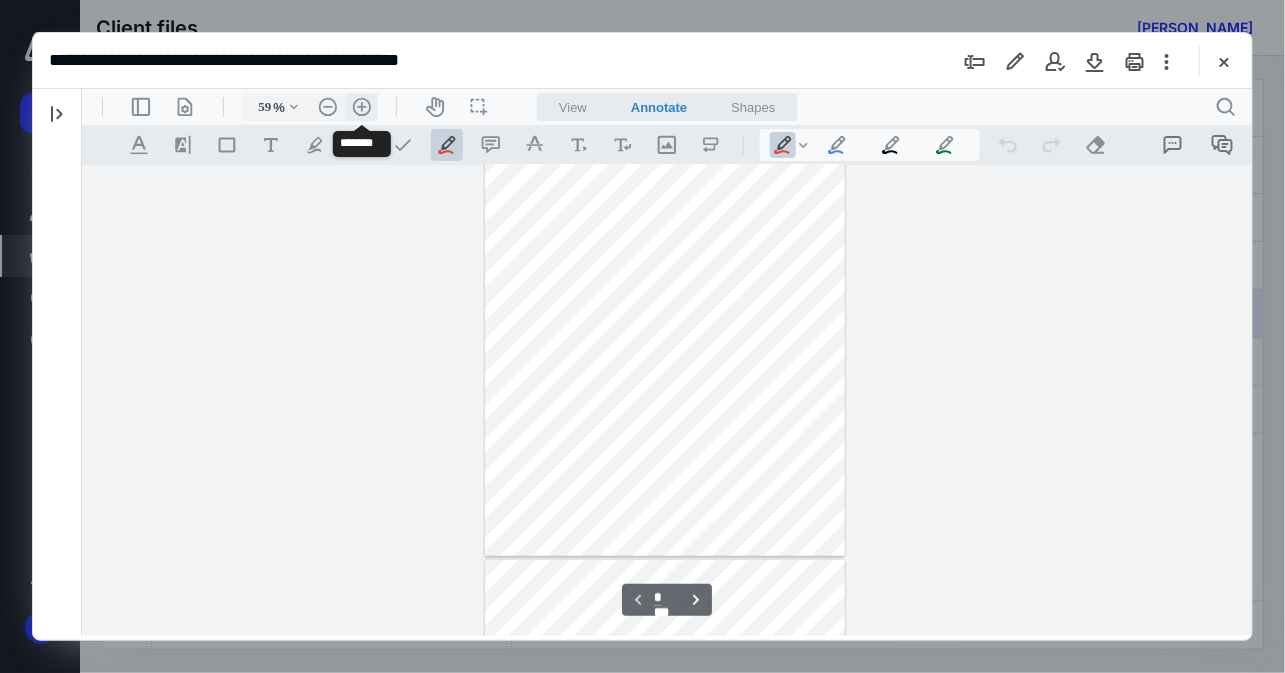 click on ".cls-1{fill:#abb0c4;} icon - header - zoom - in - line" at bounding box center (361, 106) 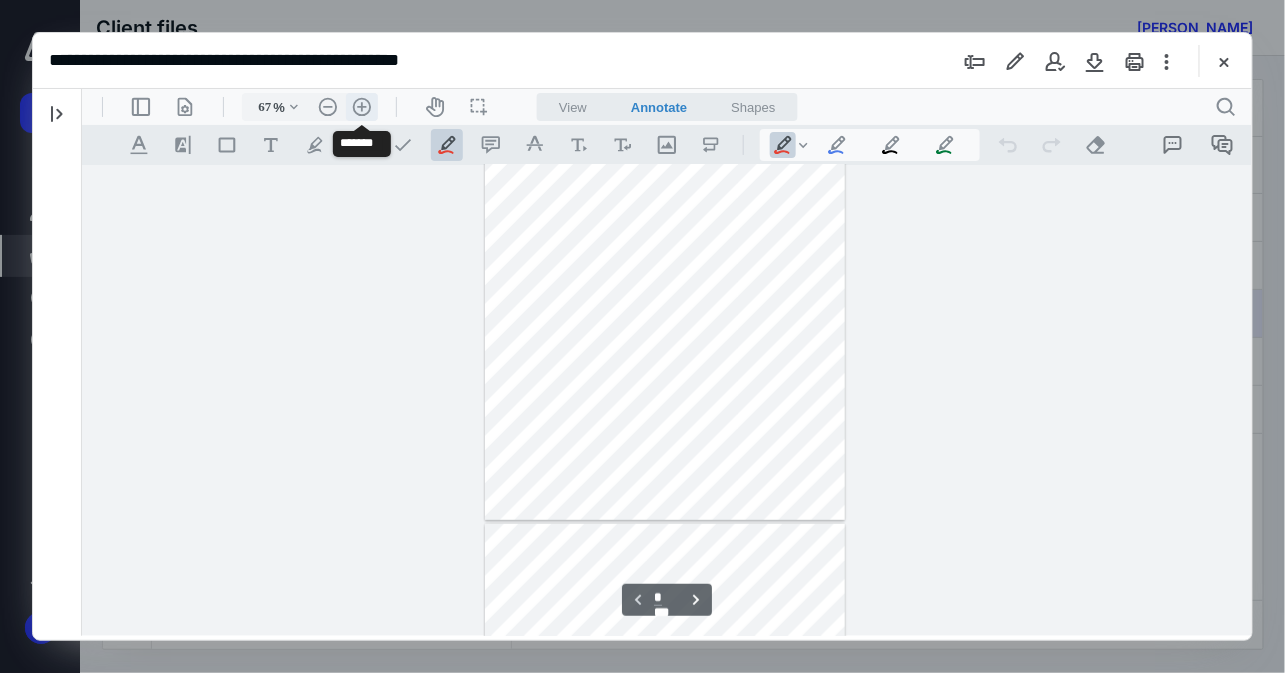 click on ".cls-1{fill:#abb0c4;} icon - header - zoom - in - line" at bounding box center [361, 106] 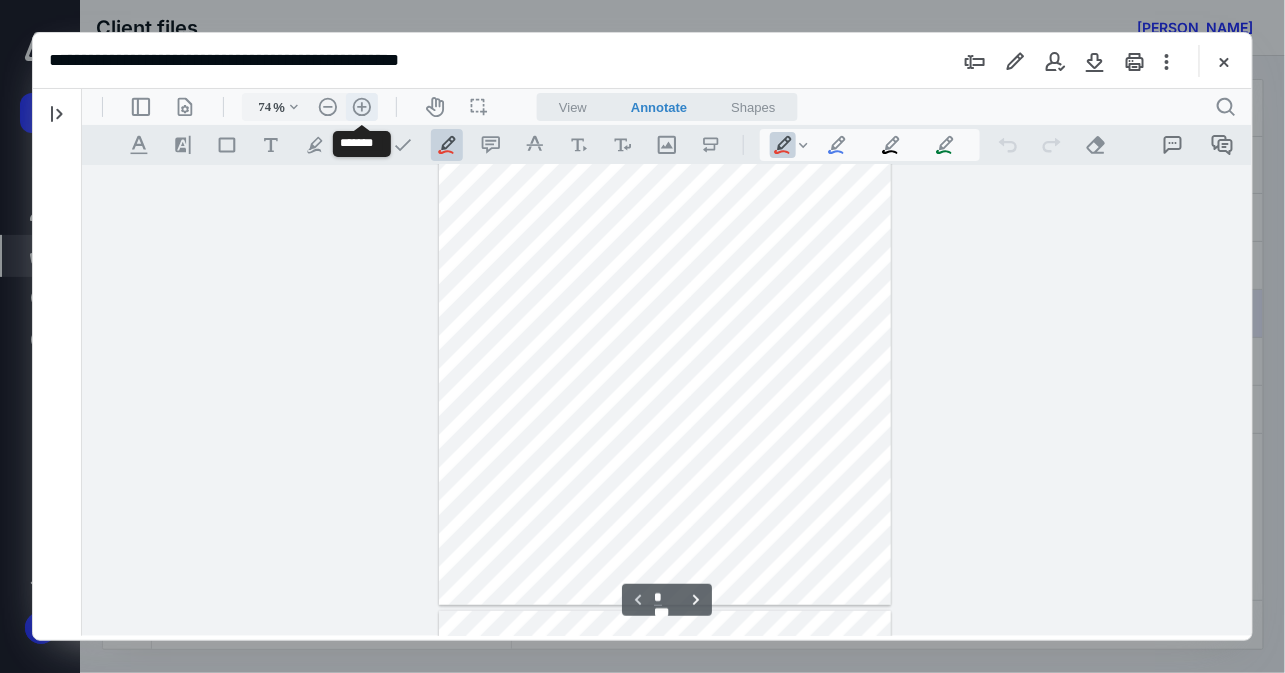 click on ".cls-1{fill:#abb0c4;} icon - header - zoom - in - line" at bounding box center (361, 106) 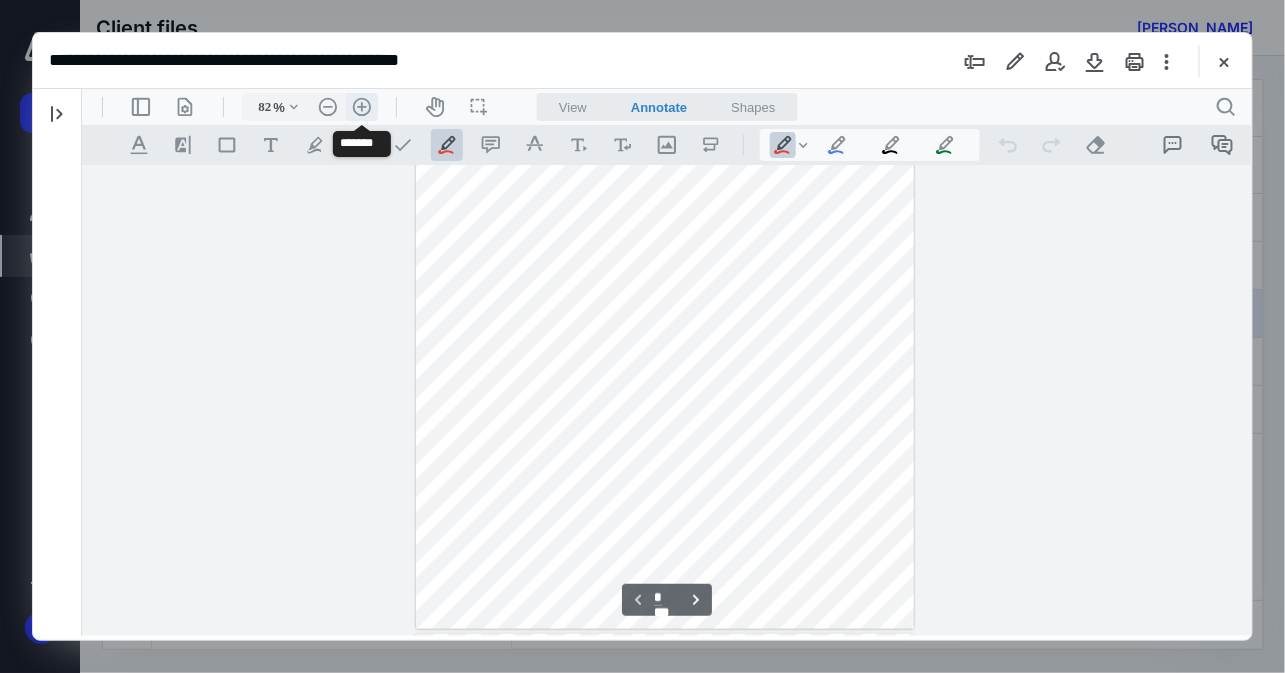 click on ".cls-1{fill:#abb0c4;} icon - header - zoom - in - line" at bounding box center (361, 106) 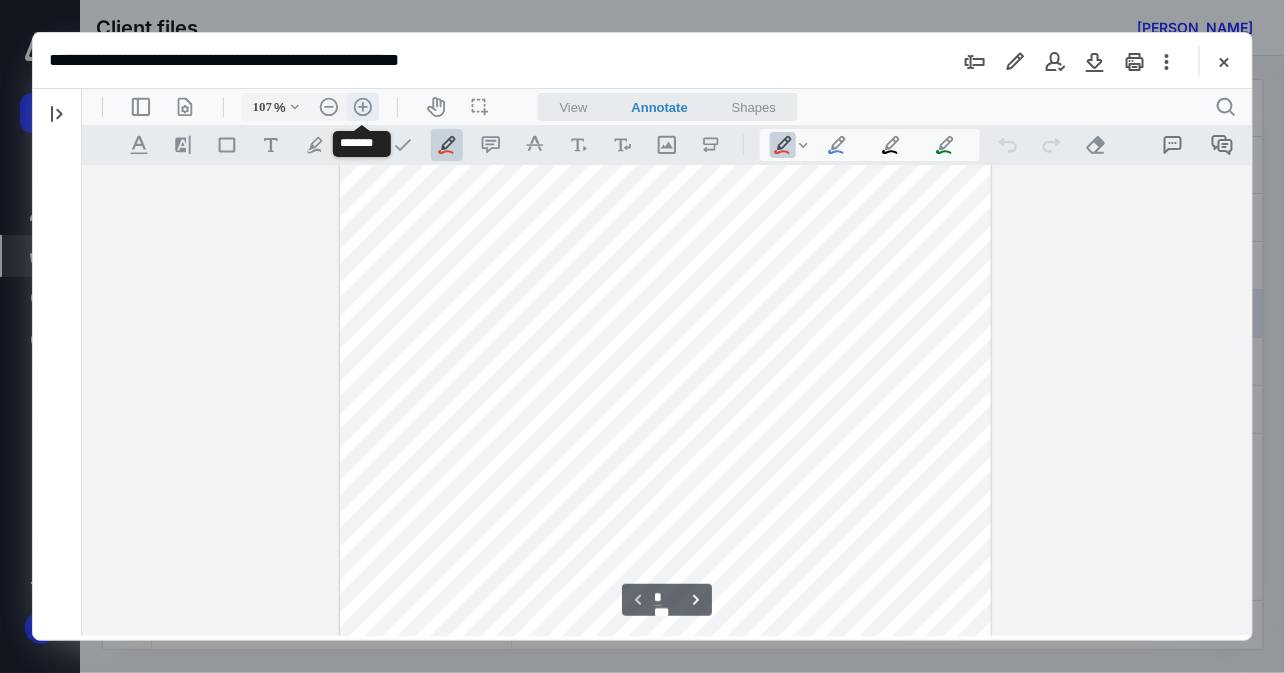 click on ".cls-1{fill:#abb0c4;} icon - header - zoom - in - line" at bounding box center [362, 106] 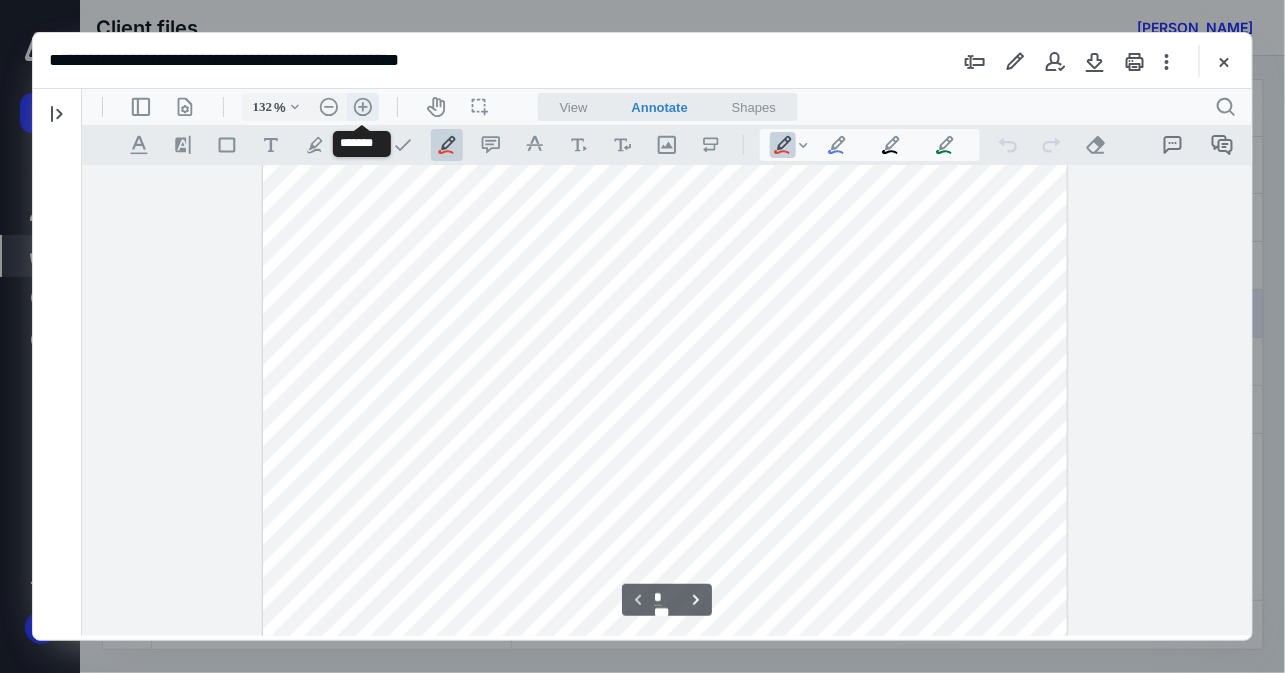 click on ".cls-1{fill:#abb0c4;} icon - header - zoom - in - line" at bounding box center [362, 106] 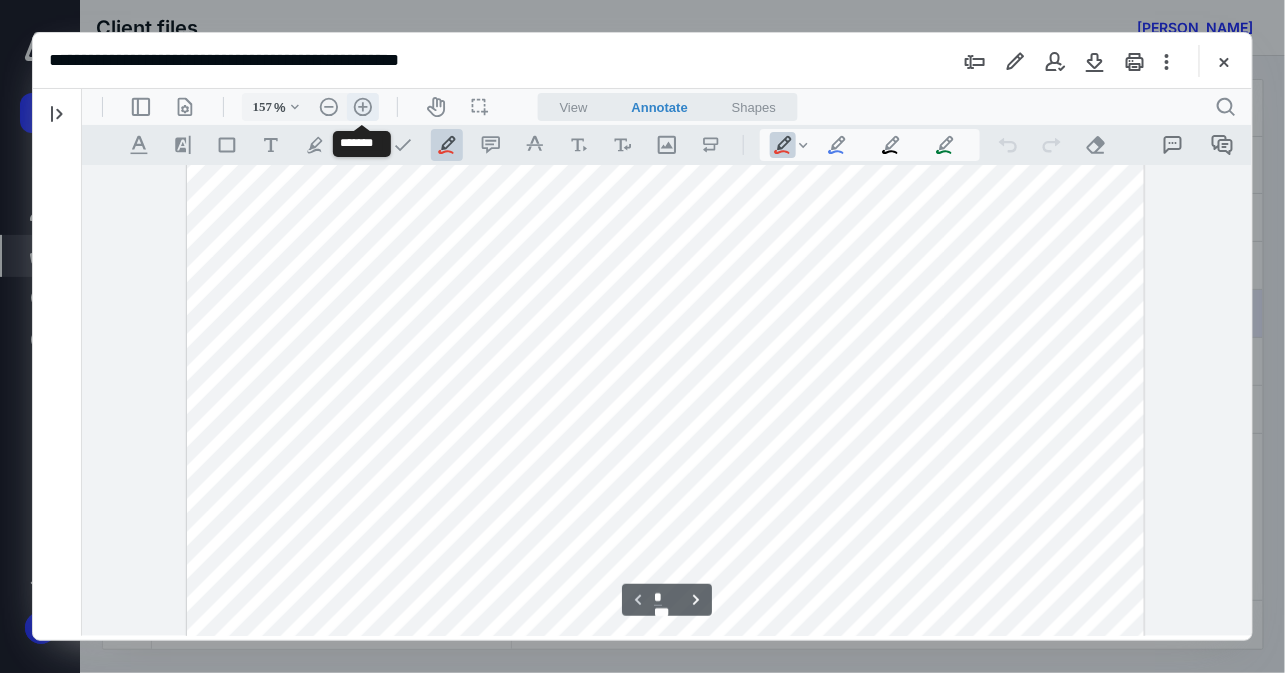 scroll, scrollTop: 534, scrollLeft: 0, axis: vertical 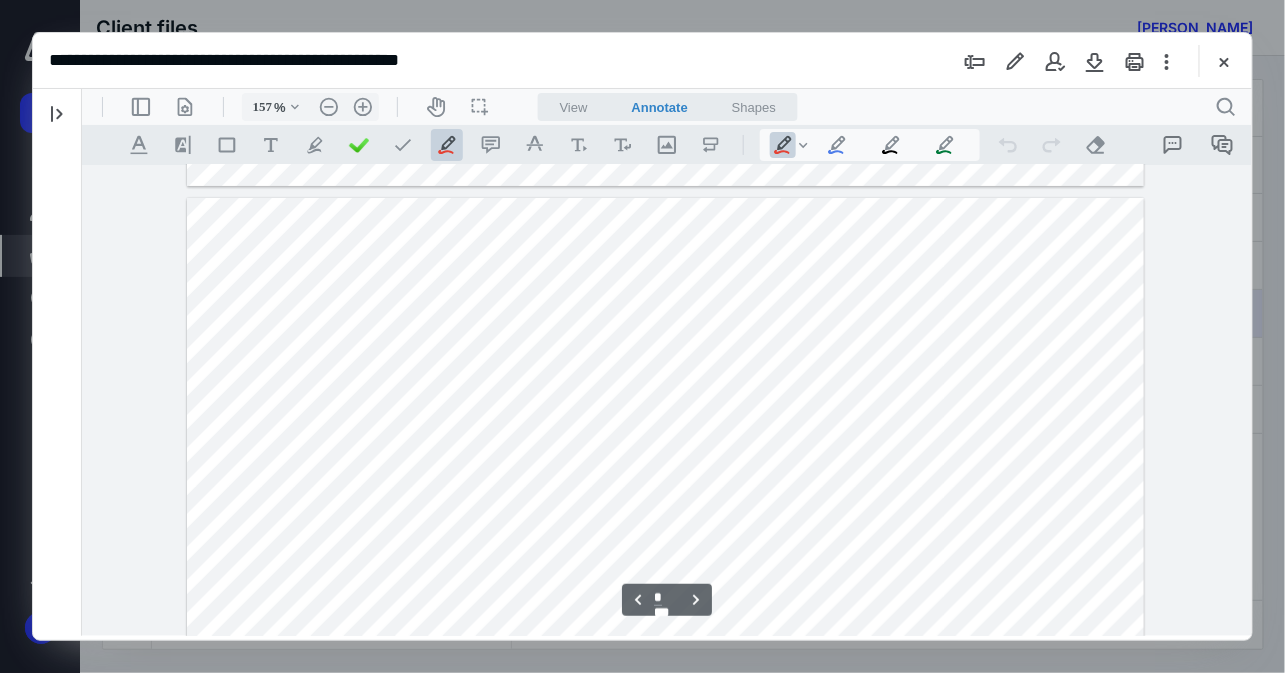 type on "*" 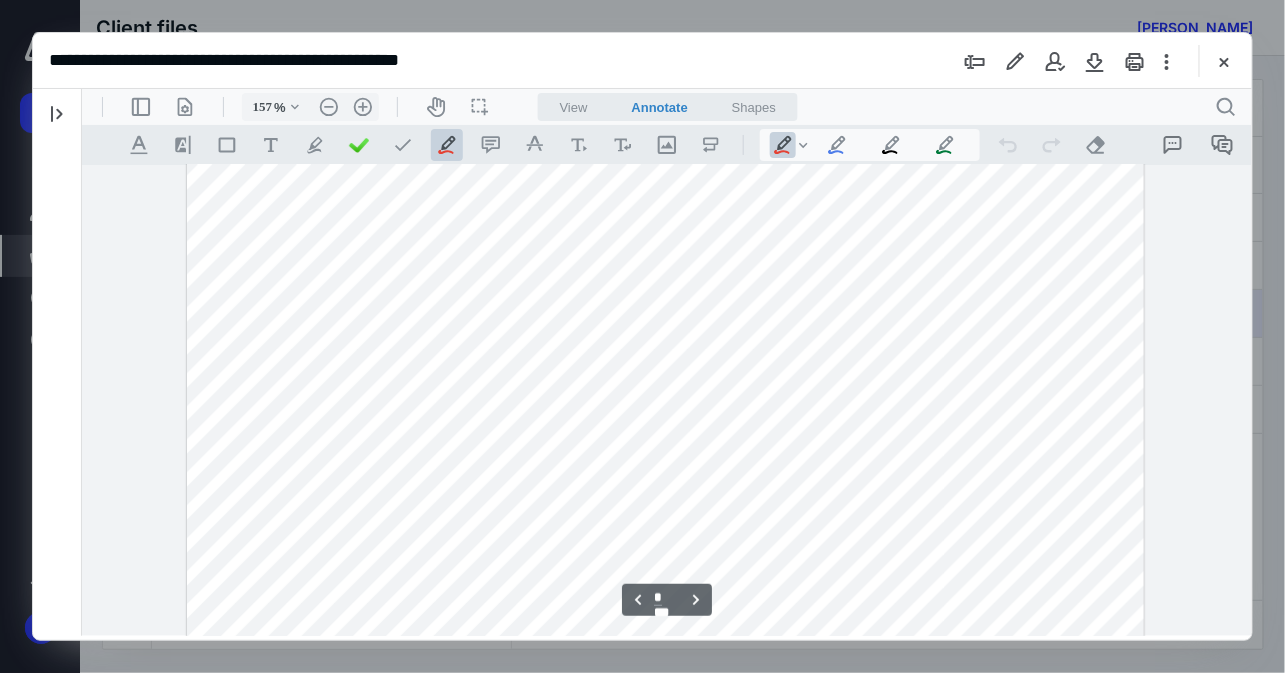 scroll, scrollTop: 1596, scrollLeft: 0, axis: vertical 